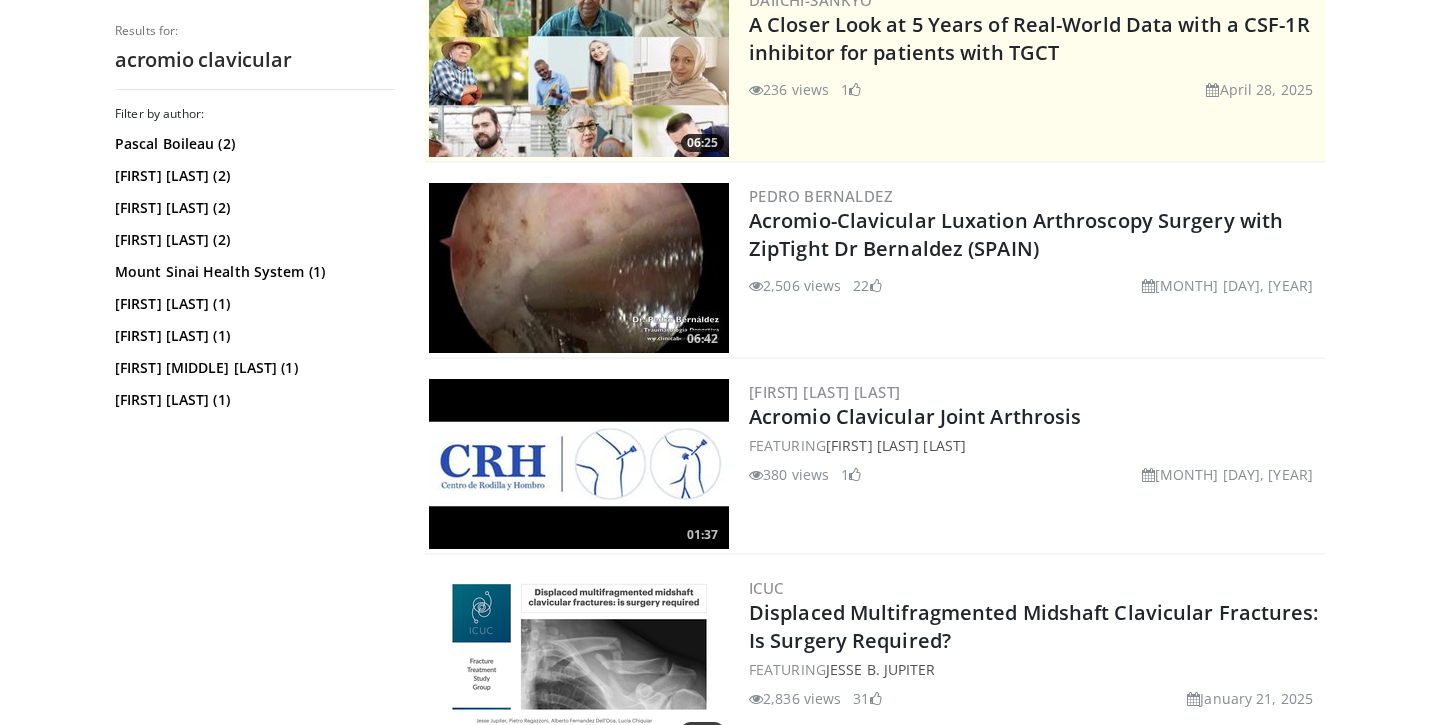 scroll, scrollTop: 428, scrollLeft: 0, axis: vertical 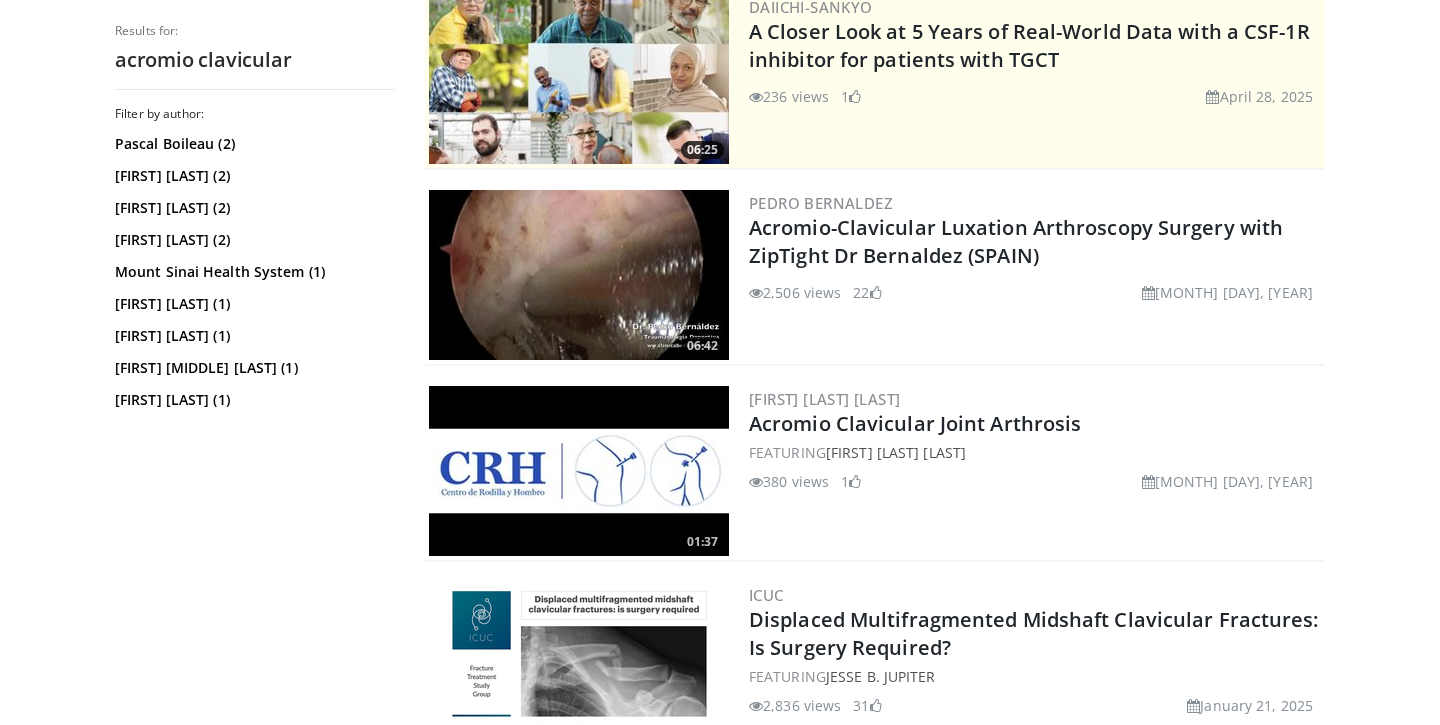 click at bounding box center [579, 275] 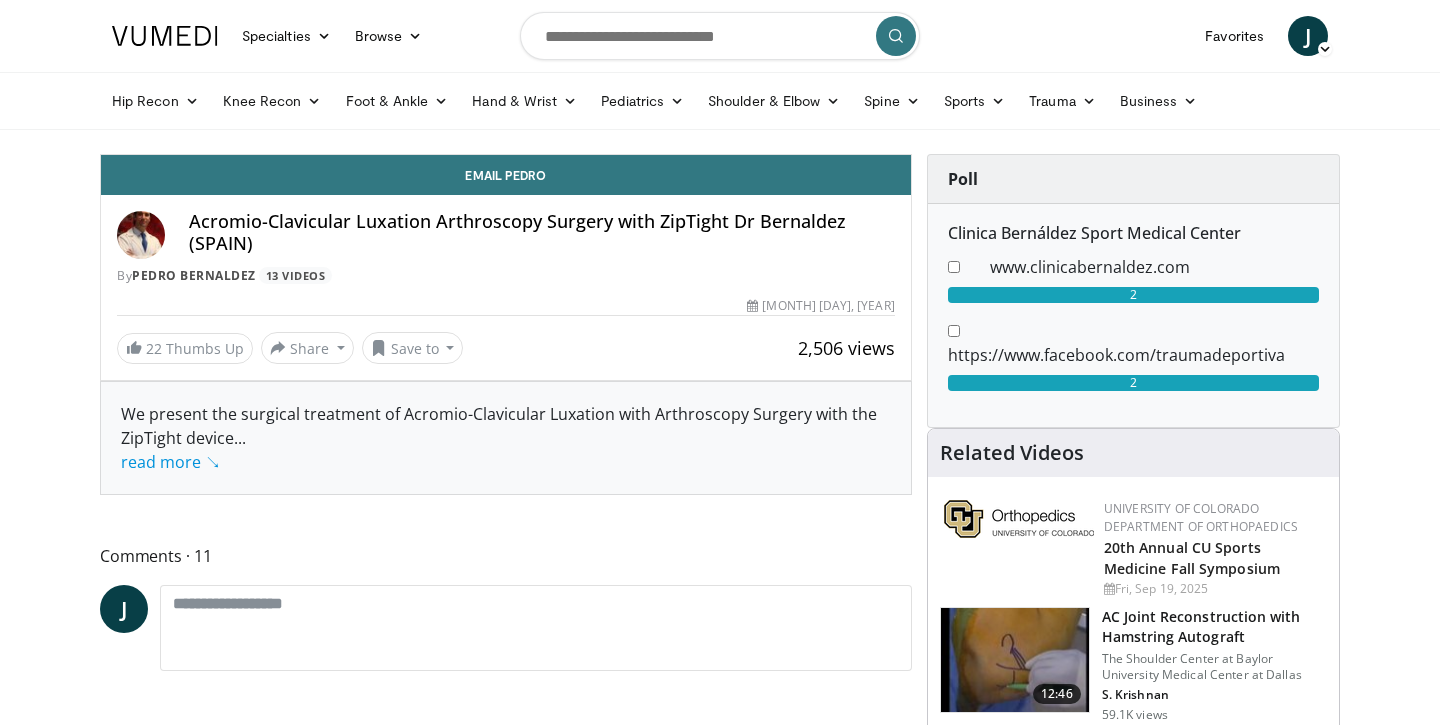 scroll, scrollTop: 0, scrollLeft: 0, axis: both 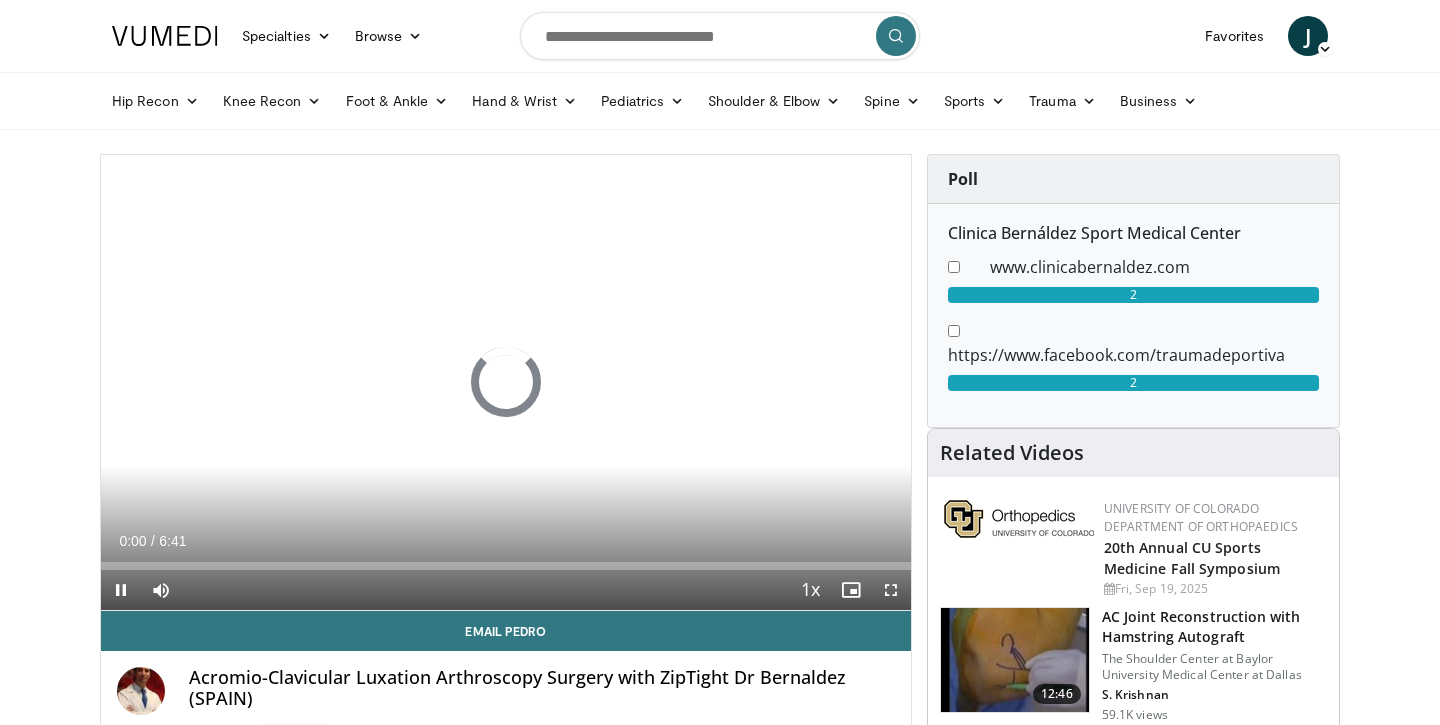 click at bounding box center (891, 590) 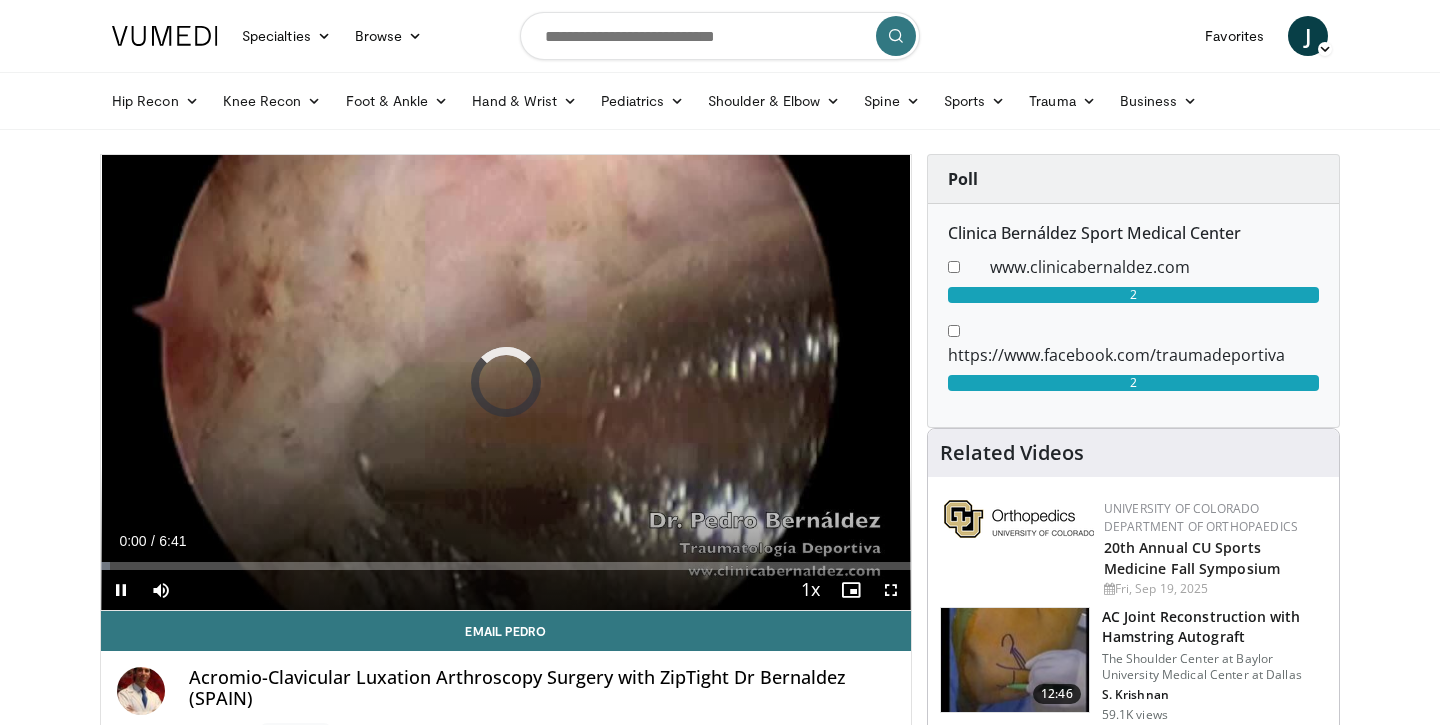click at bounding box center (121, 590) 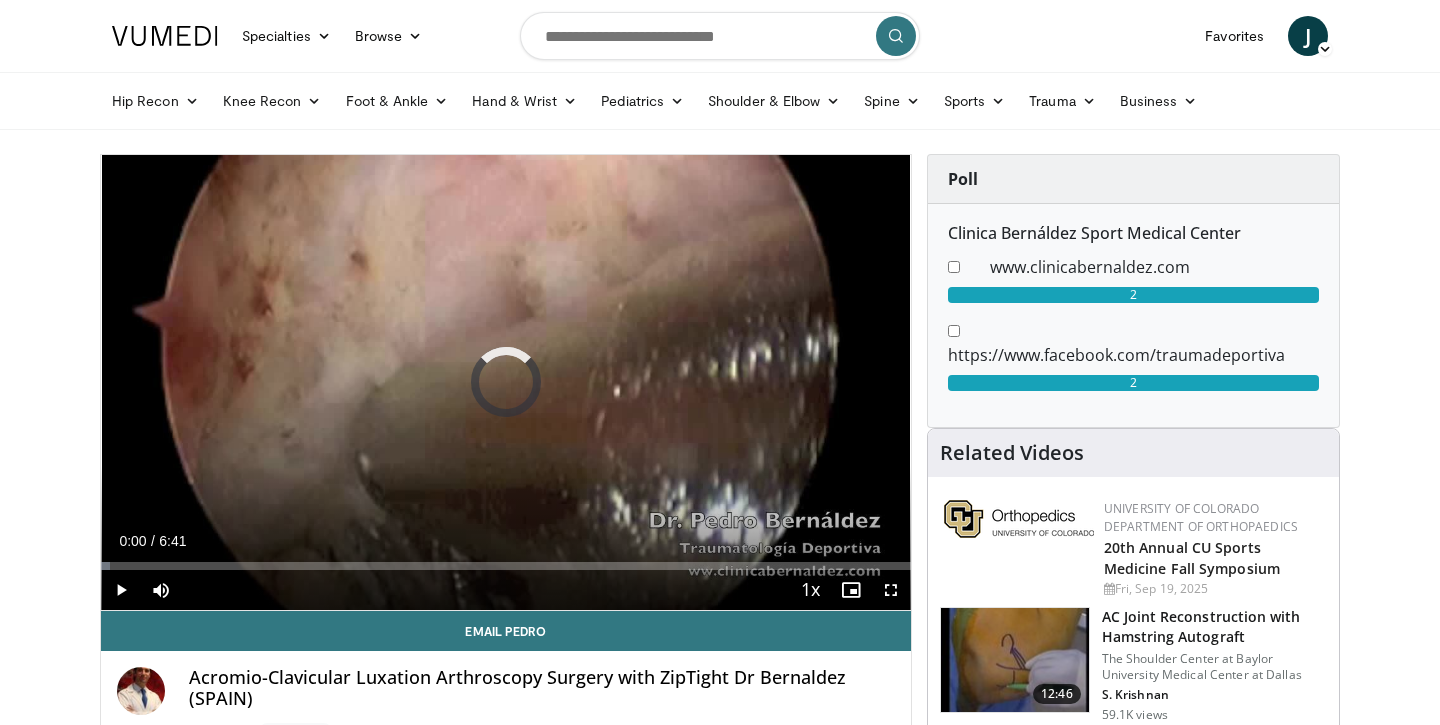 click at bounding box center (121, 590) 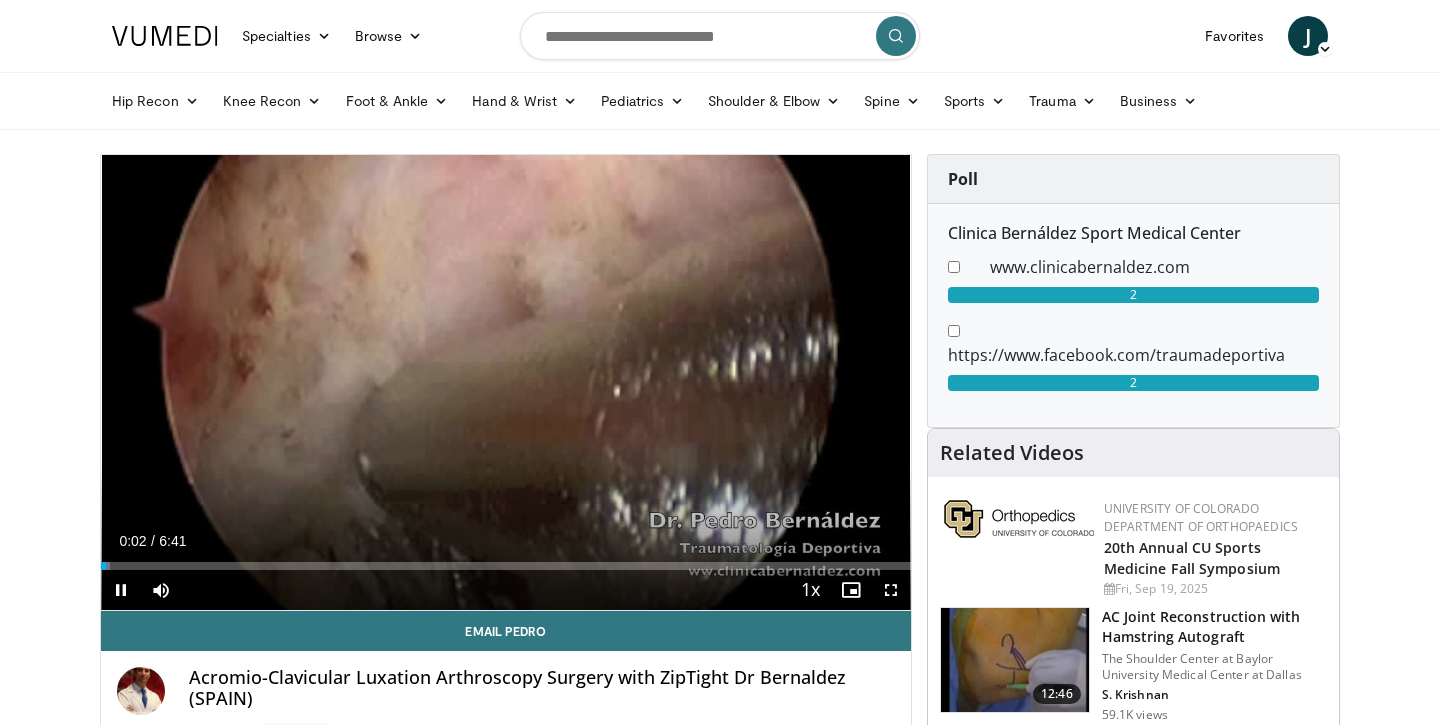 click at bounding box center (891, 590) 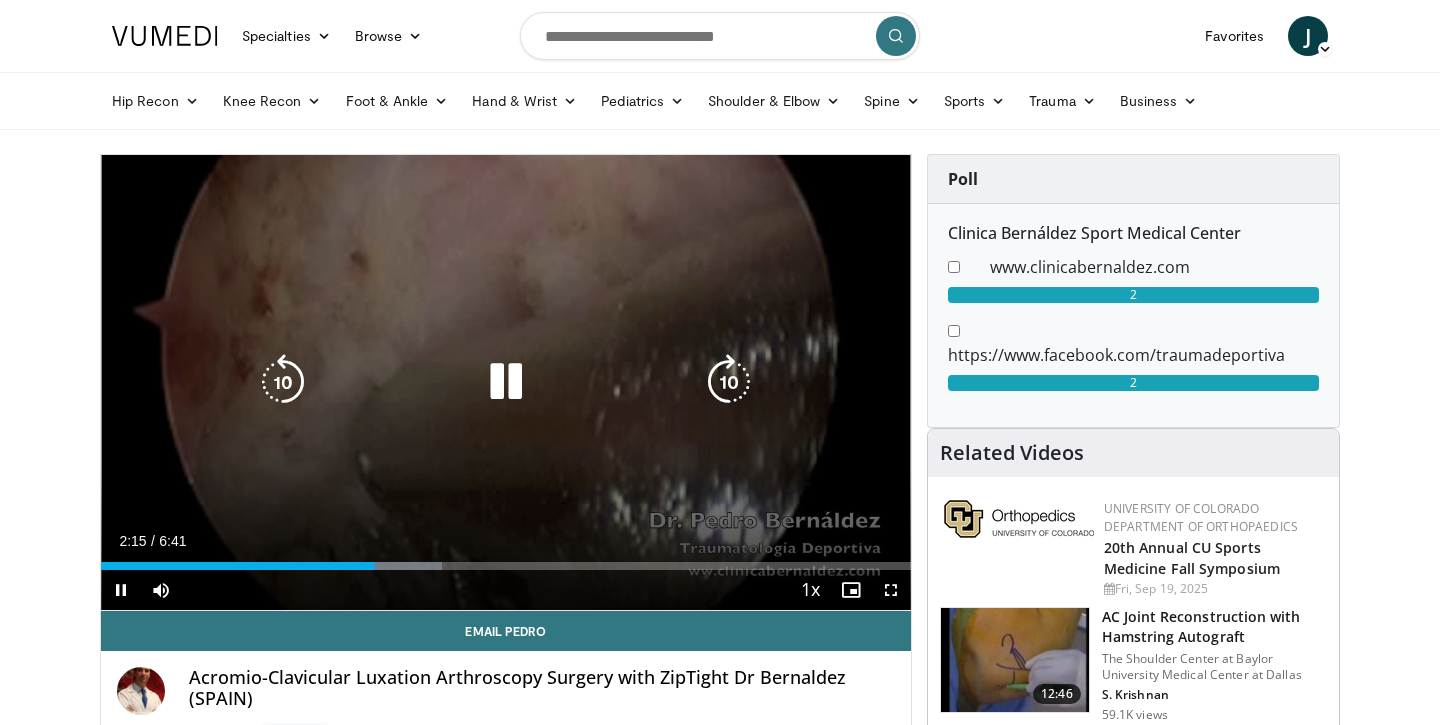 click at bounding box center [506, 382] 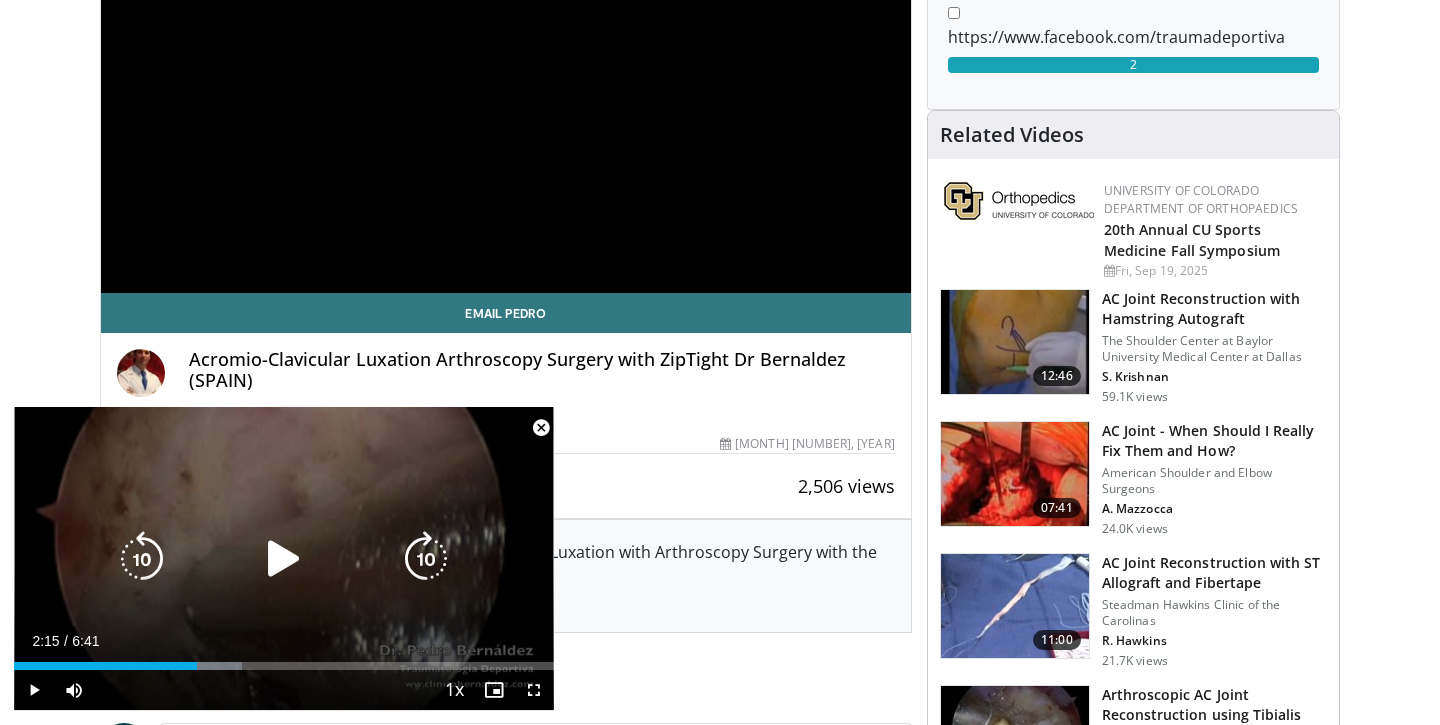 scroll, scrollTop: 320, scrollLeft: 0, axis: vertical 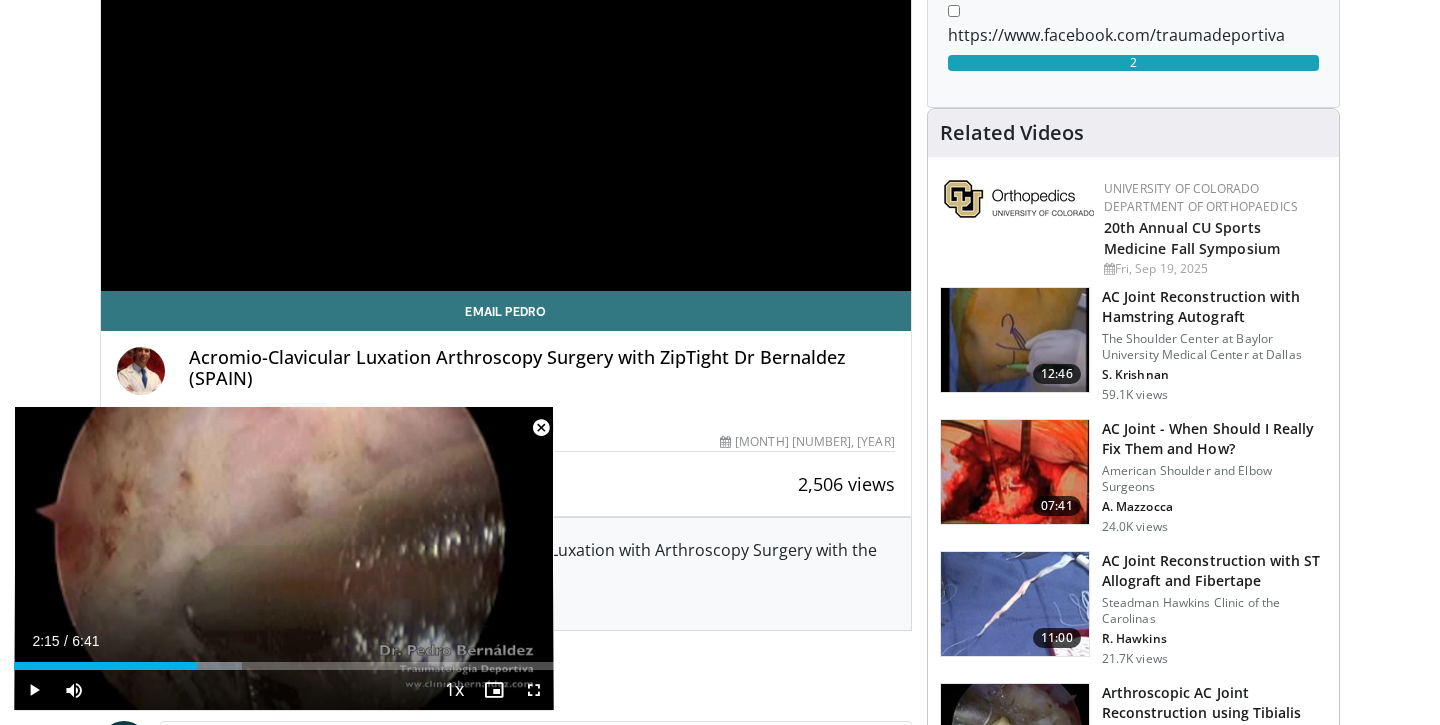 click on "Specialties
Adult & Family Medicine
Allergy, Asthma, Immunology
Anesthesiology
Cardiology
Dental
Dermatology
Endocrinology
Gastroenterology & Hepatology
General Surgery
Hematology & Oncology
Infectious Disease
Nephrology
Neurology
Neurosurgery
Obstetrics & Gynecology
Ophthalmology
Oral Maxillofacial
Orthopaedics
Otolaryngology
Pediatrics
Plastic Surgery
Podiatry
Psychiatry
Pulmonology
Radiation Oncology
Radiology
Rheumatology
Urology" at bounding box center [720, 1444] 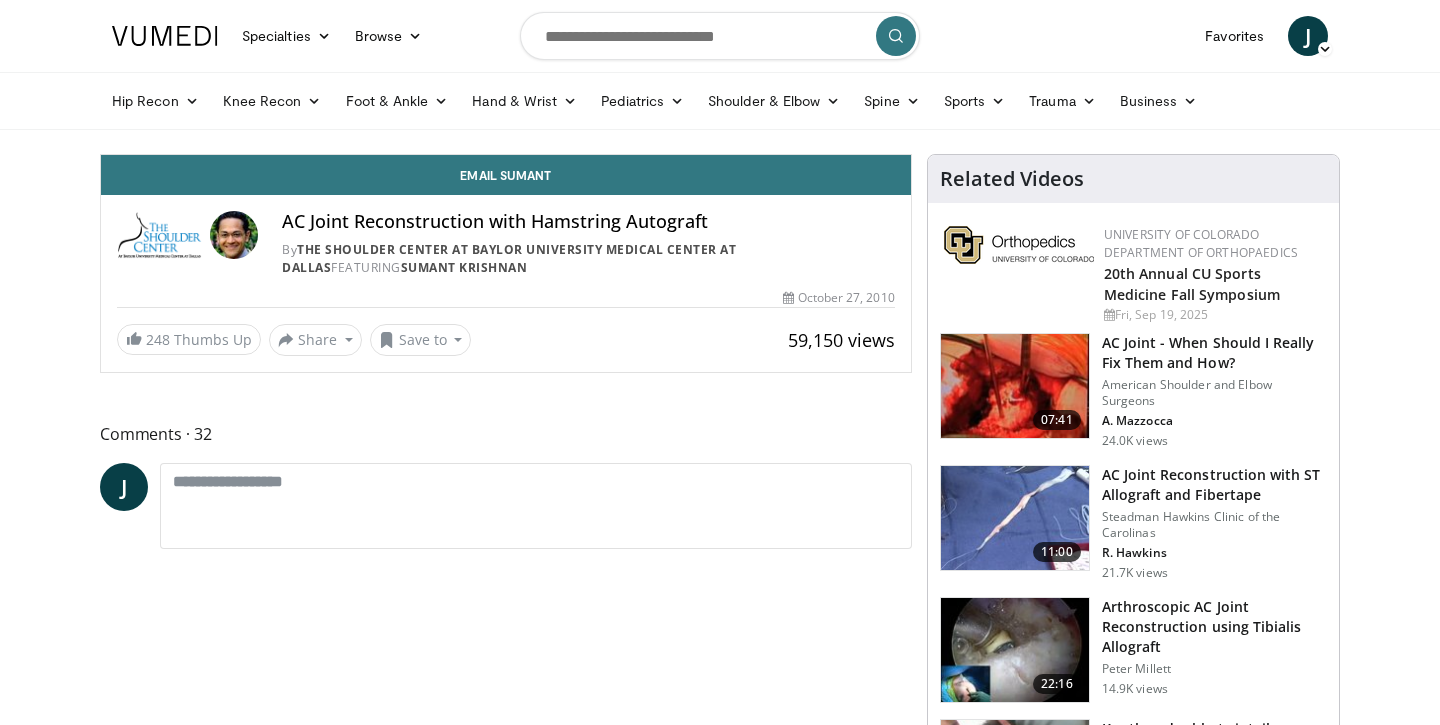 scroll, scrollTop: 0, scrollLeft: 0, axis: both 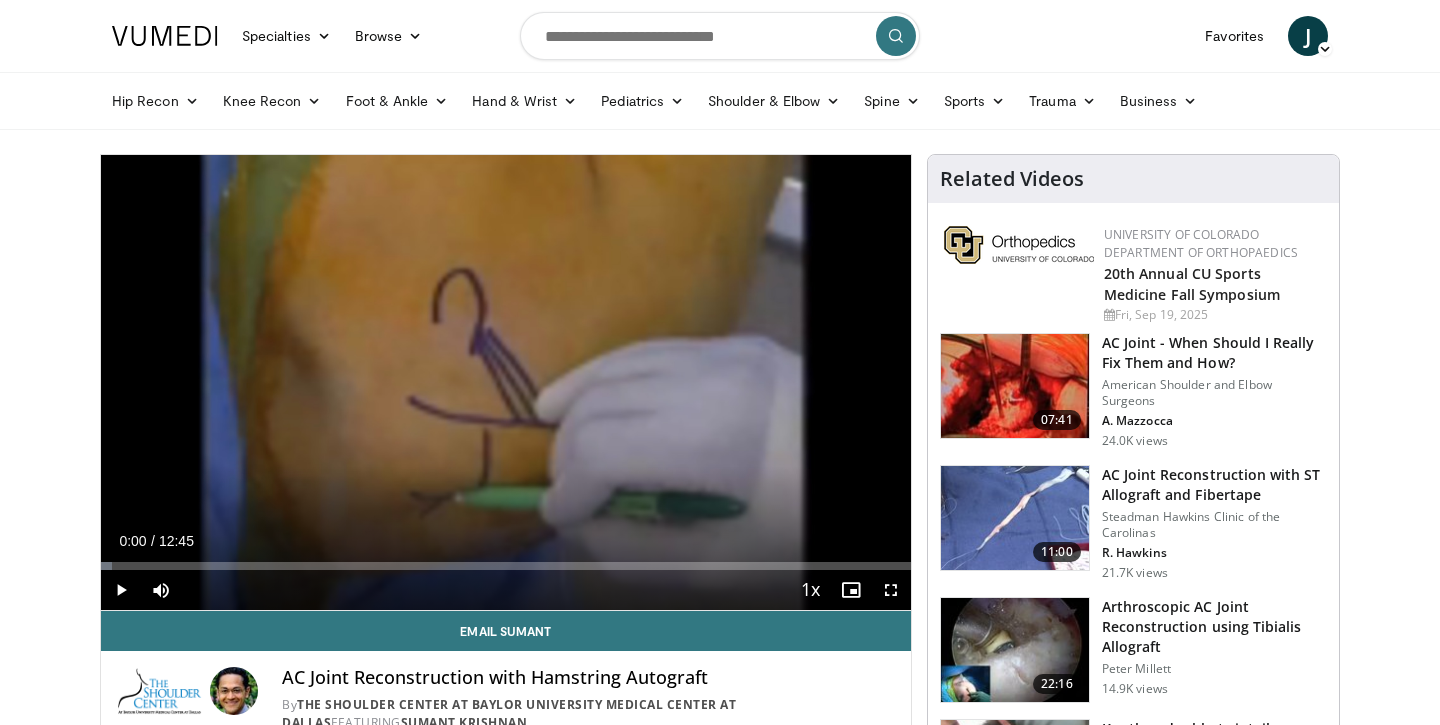 click at bounding box center (891, 590) 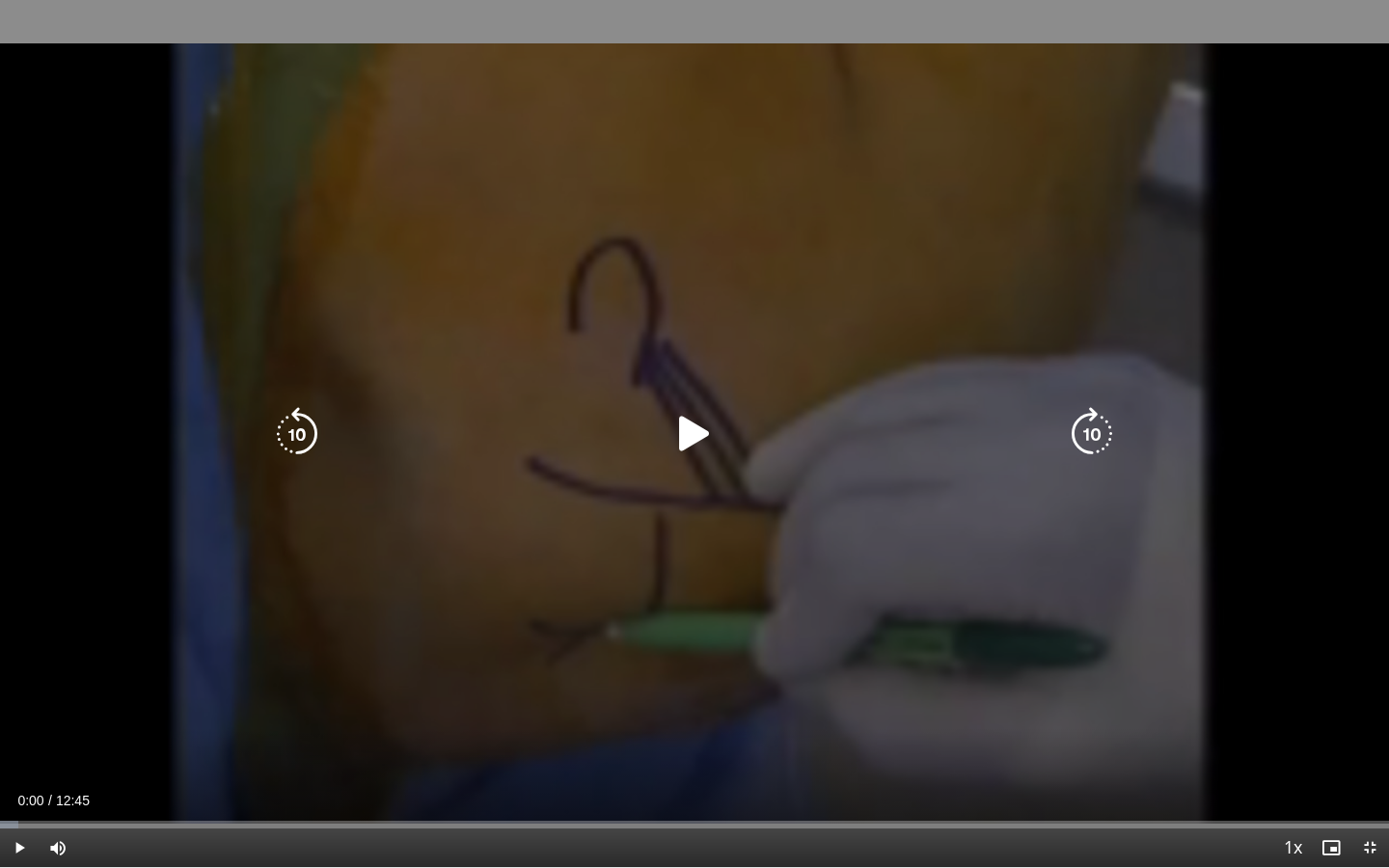 click at bounding box center (694, 434) 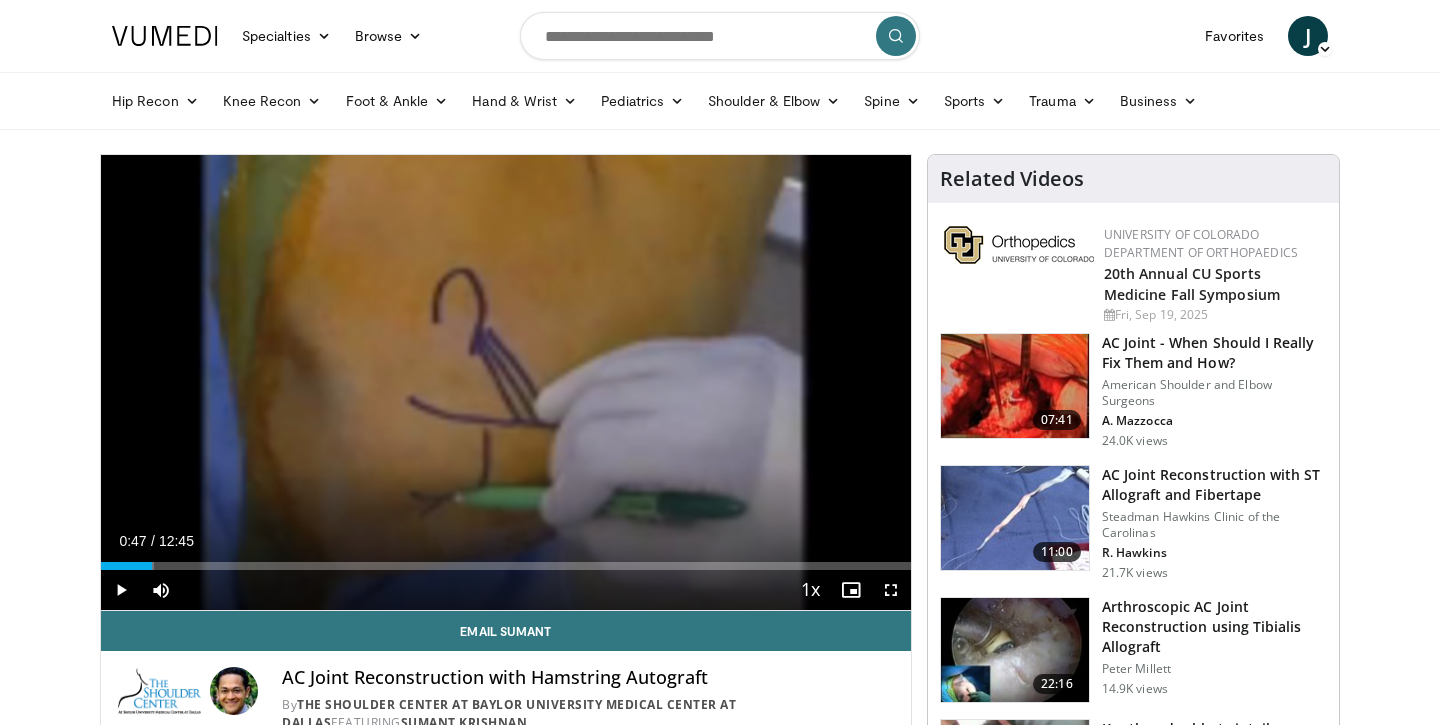 click at bounding box center [891, 590] 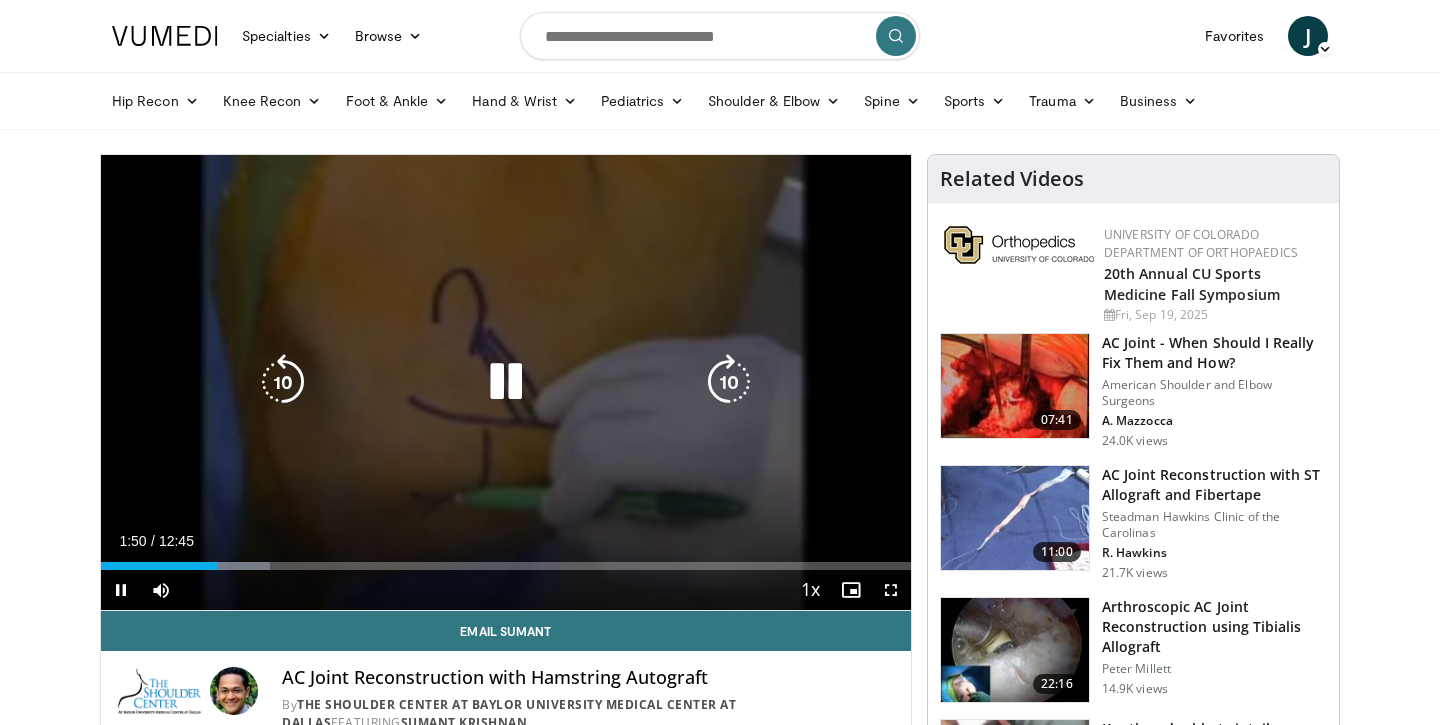 click at bounding box center (506, 382) 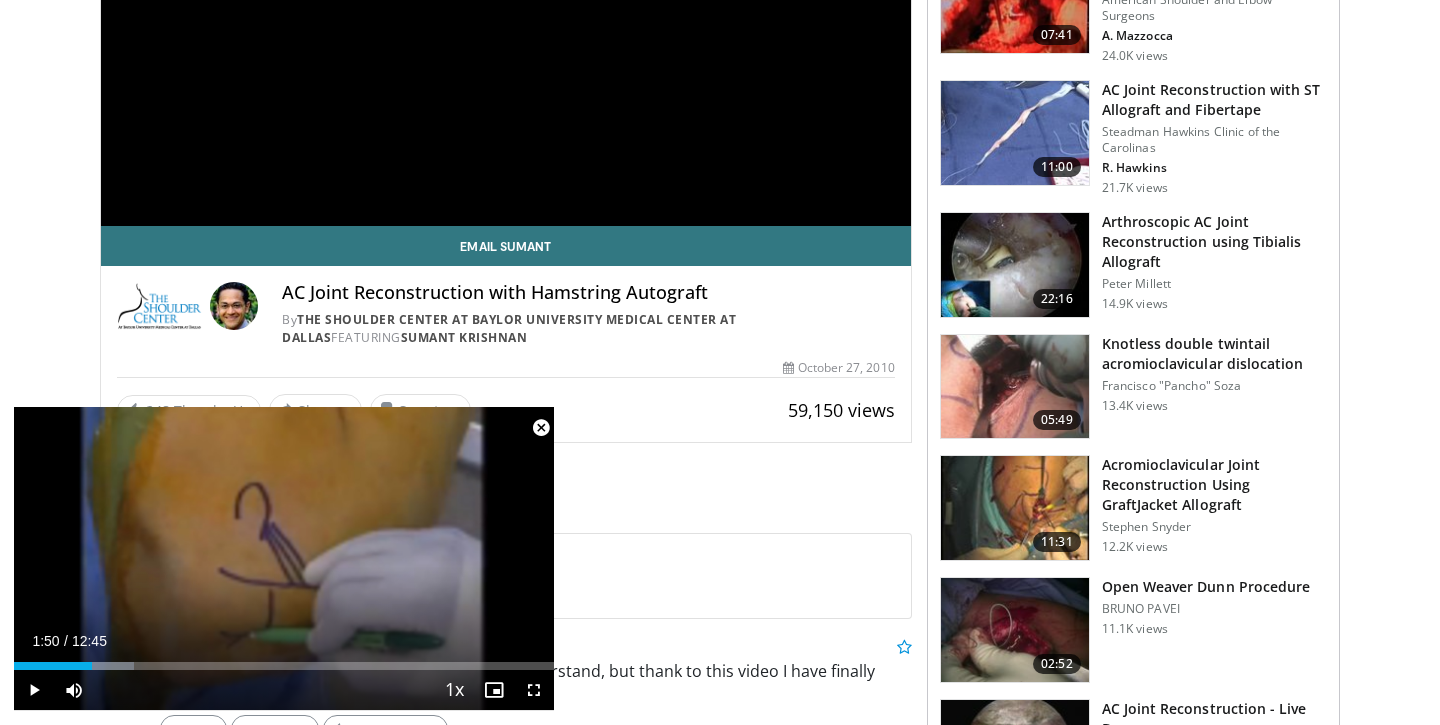 scroll, scrollTop: 345, scrollLeft: 0, axis: vertical 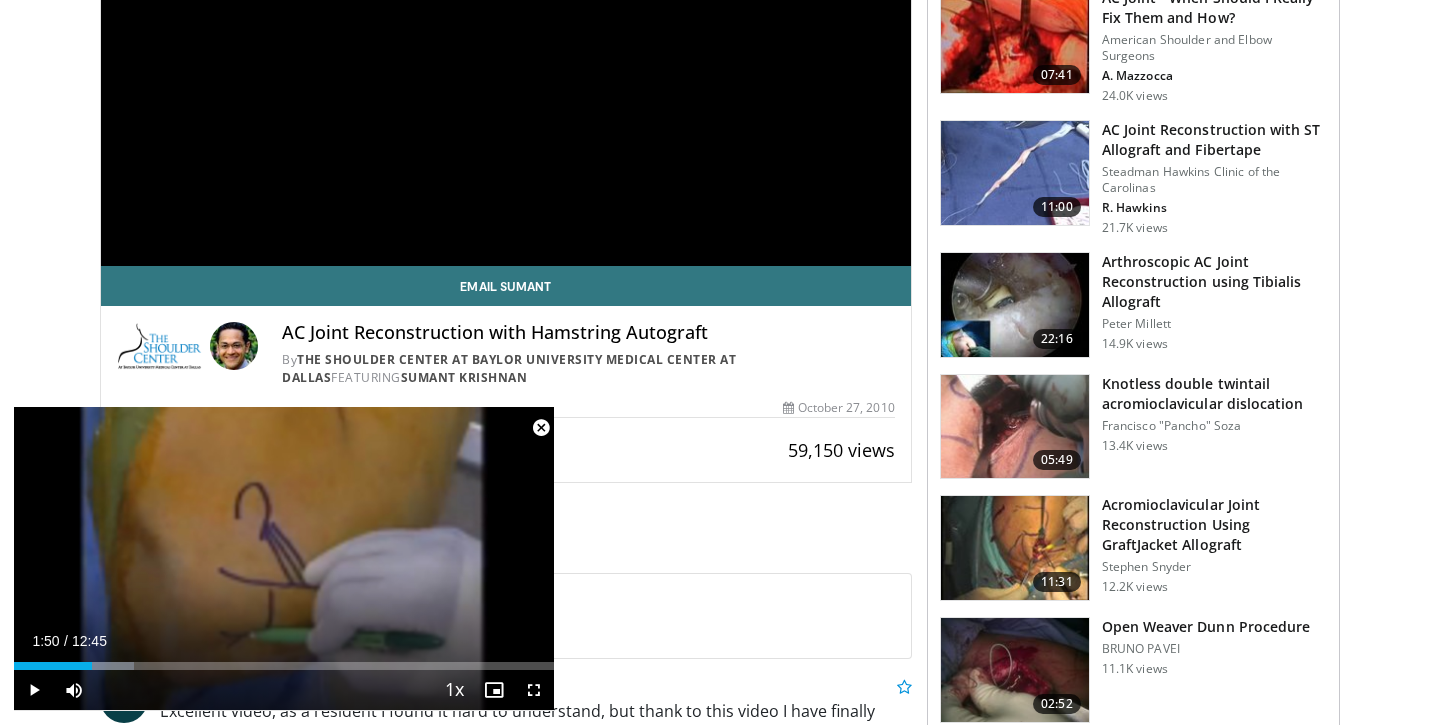 click at bounding box center (541, 428) 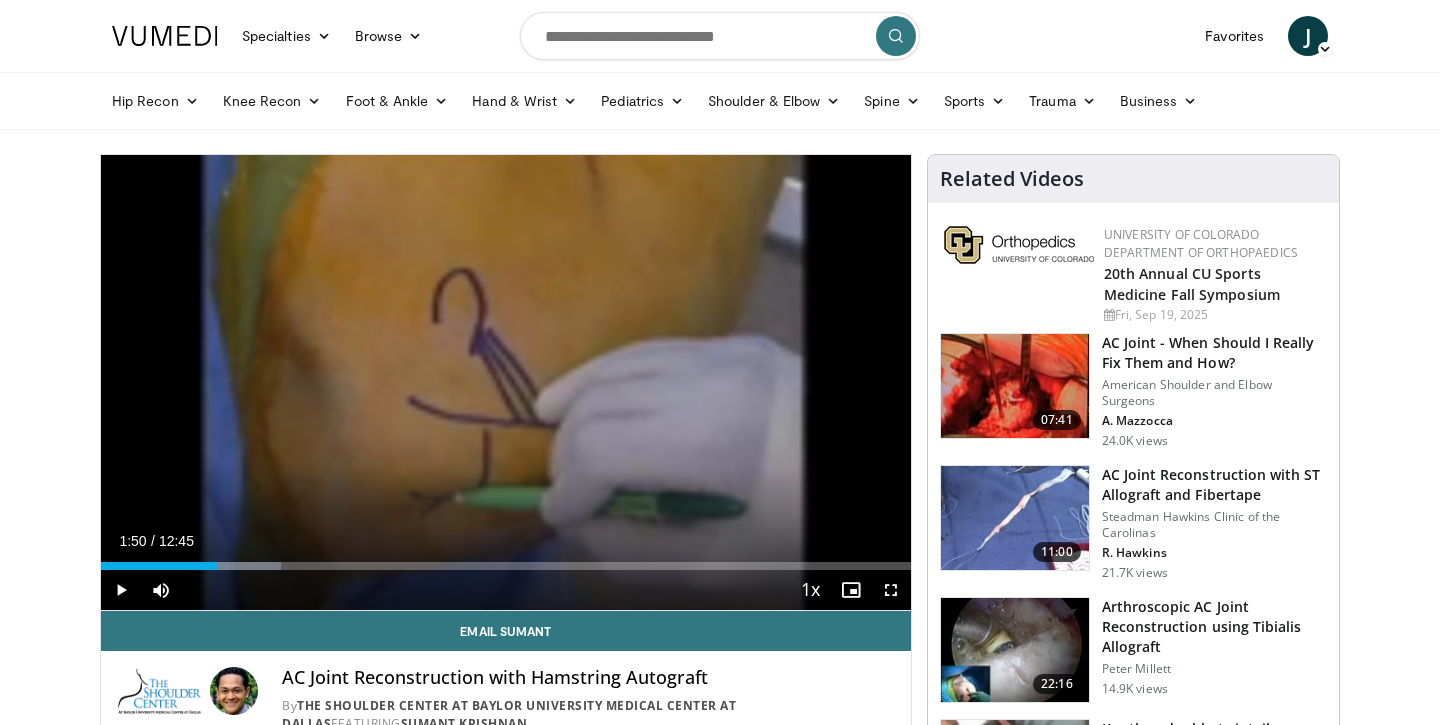 scroll, scrollTop: 0, scrollLeft: 0, axis: both 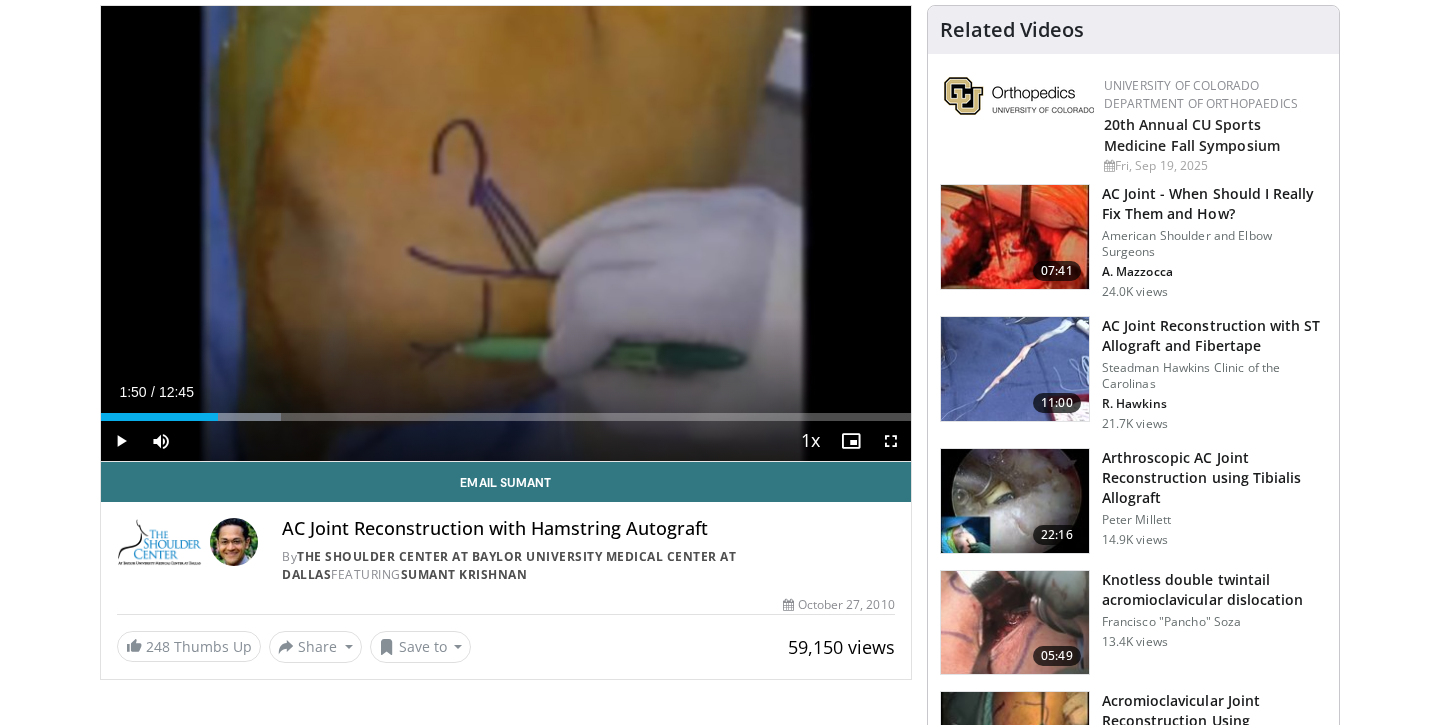 click at bounding box center (1015, 501) 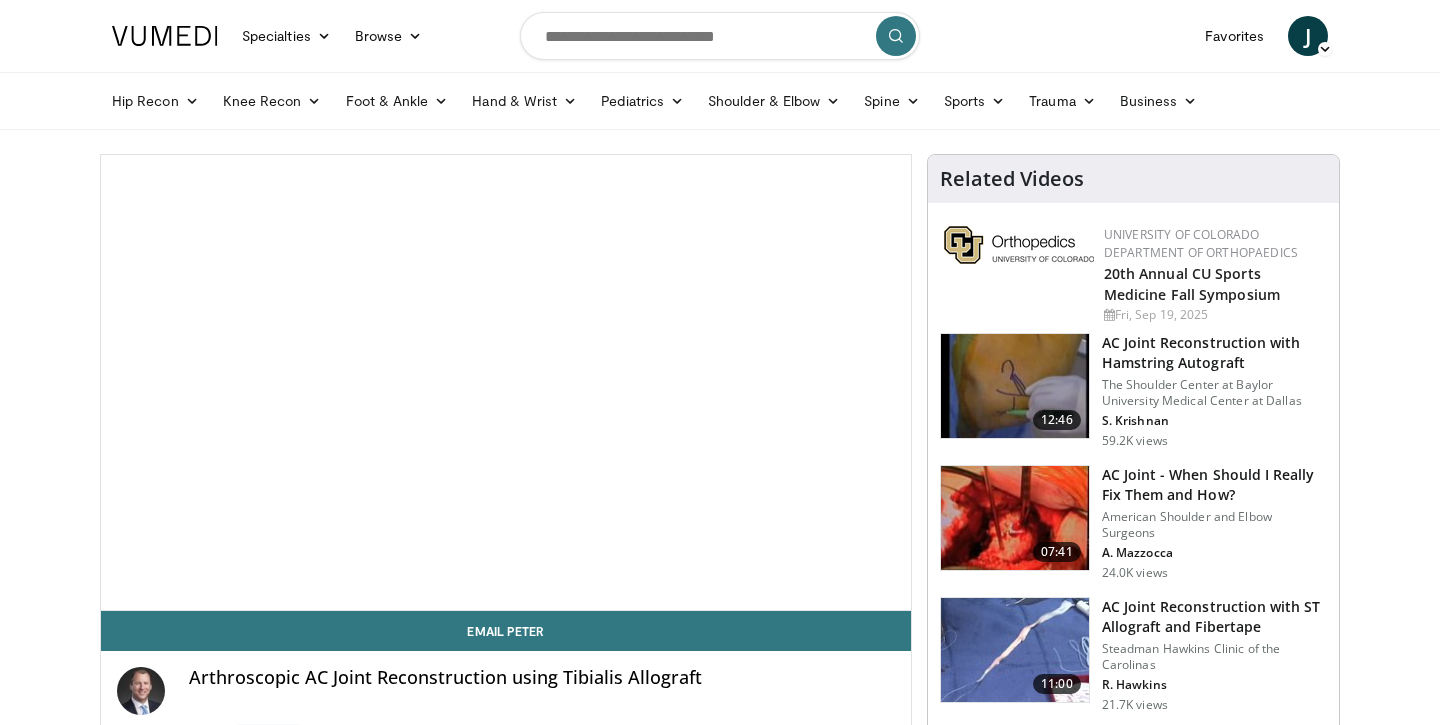 scroll, scrollTop: 0, scrollLeft: 0, axis: both 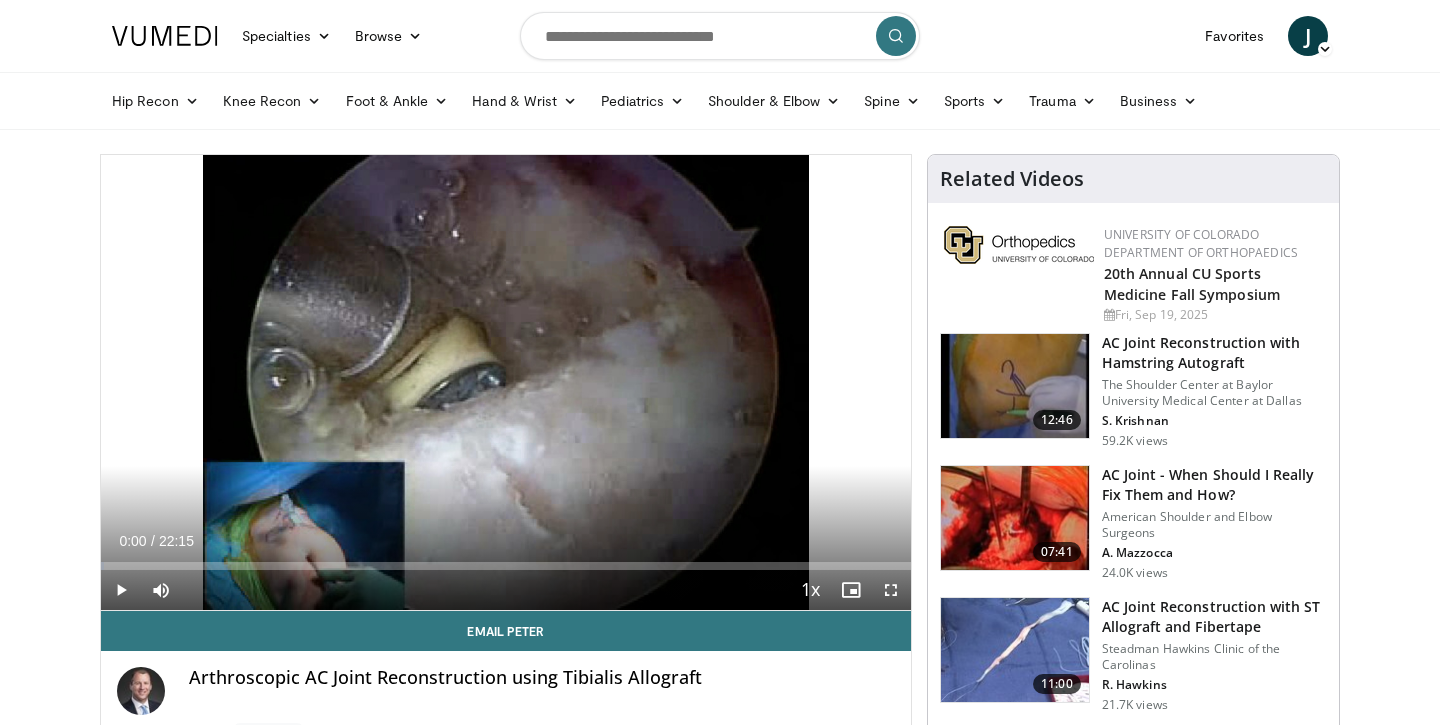 click at bounding box center (891, 590) 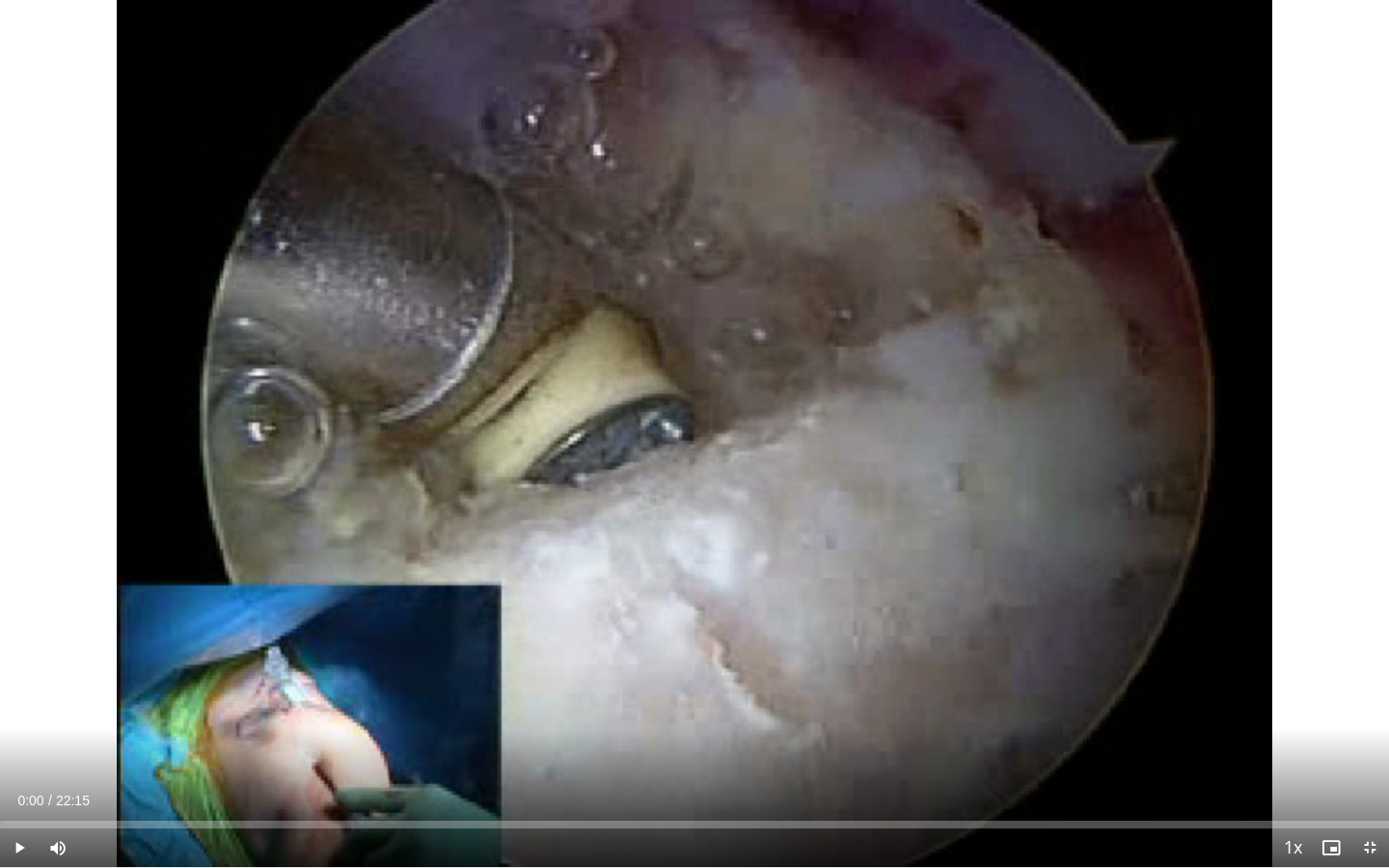 click at bounding box center (19, 848) 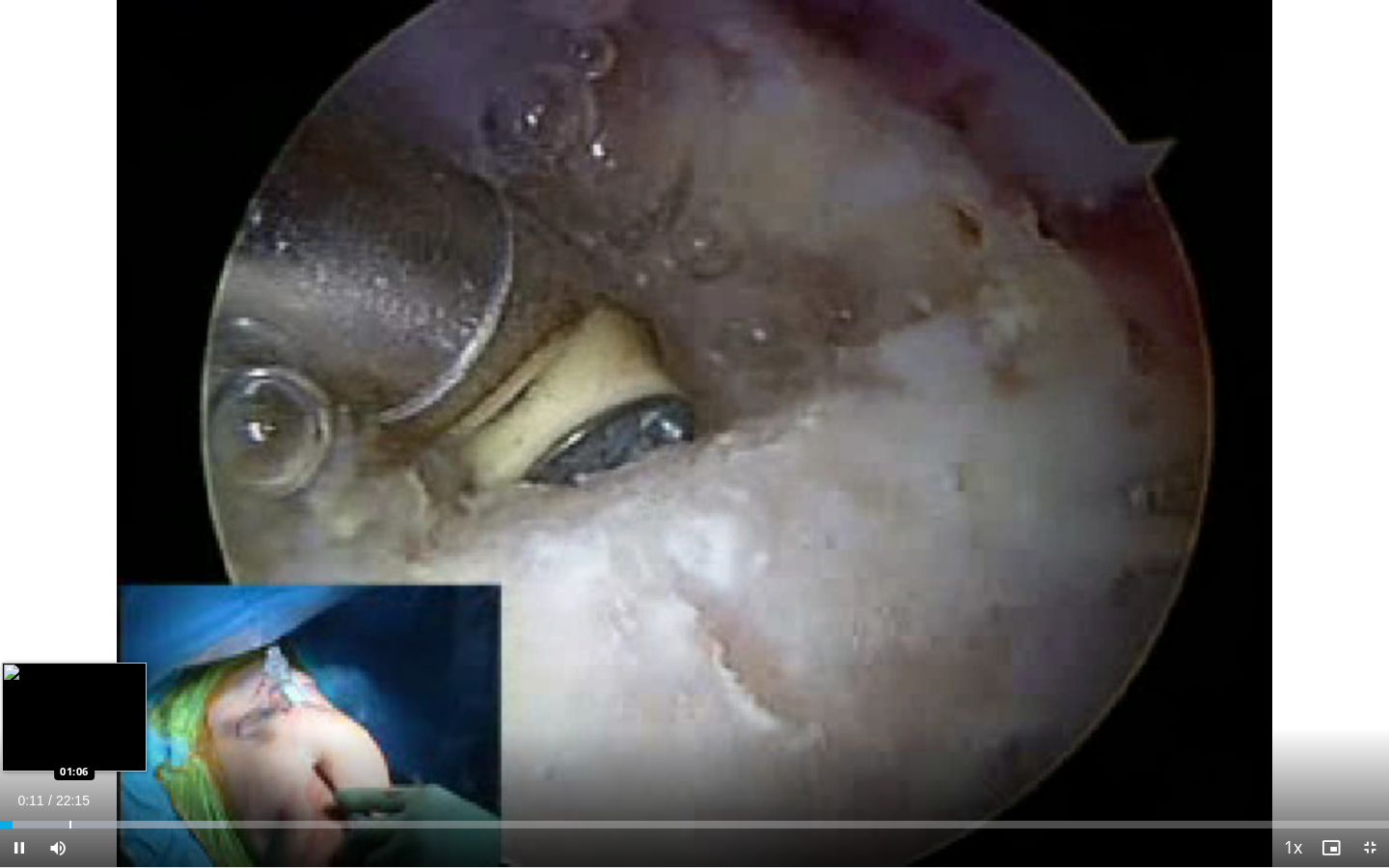 click on "Loaded :  16.31% 00:12 01:06" at bounding box center (694, 819) 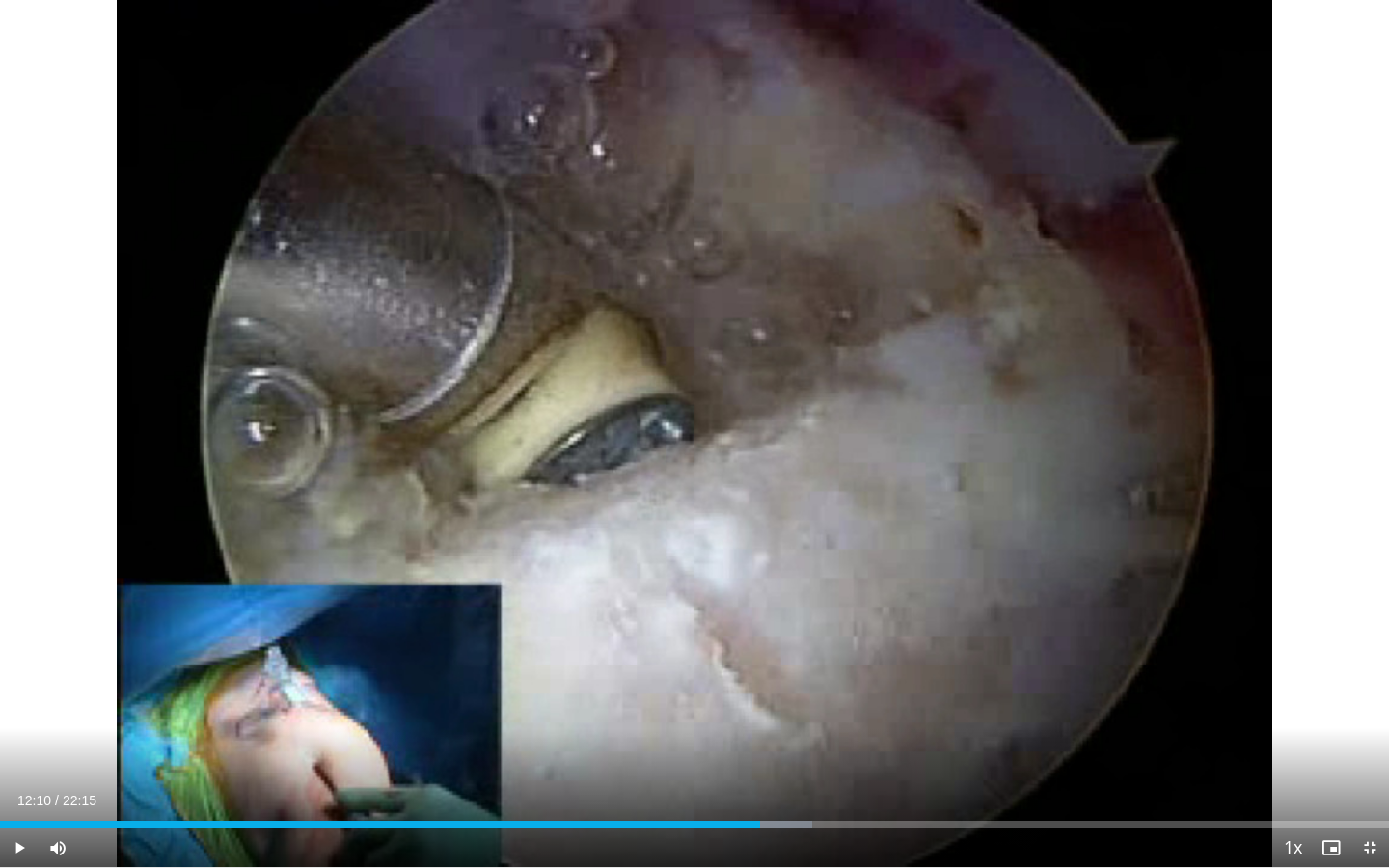 click on "**********" at bounding box center [694, 434] 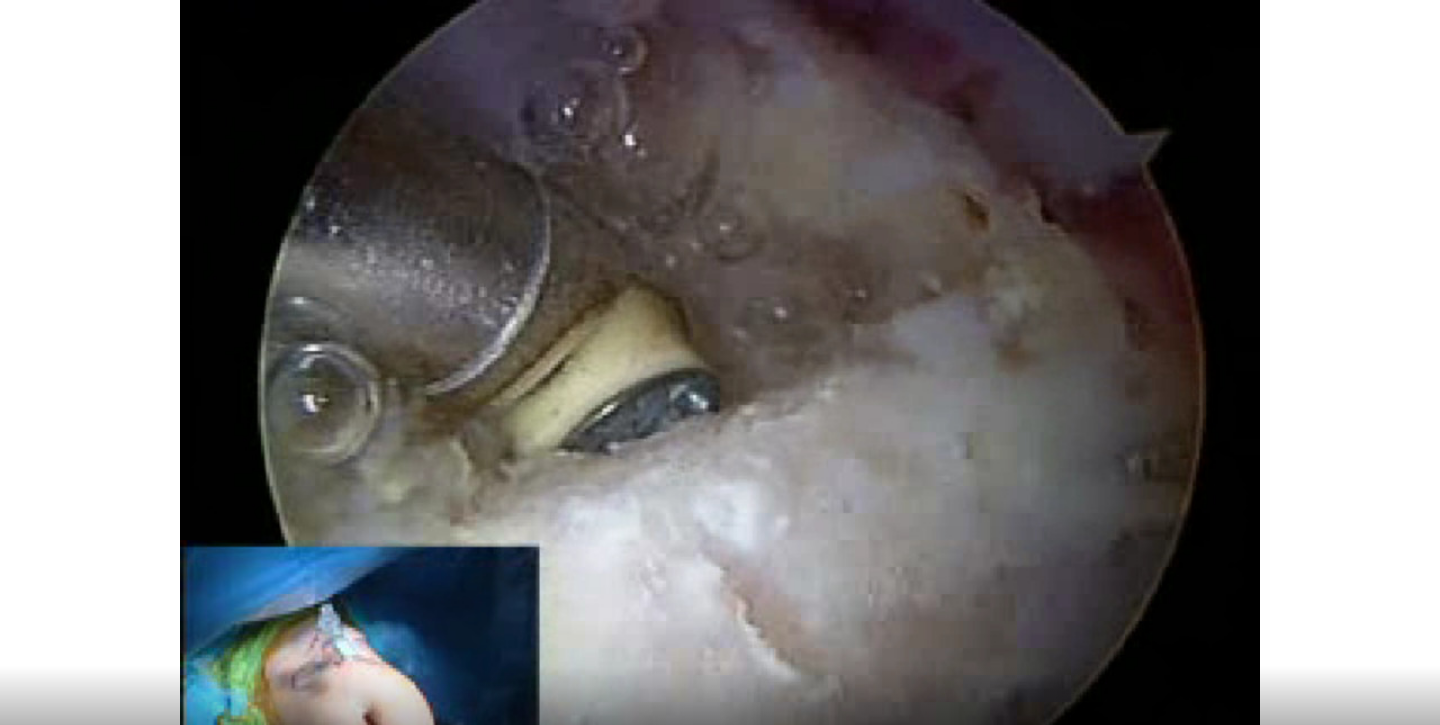 scroll, scrollTop: 0, scrollLeft: 0, axis: both 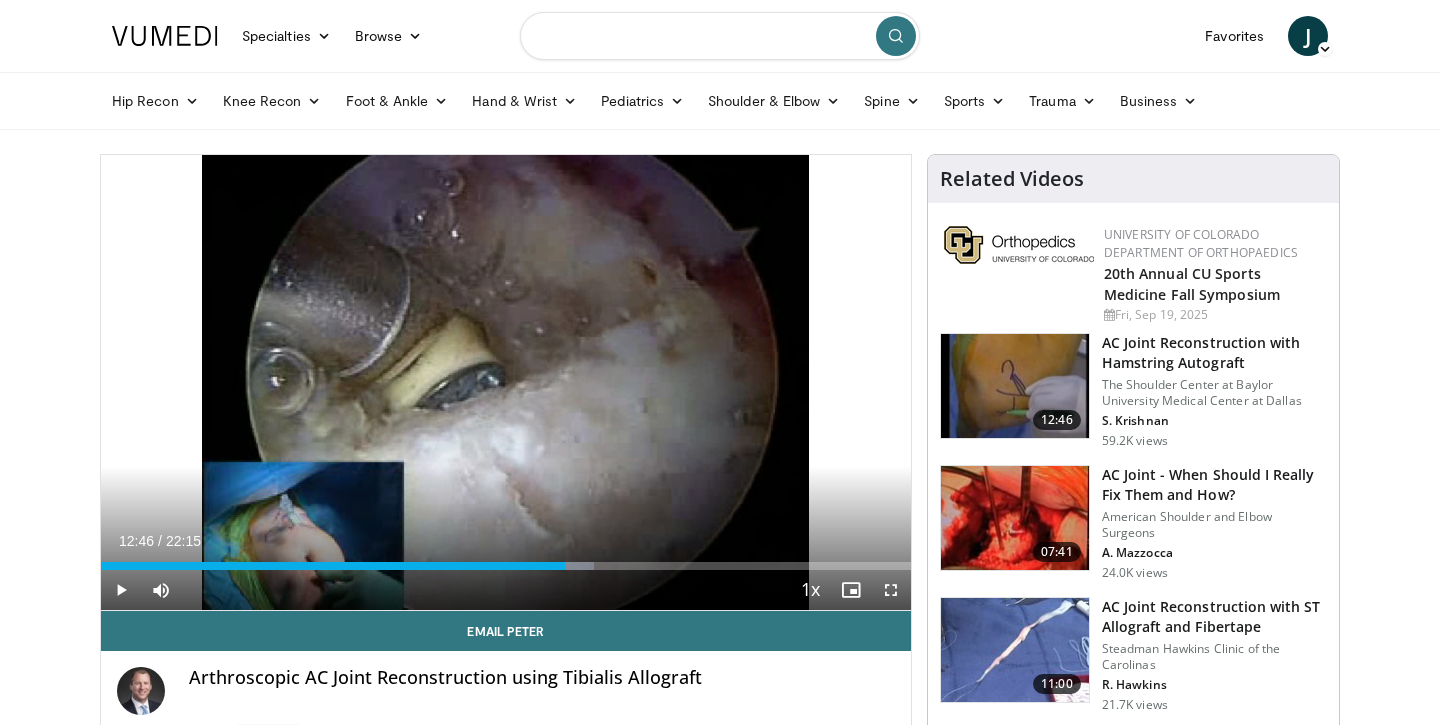 click at bounding box center [720, 36] 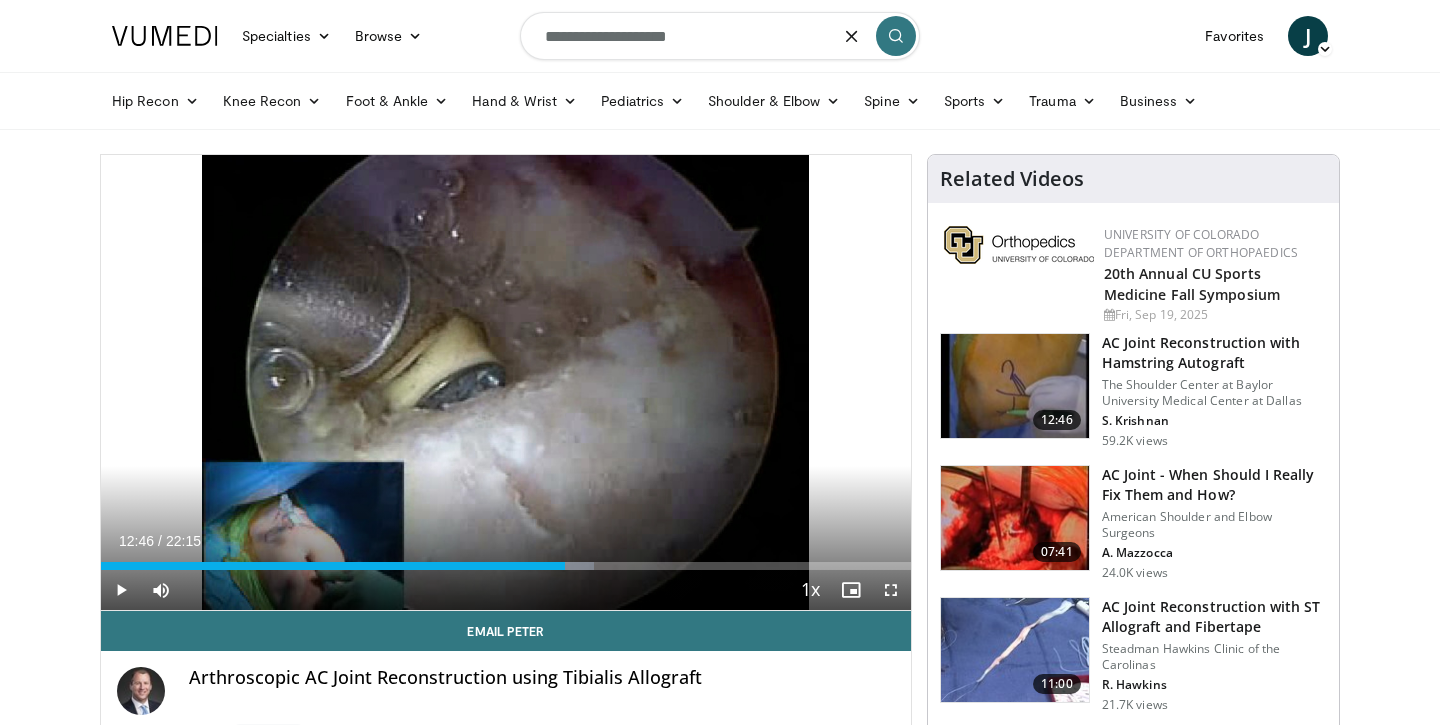 type on "**********" 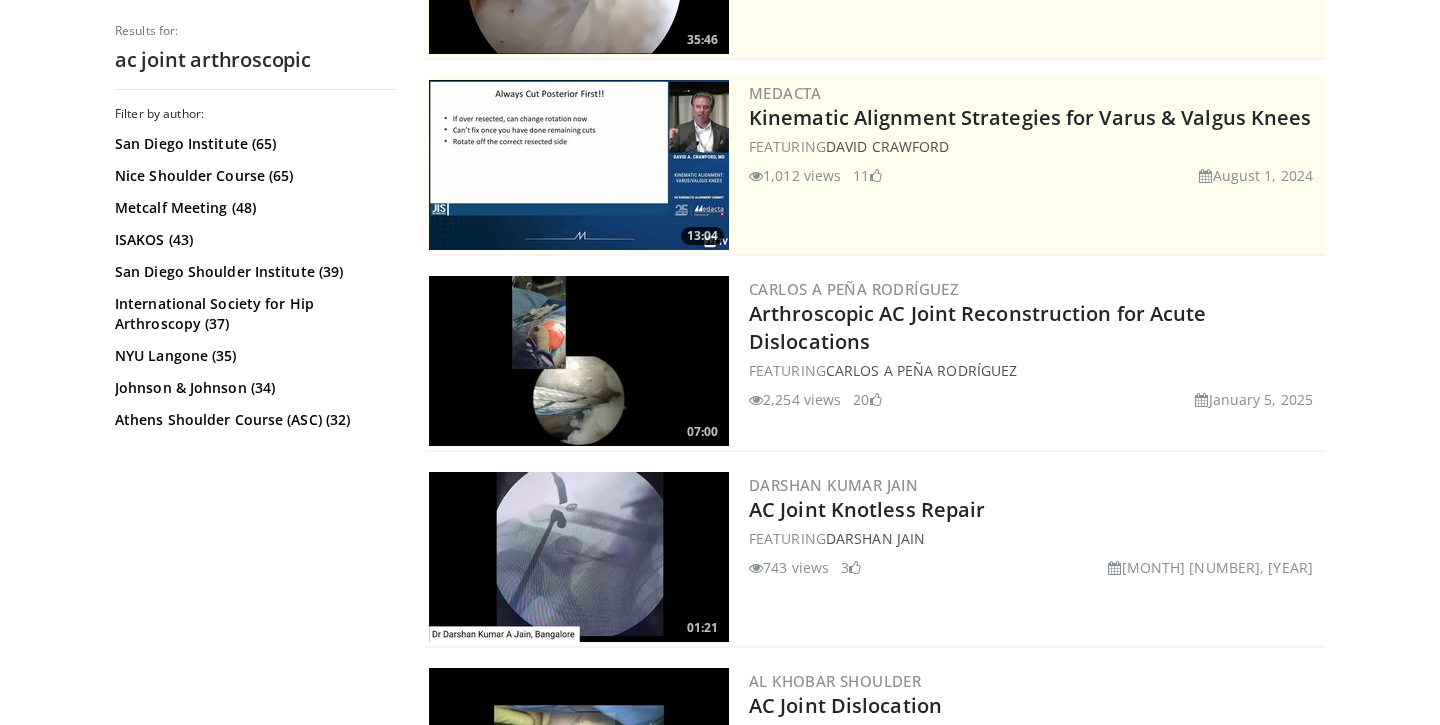 scroll, scrollTop: 342, scrollLeft: 0, axis: vertical 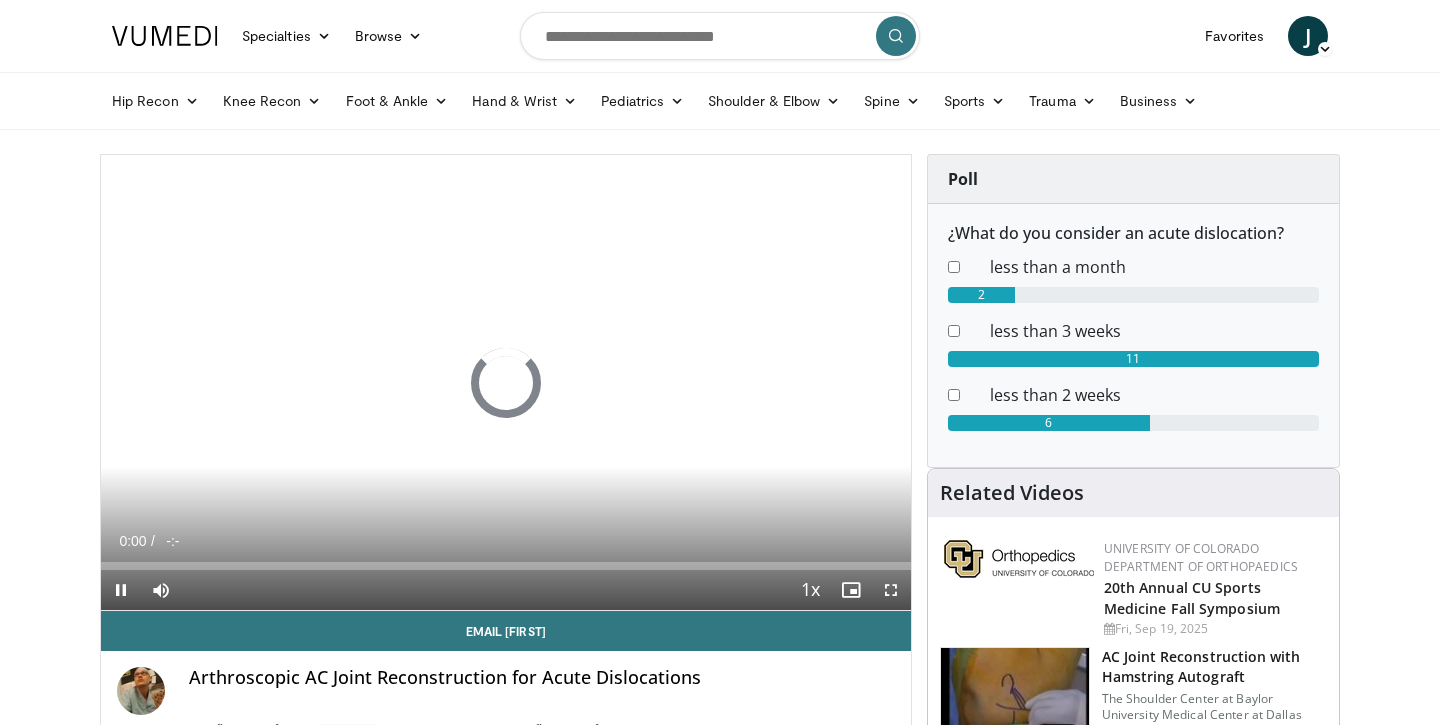 click at bounding box center (891, 590) 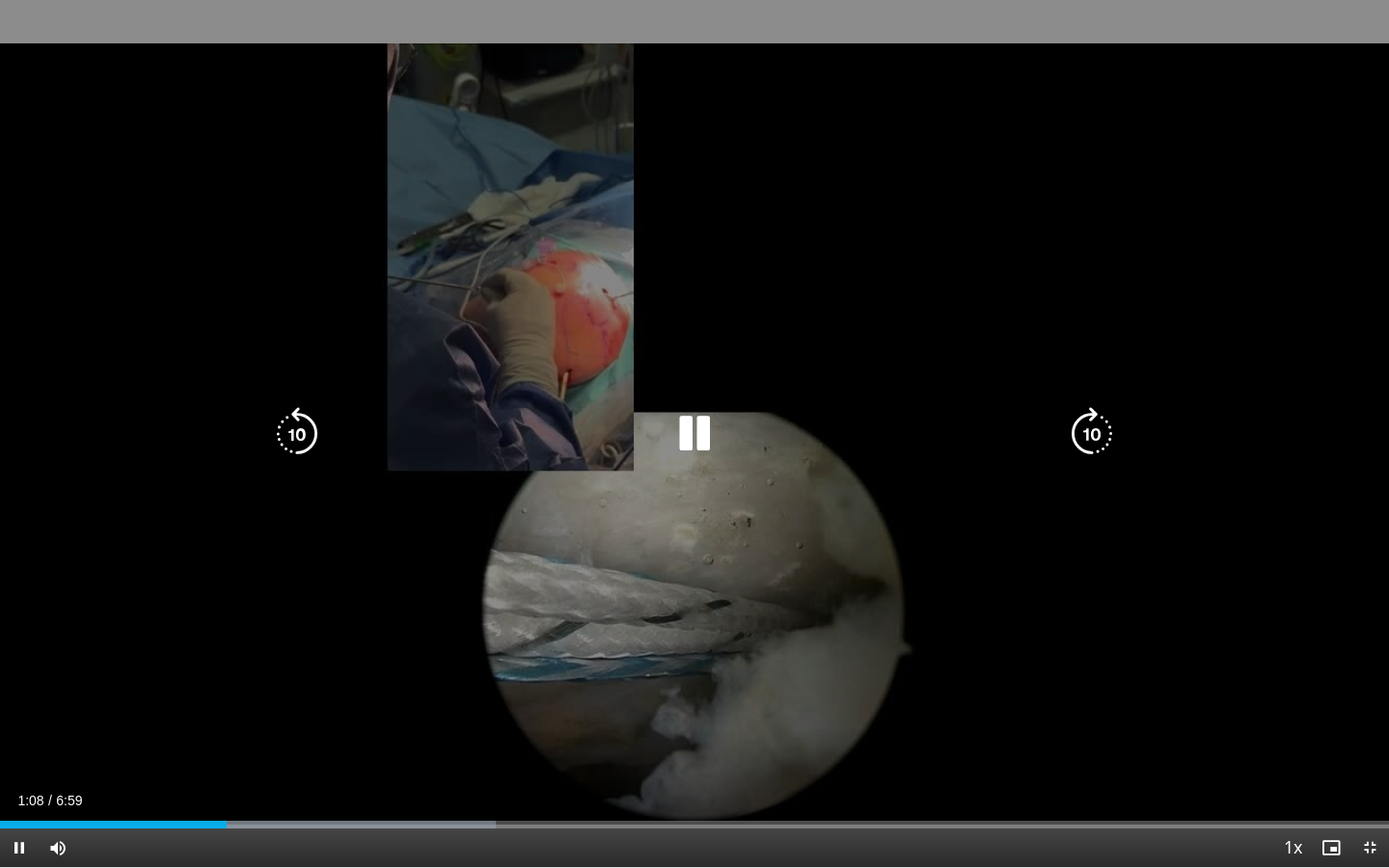 click on "10 seconds
Tap to unmute" at bounding box center [694, 433] 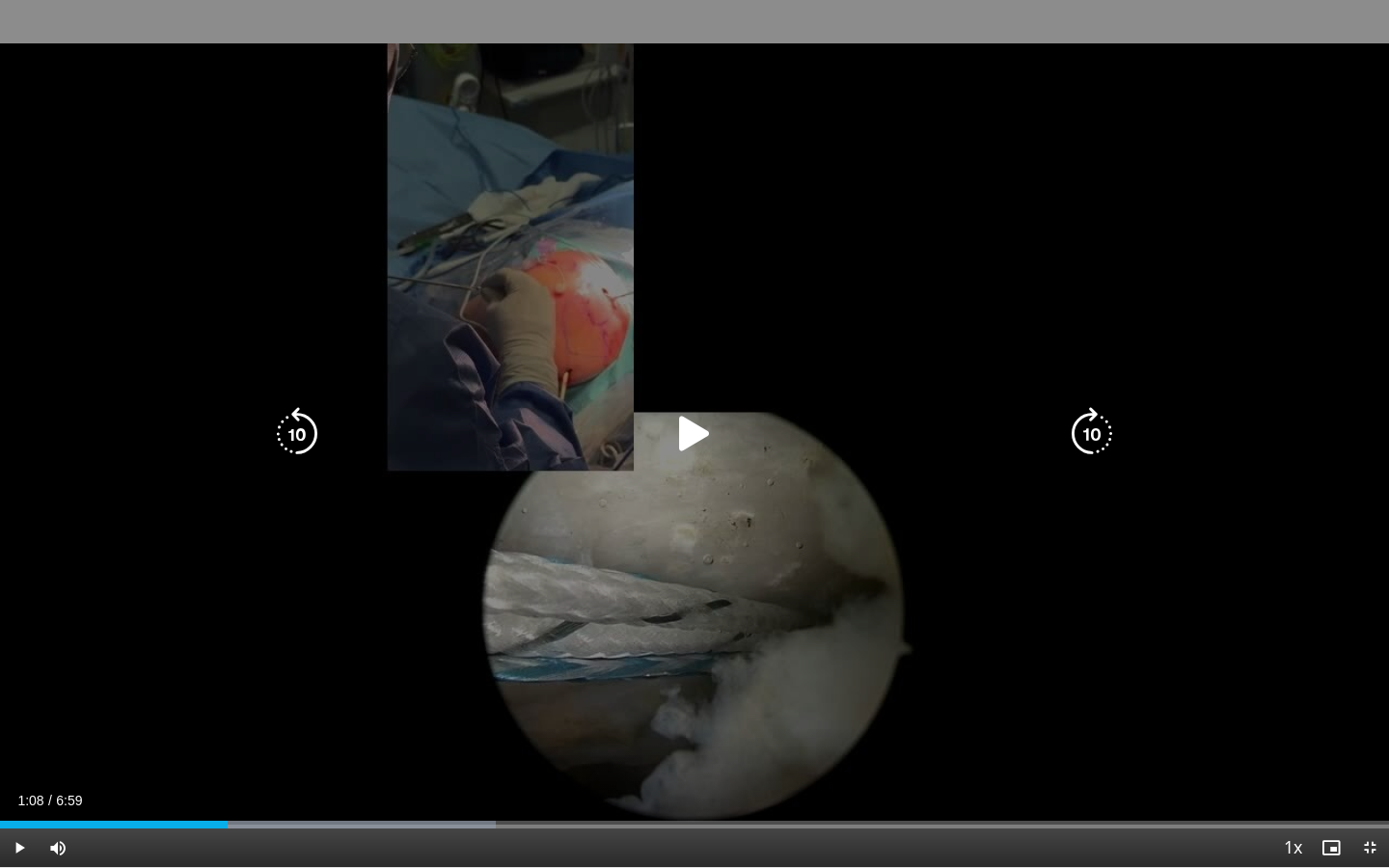 click on "10 seconds
Tap to unmute" at bounding box center (694, 433) 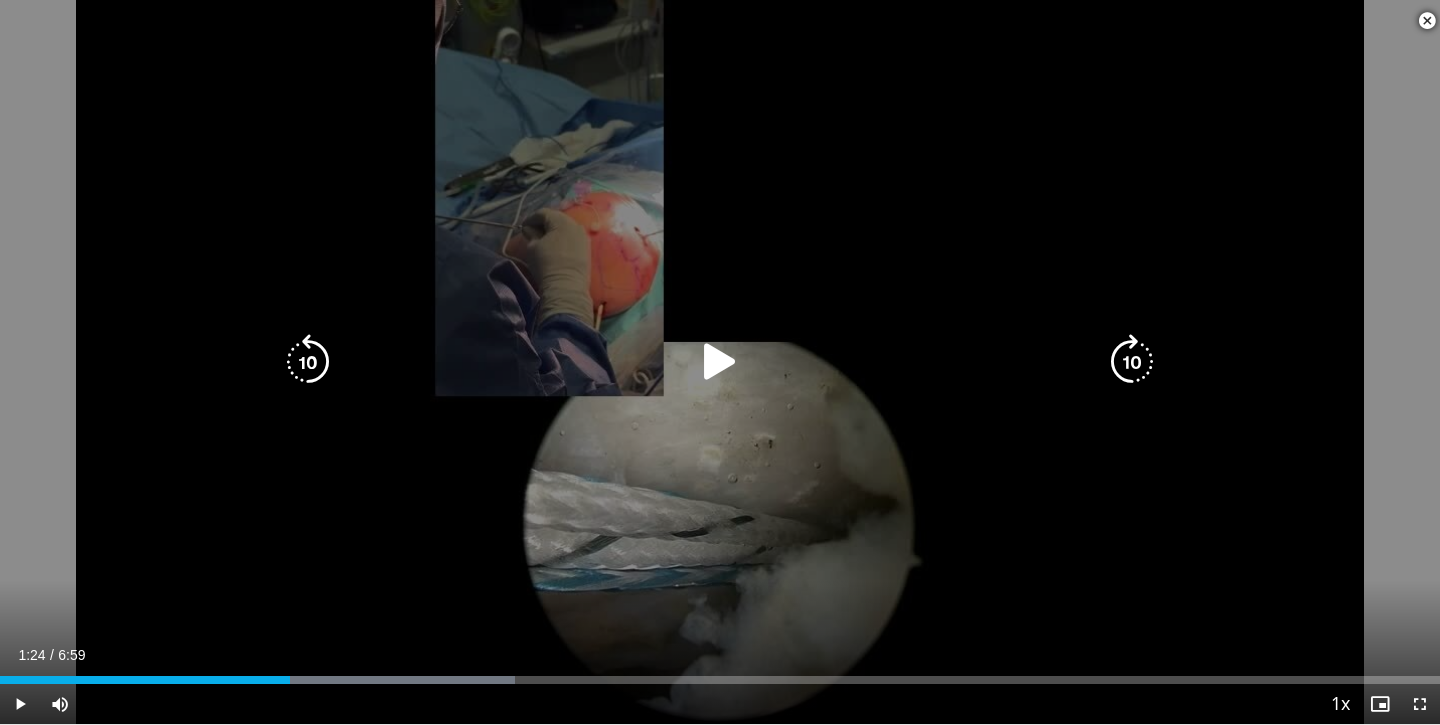 scroll, scrollTop: 591, scrollLeft: 0, axis: vertical 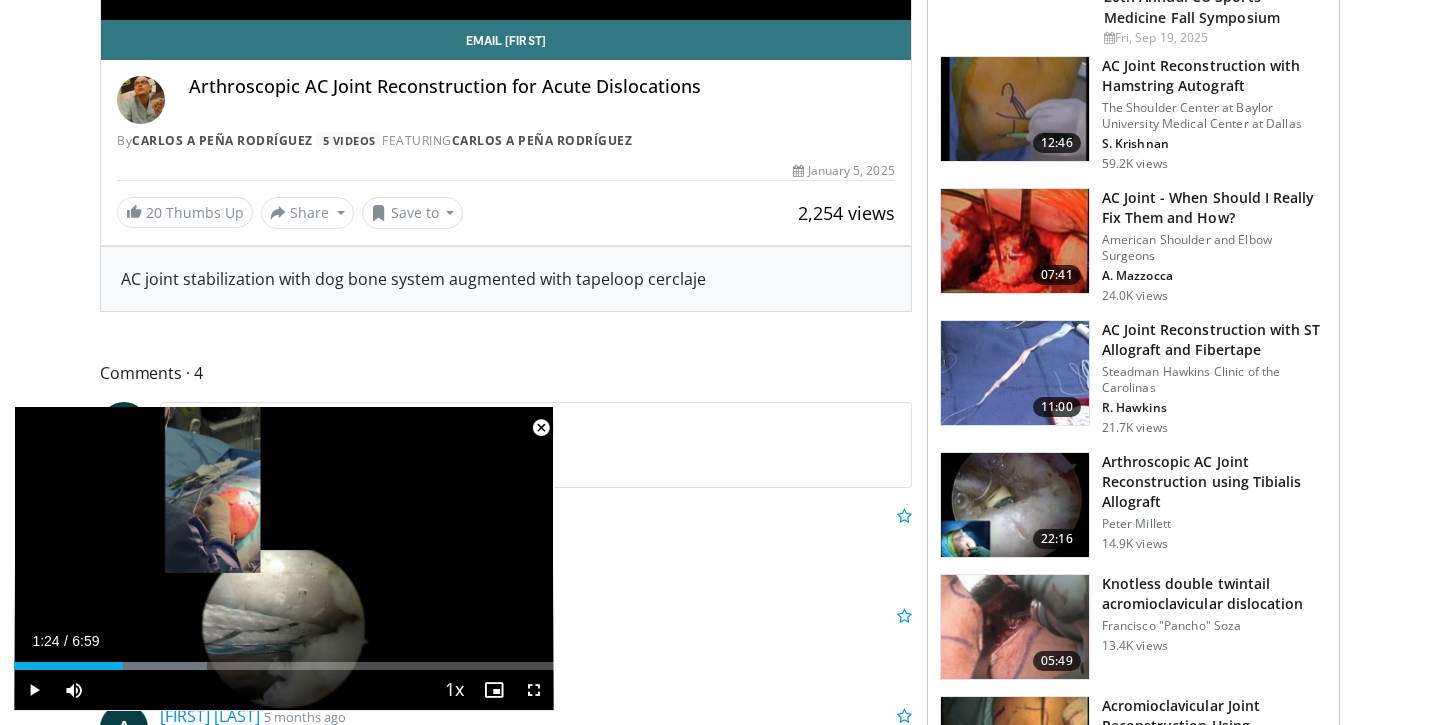 click at bounding box center [541, 428] 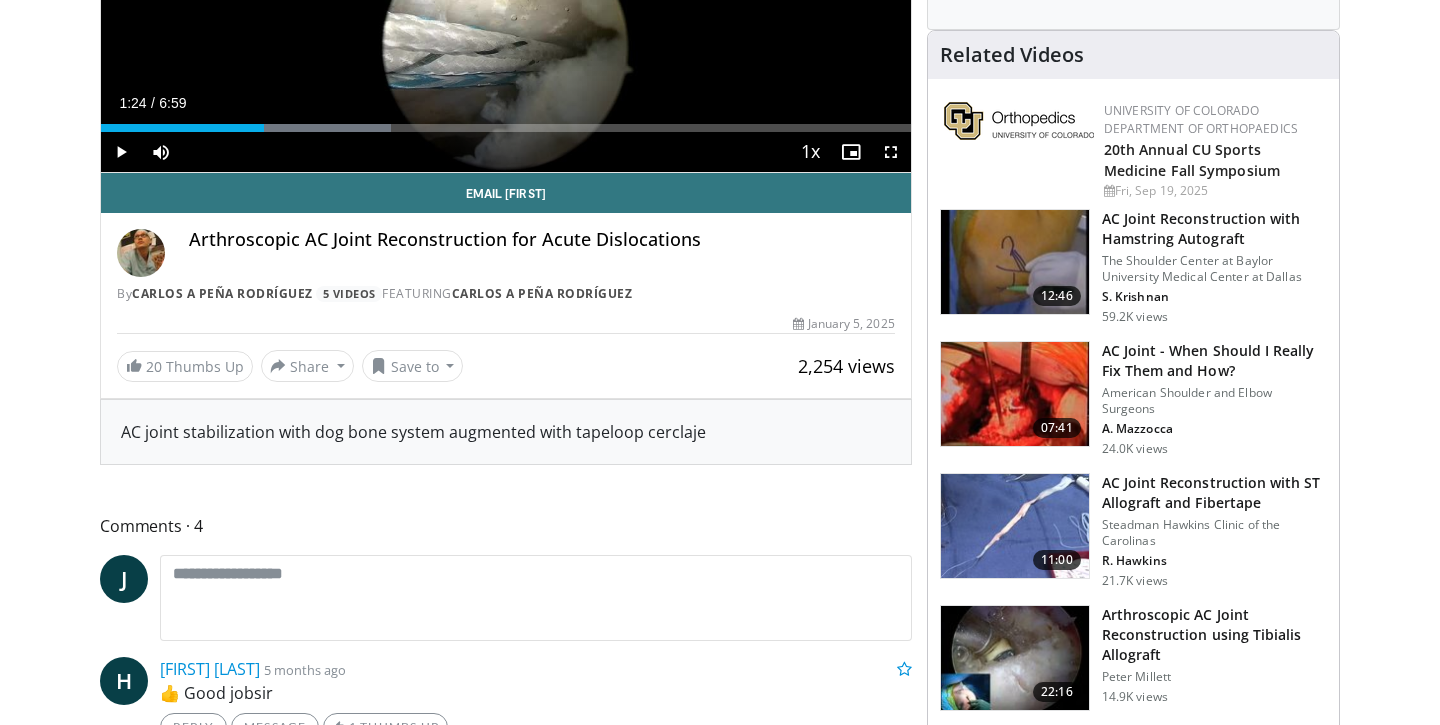 scroll, scrollTop: 447, scrollLeft: 0, axis: vertical 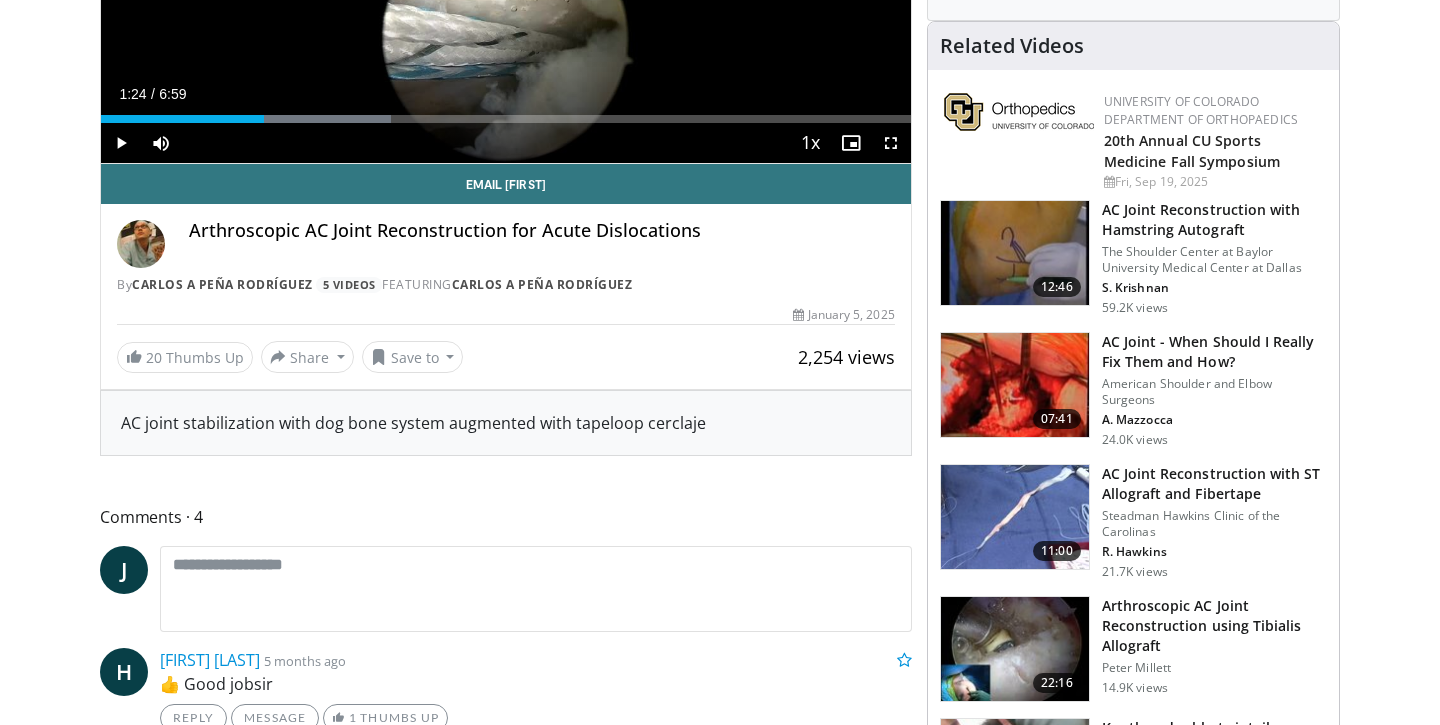 click at bounding box center [1015, 253] 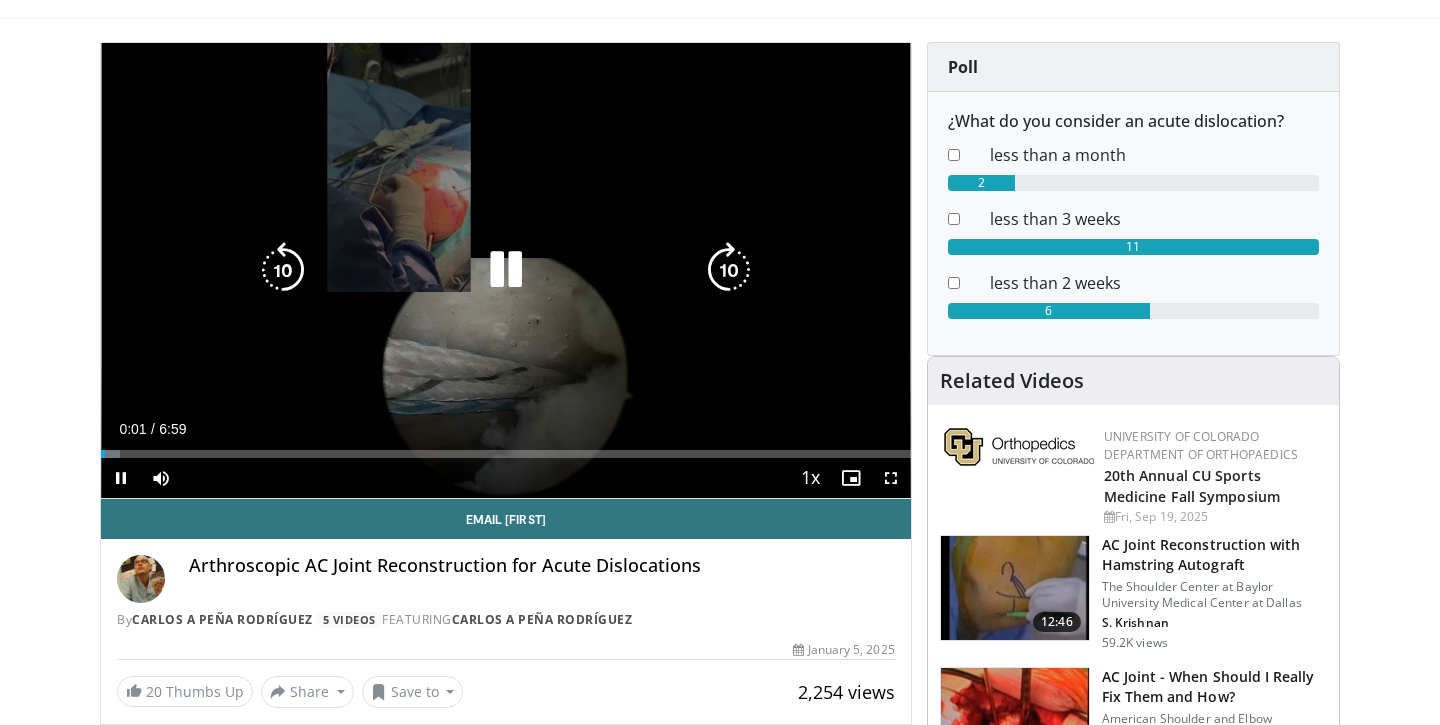 scroll, scrollTop: 93, scrollLeft: 0, axis: vertical 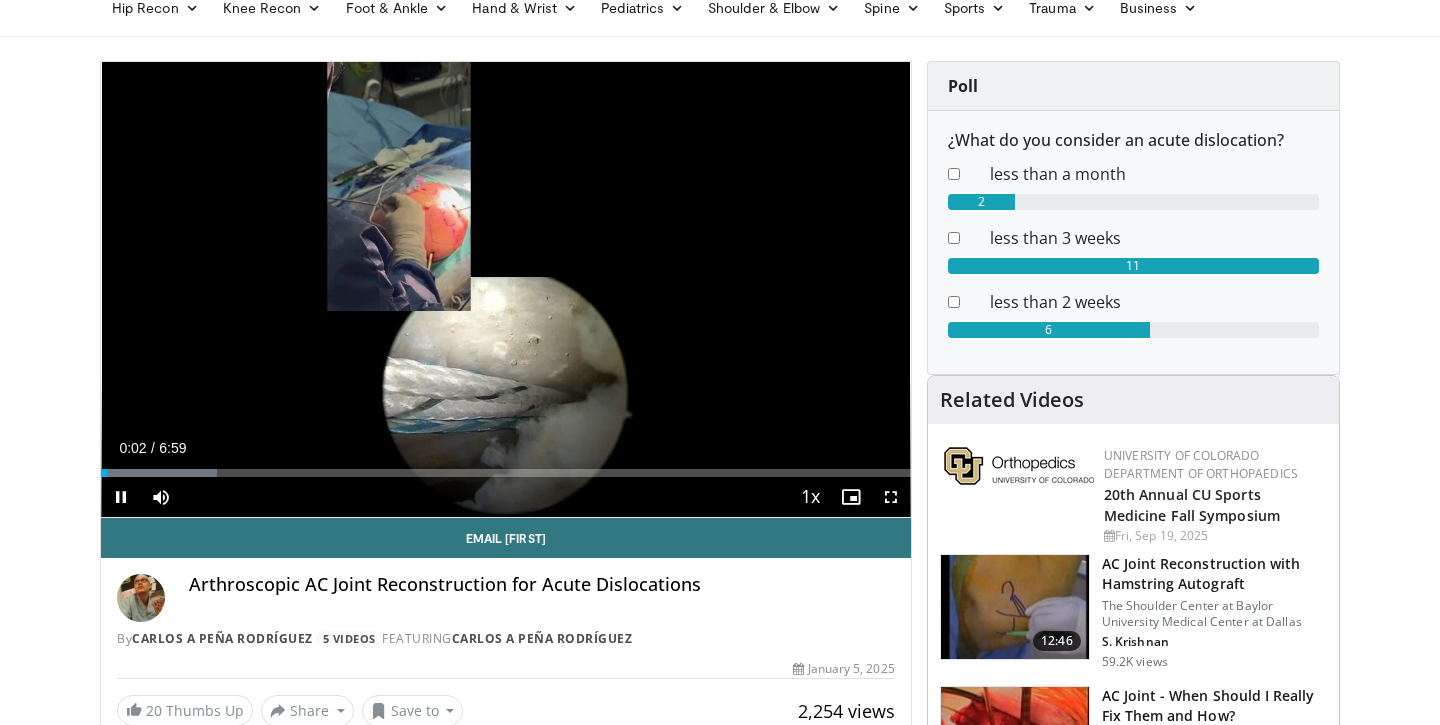 click at bounding box center (121, 497) 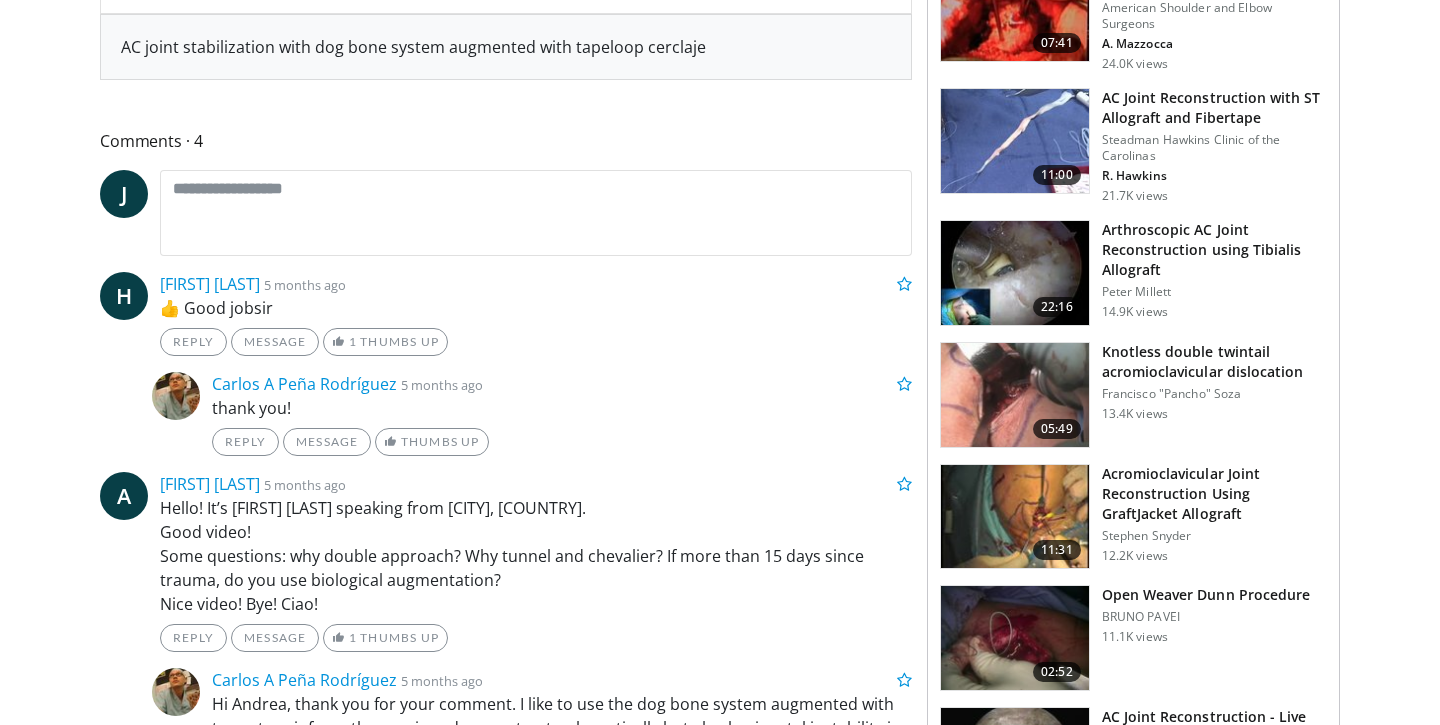 scroll, scrollTop: 841, scrollLeft: 0, axis: vertical 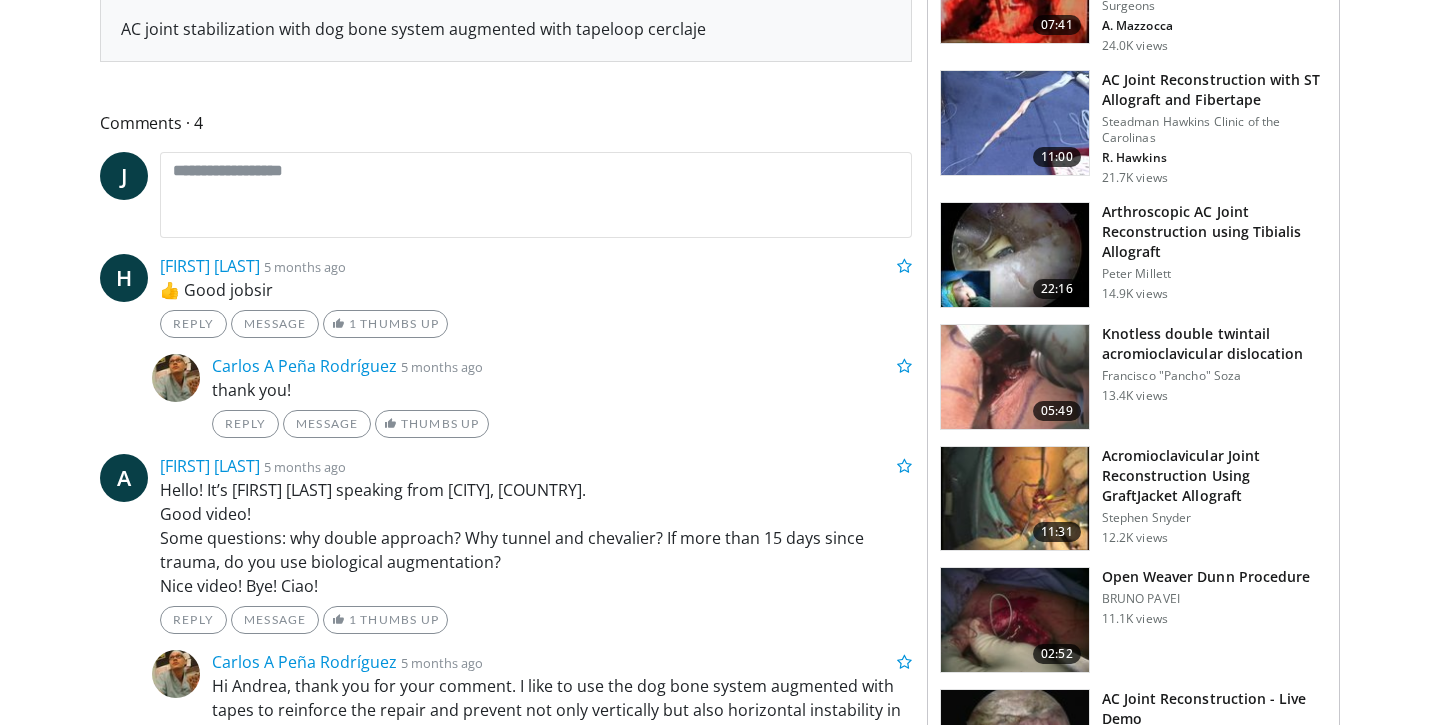click at bounding box center [1015, 377] 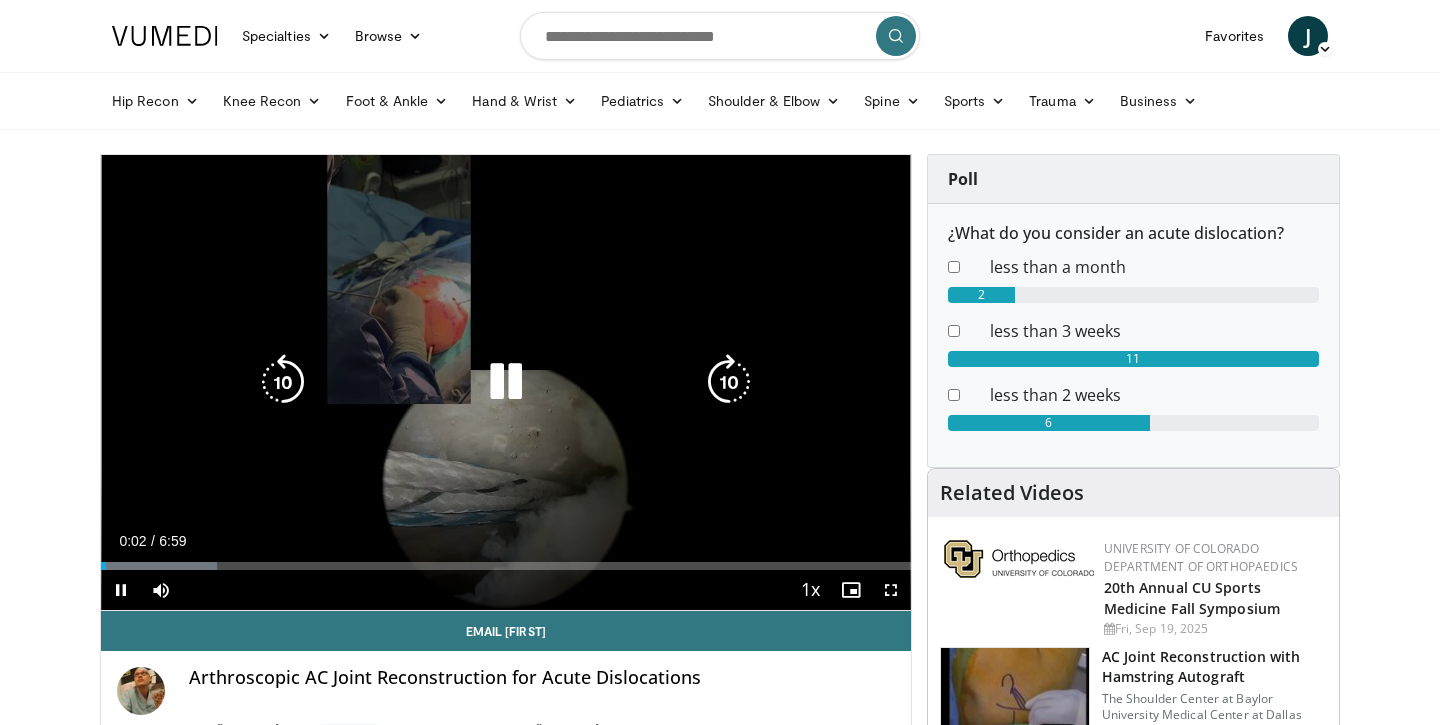 scroll, scrollTop: 0, scrollLeft: 0, axis: both 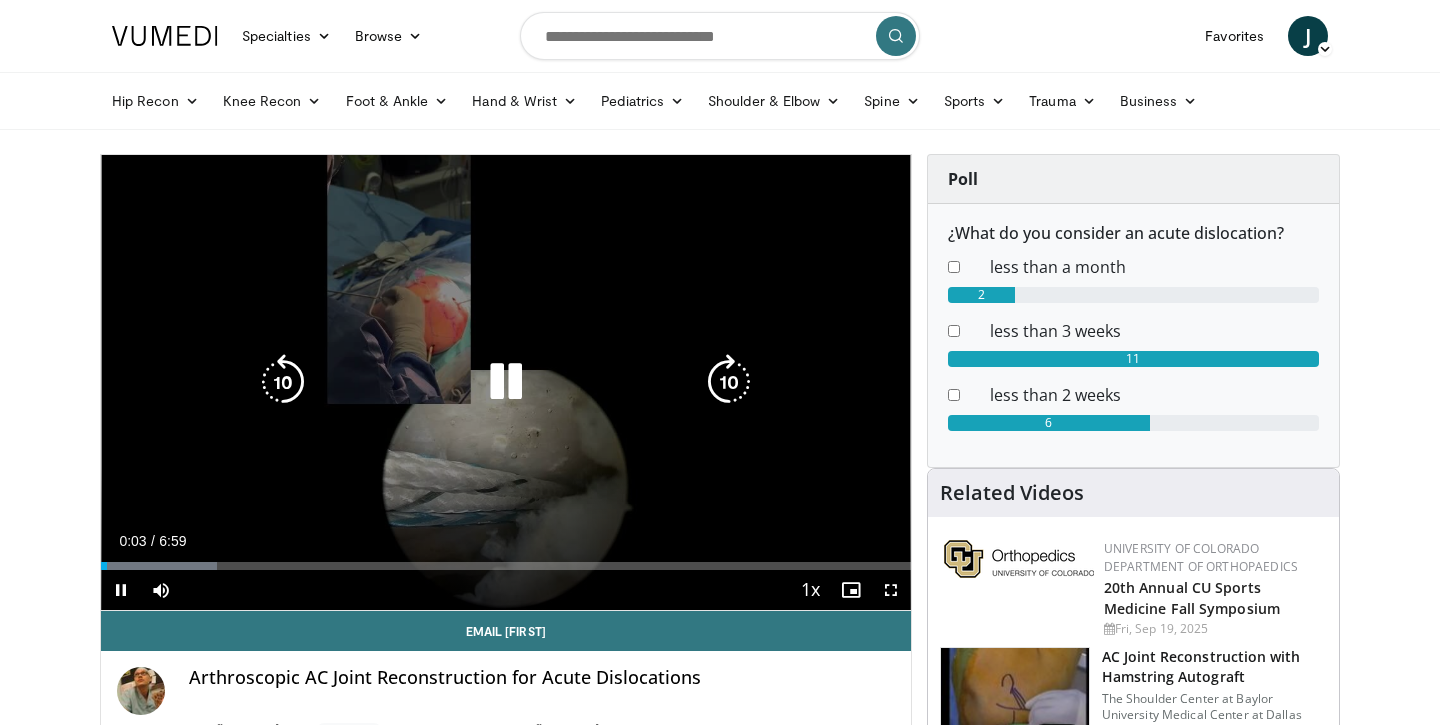 click at bounding box center (506, 382) 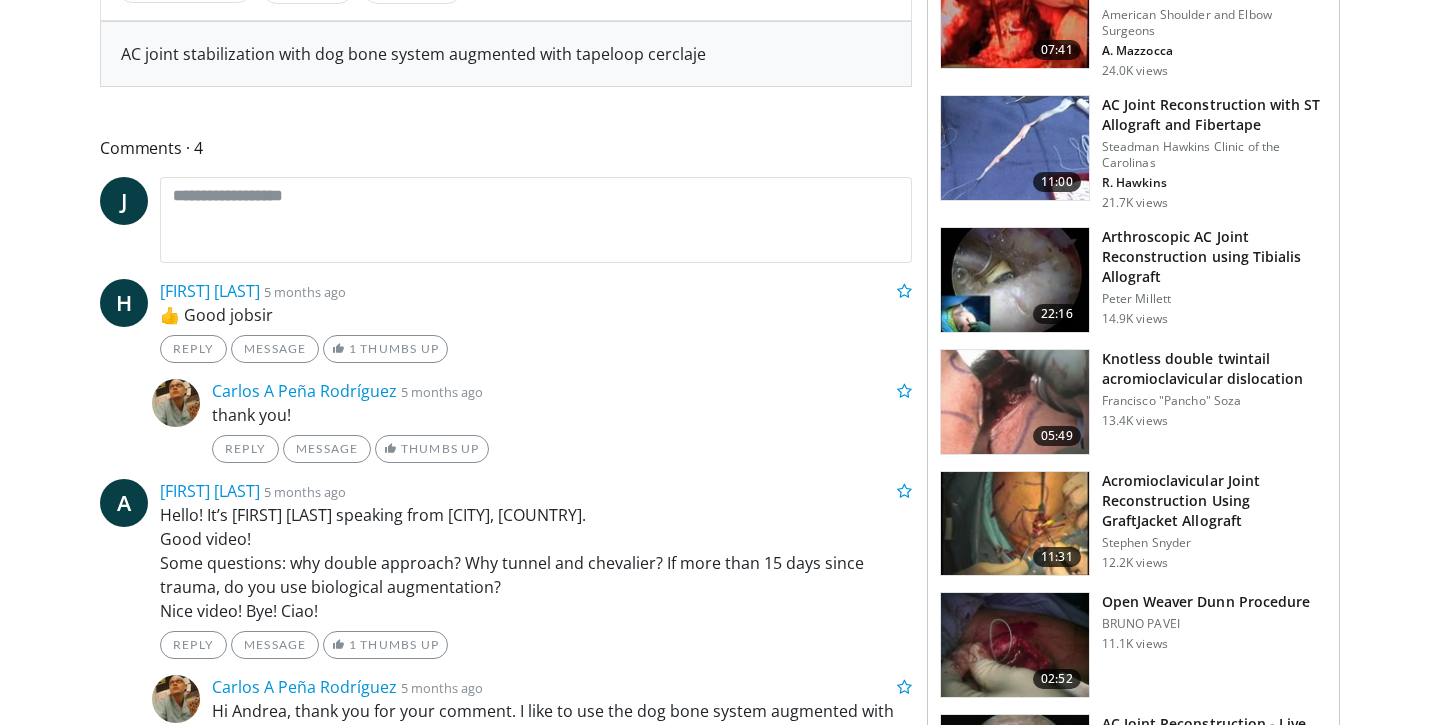 scroll, scrollTop: 947, scrollLeft: 0, axis: vertical 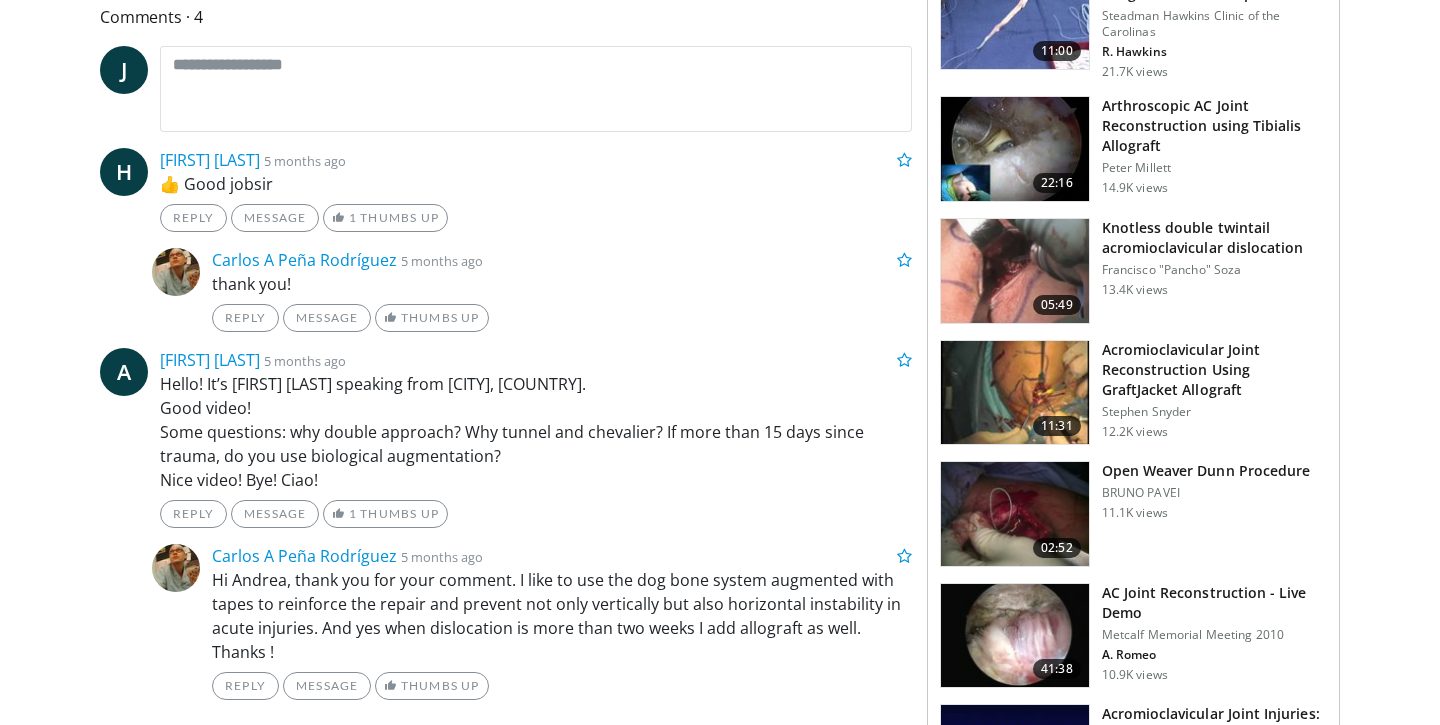 click at bounding box center (1015, 393) 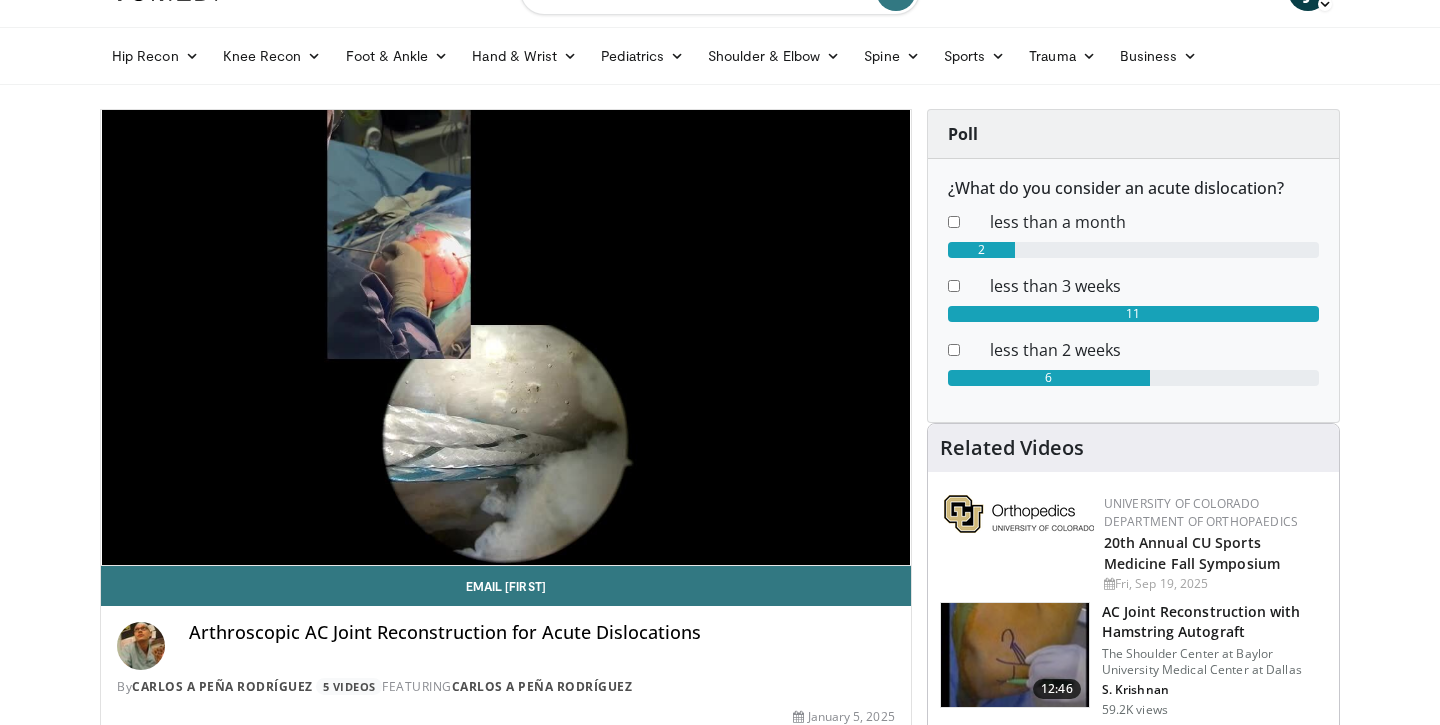 scroll, scrollTop: 19, scrollLeft: 0, axis: vertical 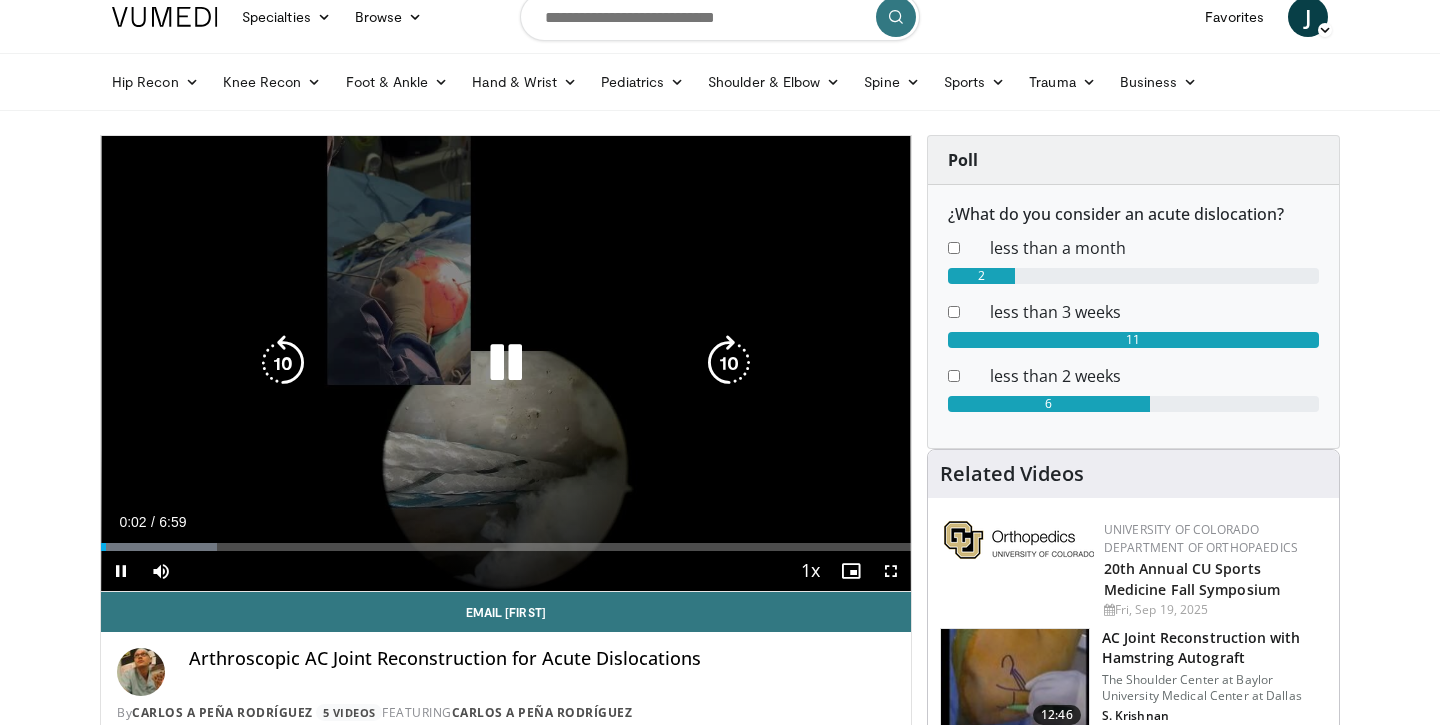 click at bounding box center (506, 363) 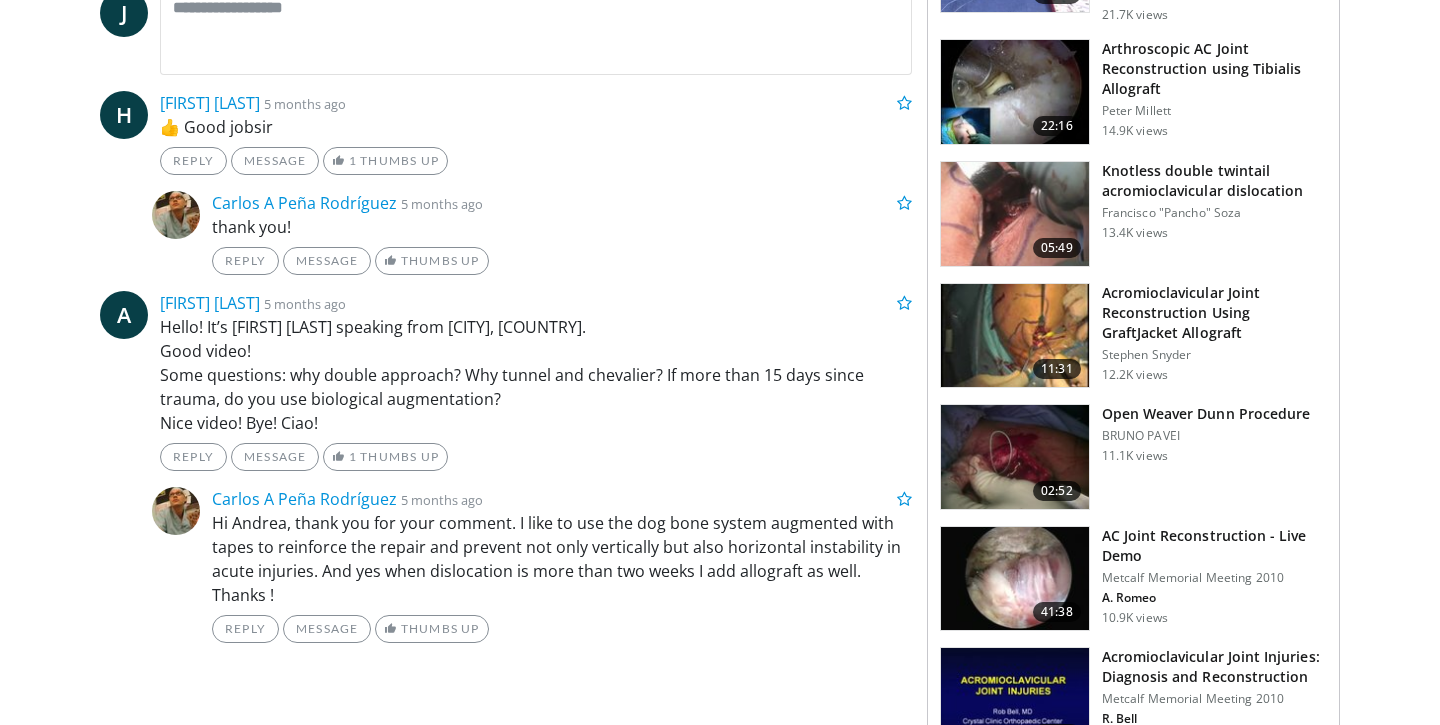 scroll, scrollTop: 1049, scrollLeft: 0, axis: vertical 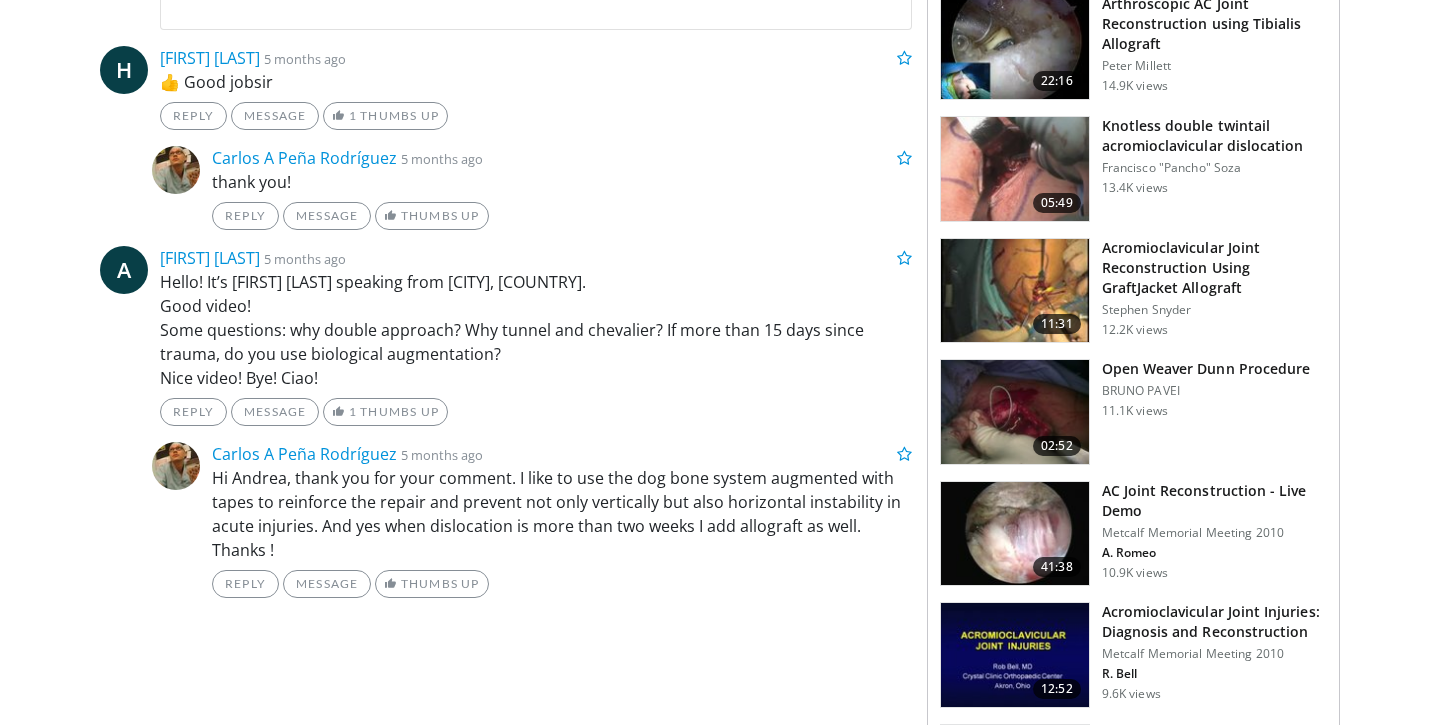 click at bounding box center (1015, 534) 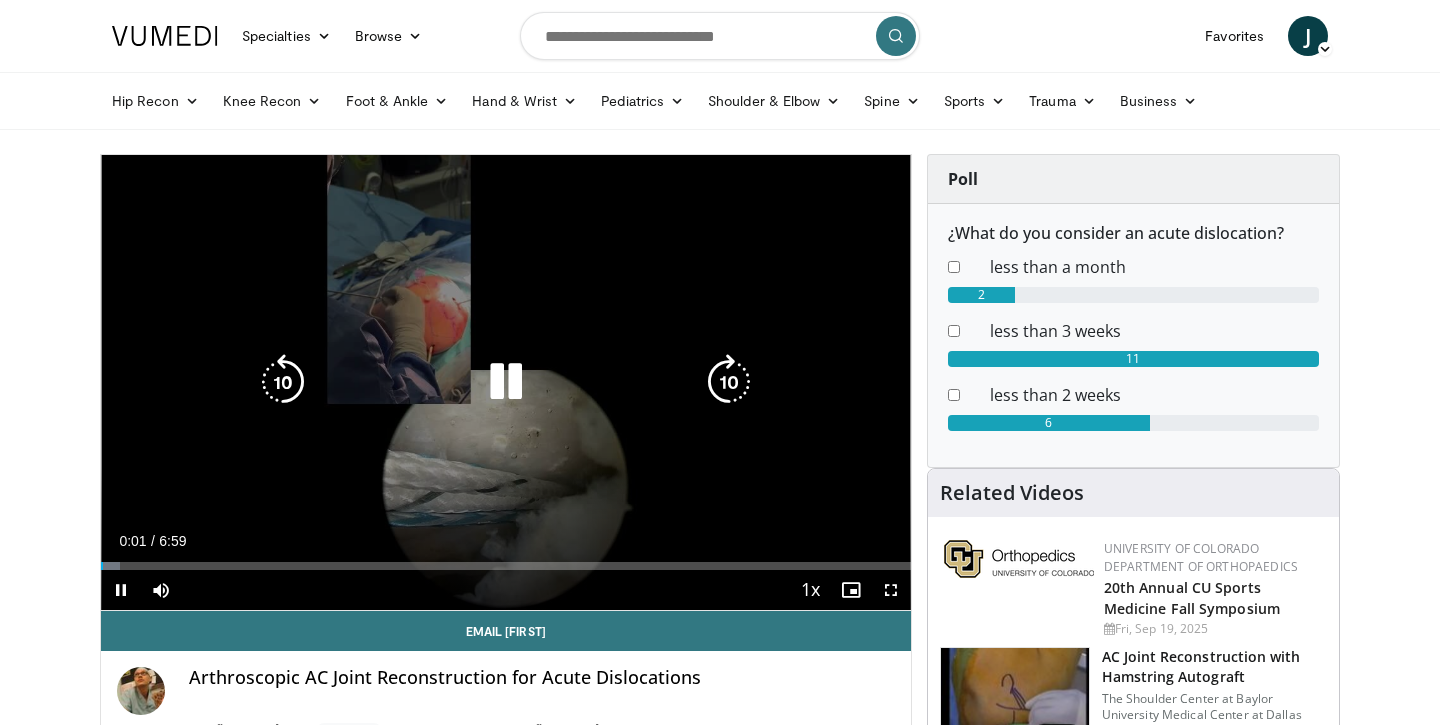 scroll, scrollTop: 0, scrollLeft: 0, axis: both 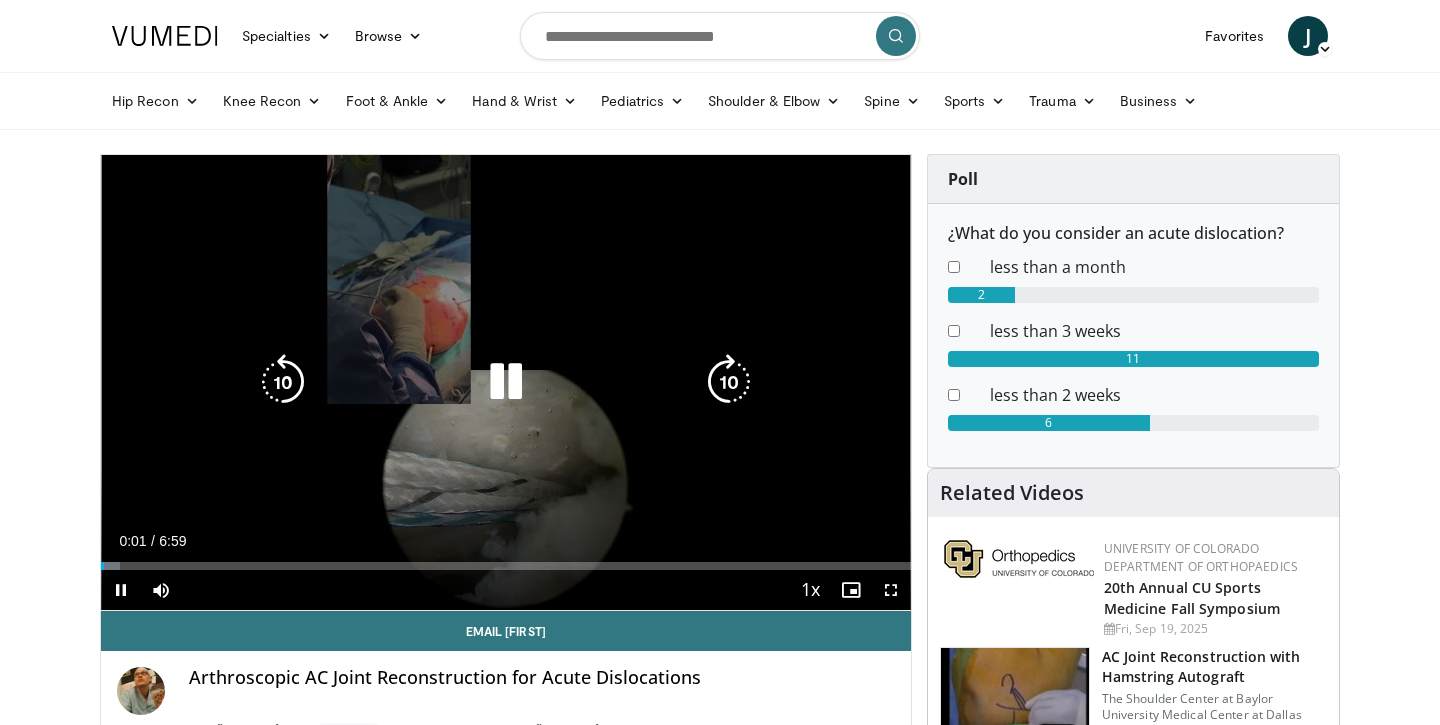 click at bounding box center [506, 382] 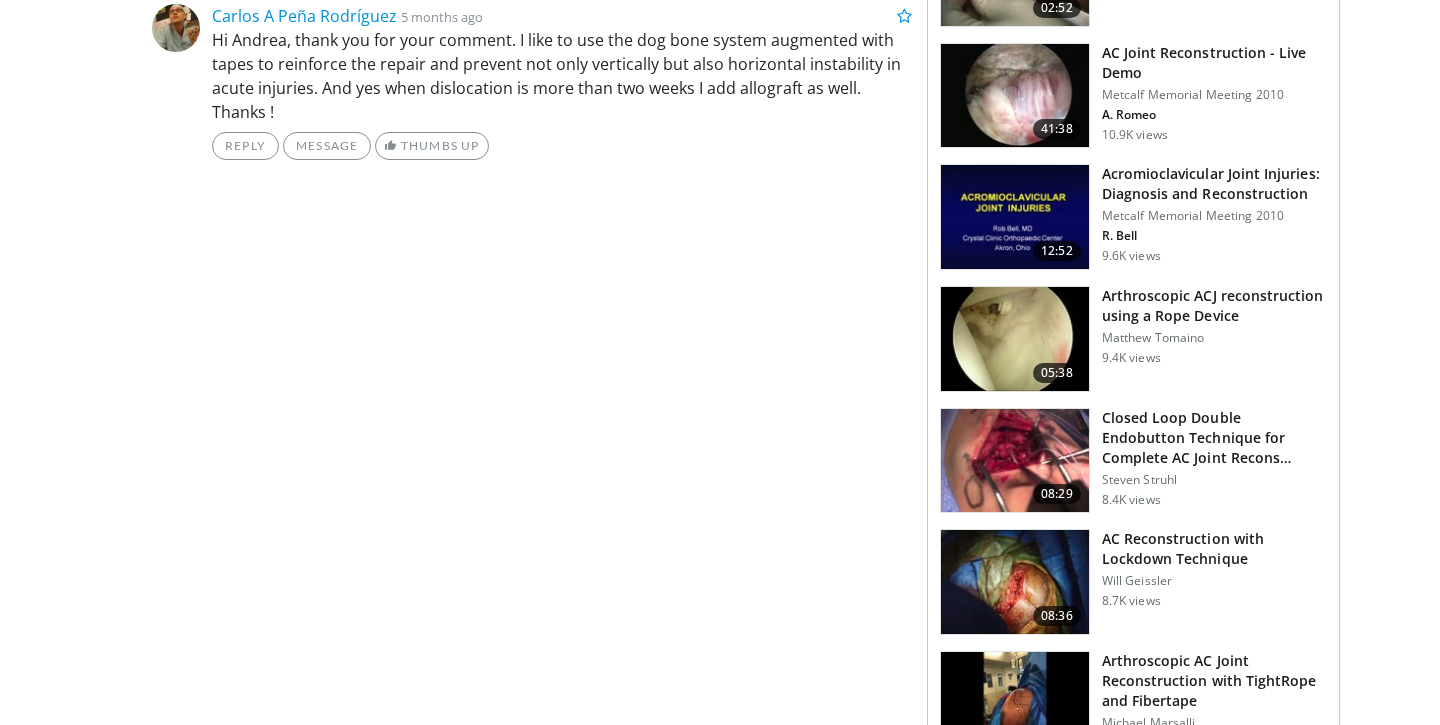scroll, scrollTop: 1584, scrollLeft: 0, axis: vertical 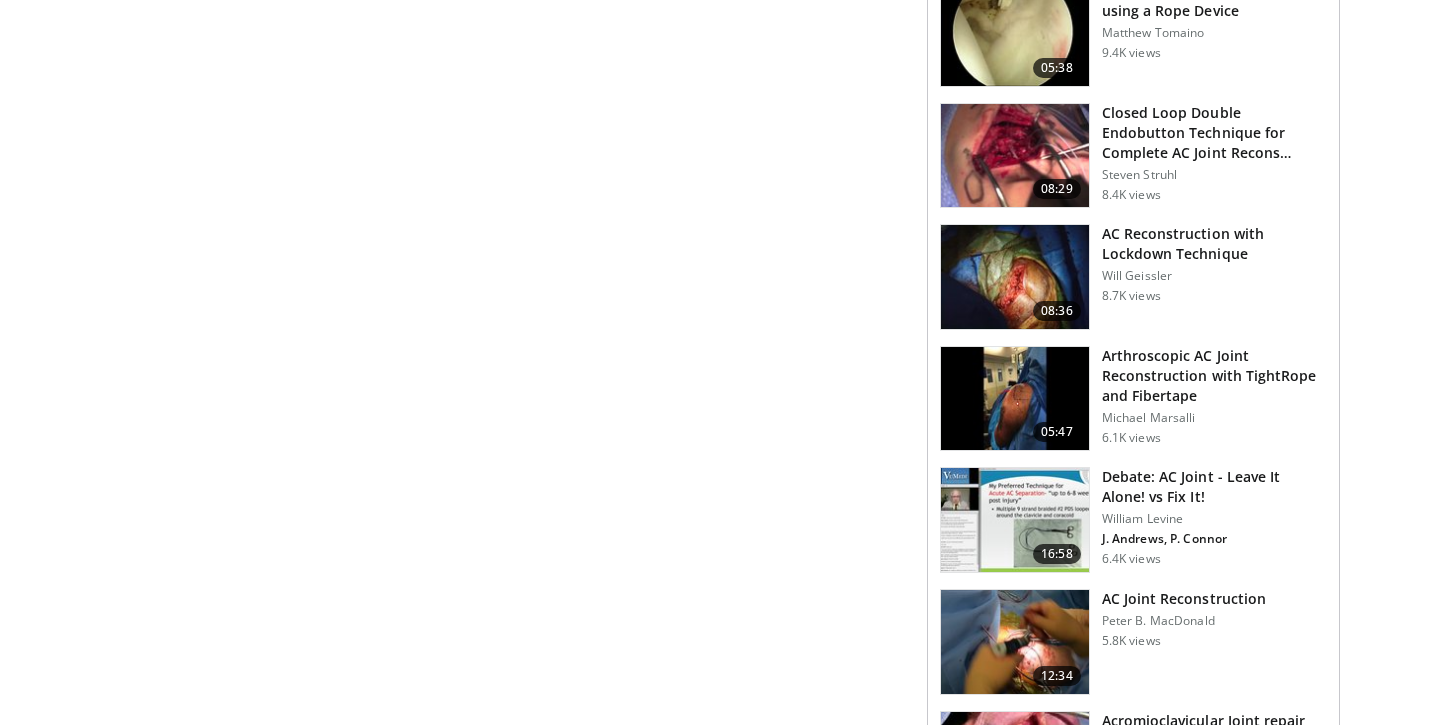 click on "Specialties
Adult & Family Medicine
Allergy, Asthma, Immunology
Anesthesiology
Cardiology
Dental
Dermatology
Endocrinology
Gastroenterology & Hepatology
General Surgery
Hematology & Oncology
Infectious Disease
Nephrology
Neurology
Neurosurgery
Obstetrics & Gynecology
Ophthalmology
Oral Maxillofacial
Orthopaedics
Otolaryngology
Pediatrics
Plastic Surgery
Podiatry
Psychiatry
Pulmonology
Radiation Oncology
Radiology
Rheumatology
Urology" at bounding box center (720, -101) 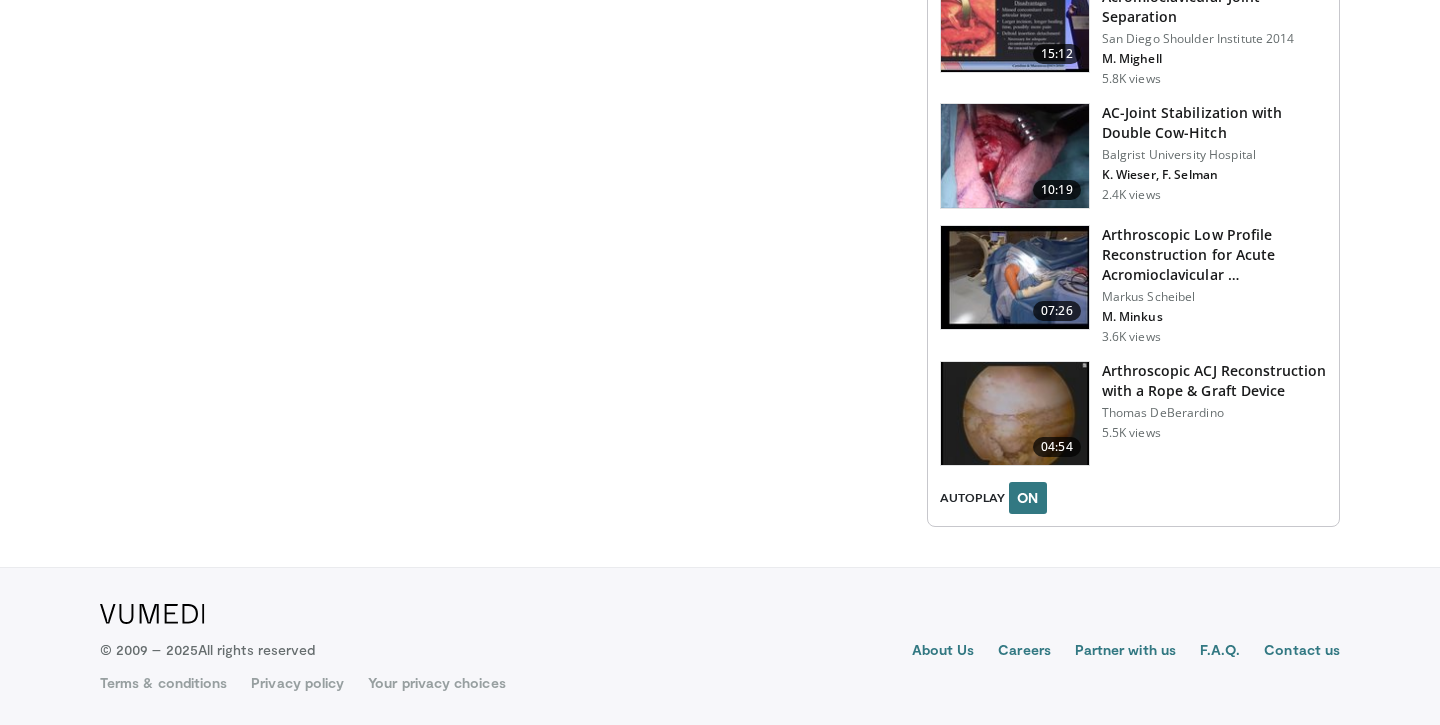 scroll, scrollTop: 2663, scrollLeft: 0, axis: vertical 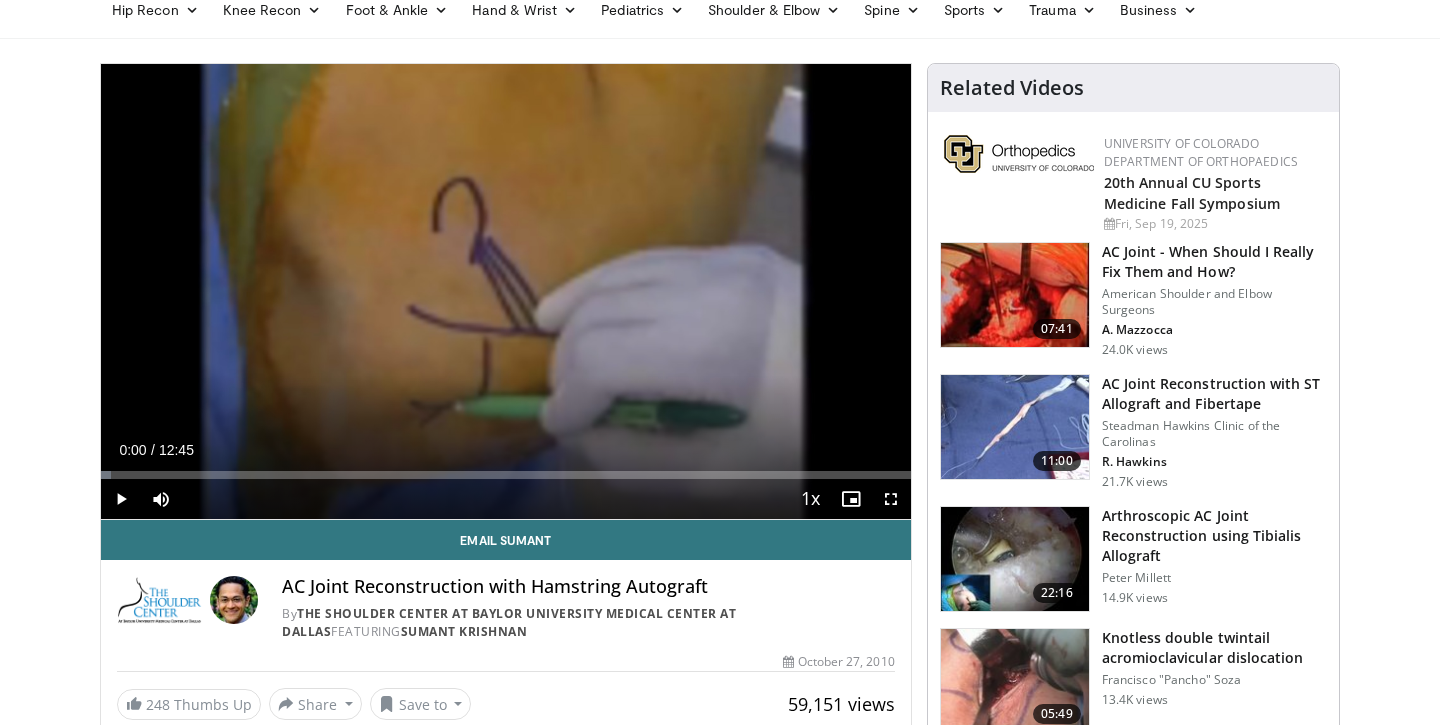 click at bounding box center (121, 499) 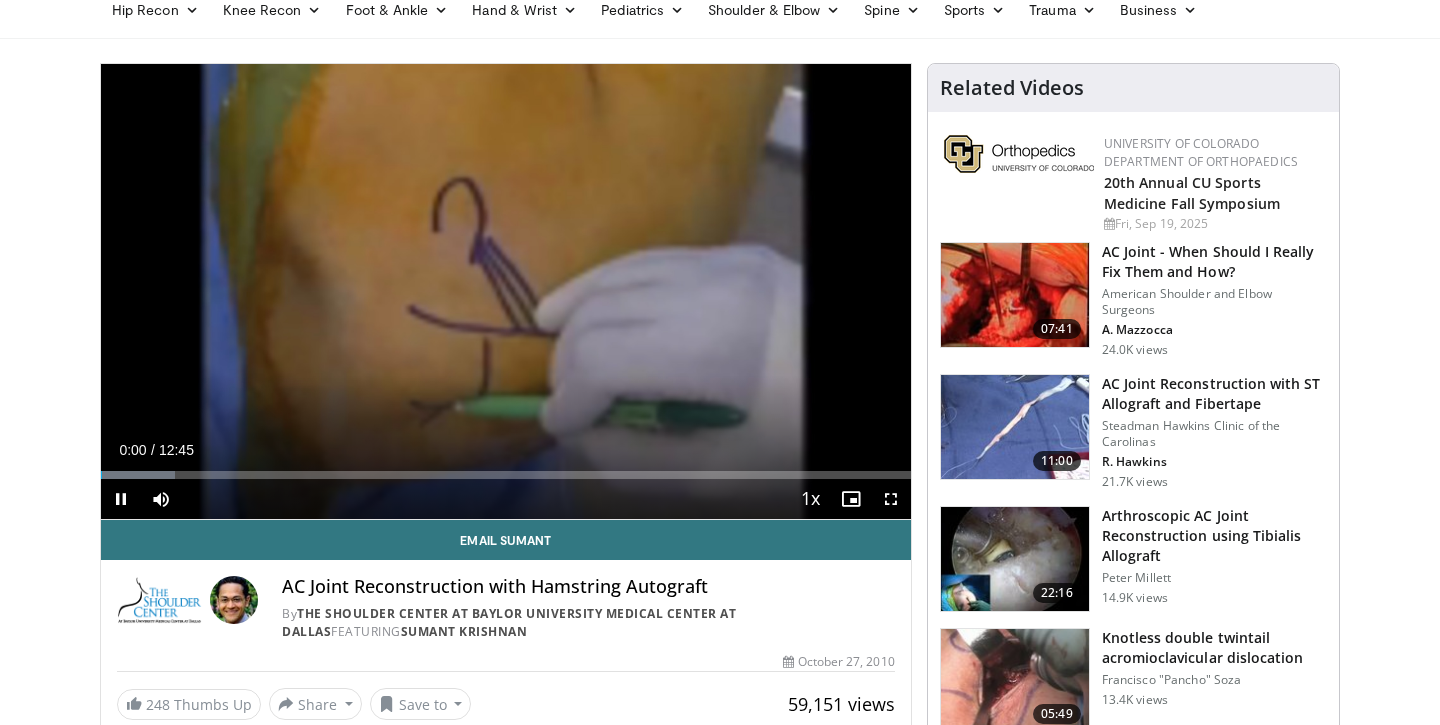 click at bounding box center (121, 499) 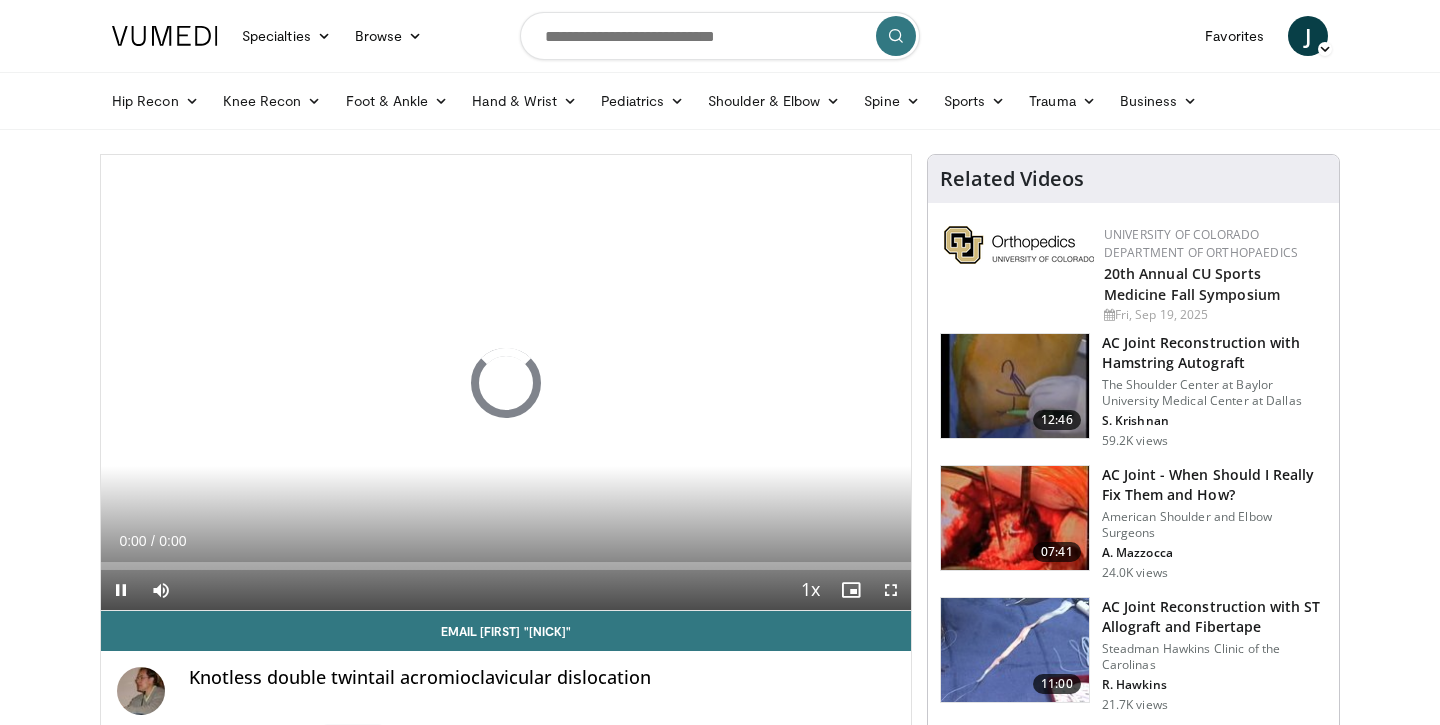 scroll, scrollTop: 0, scrollLeft: 0, axis: both 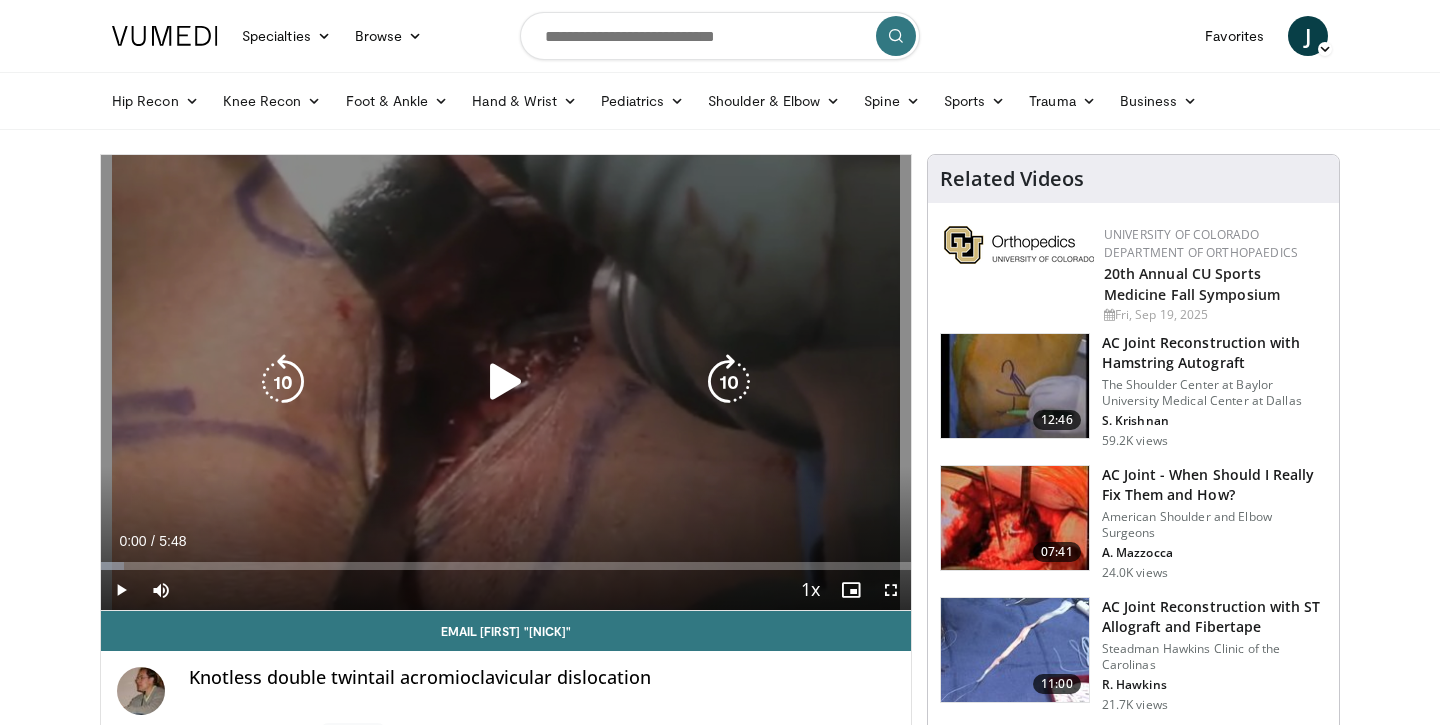 click at bounding box center (506, 382) 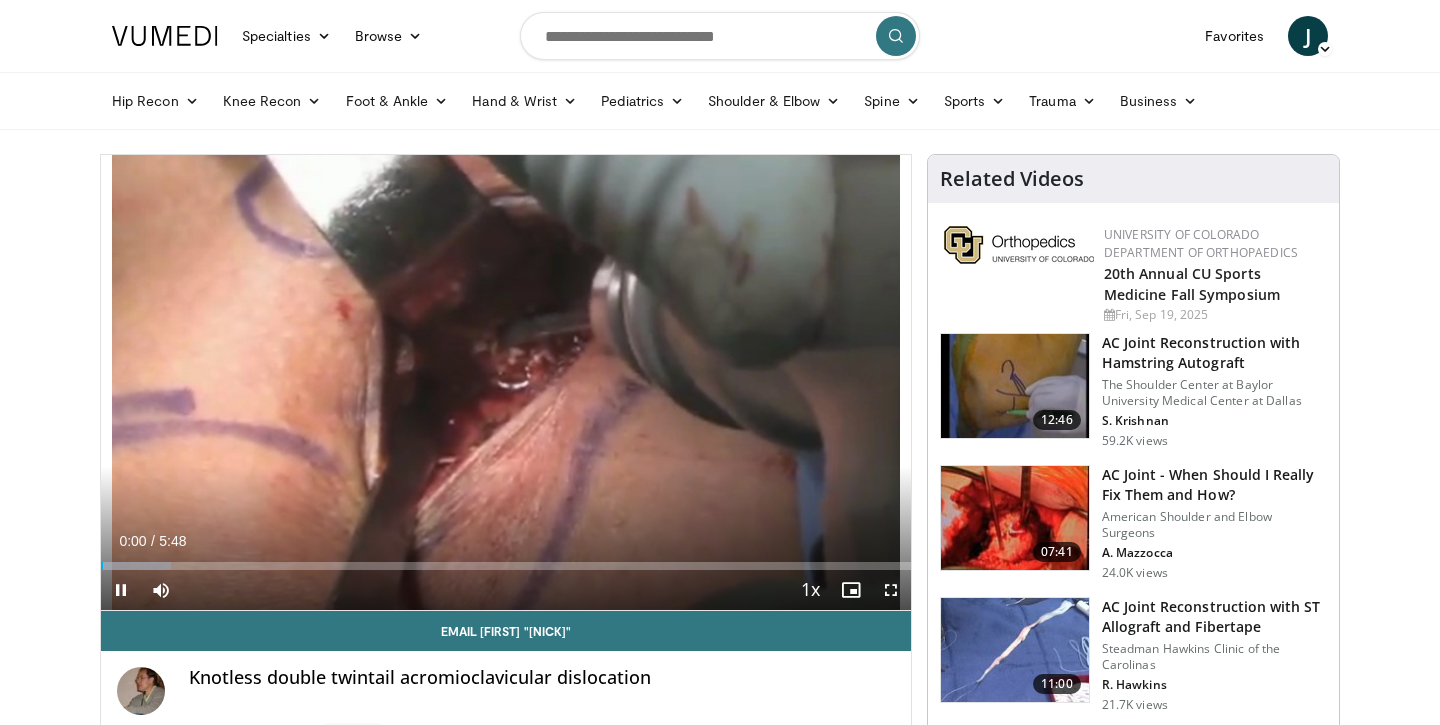 click at bounding box center (891, 590) 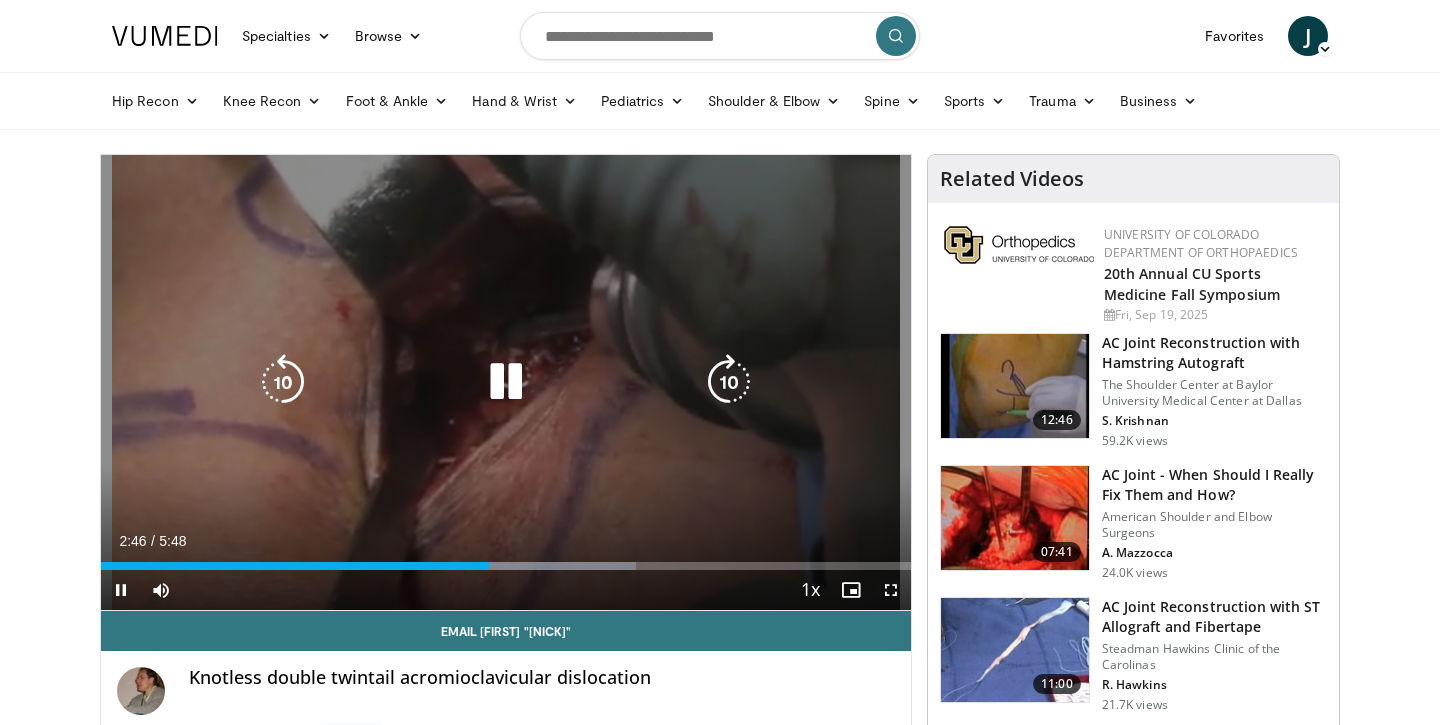 click at bounding box center [506, 382] 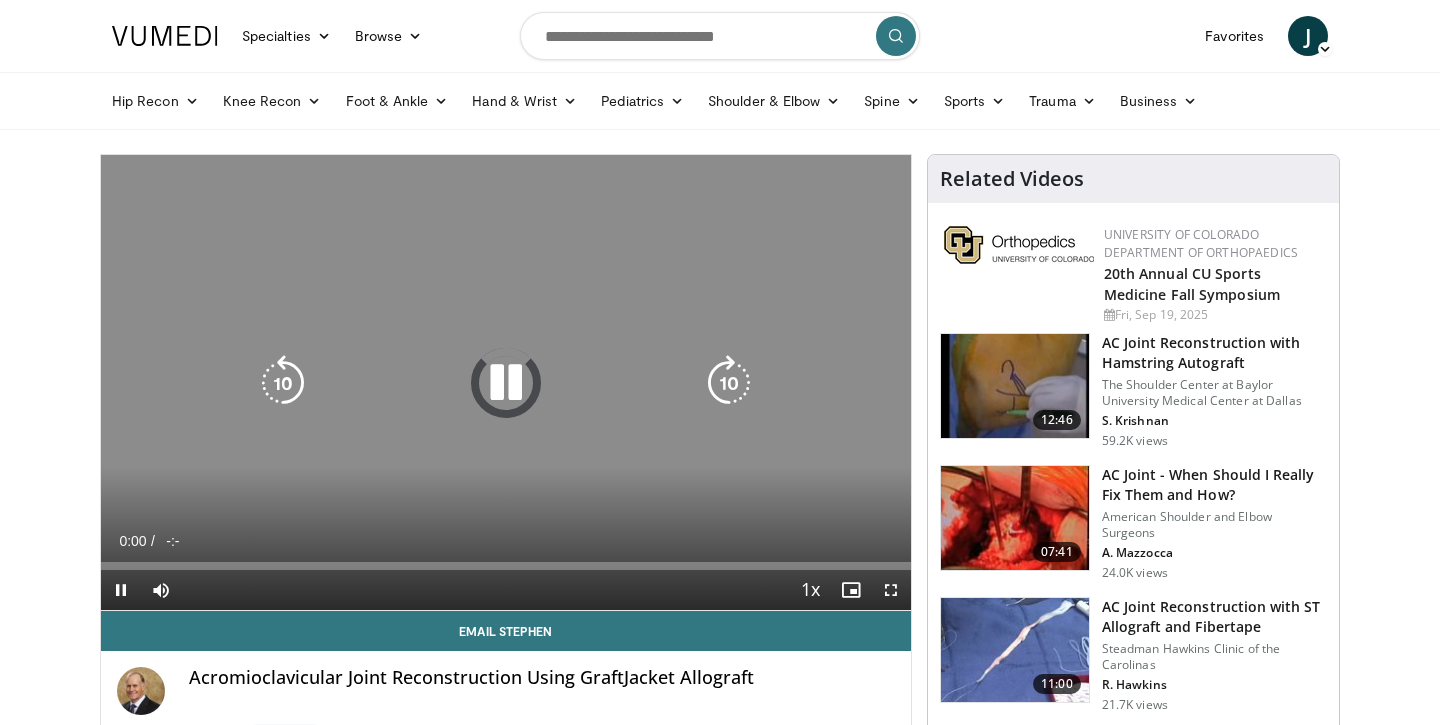 scroll, scrollTop: 0, scrollLeft: 0, axis: both 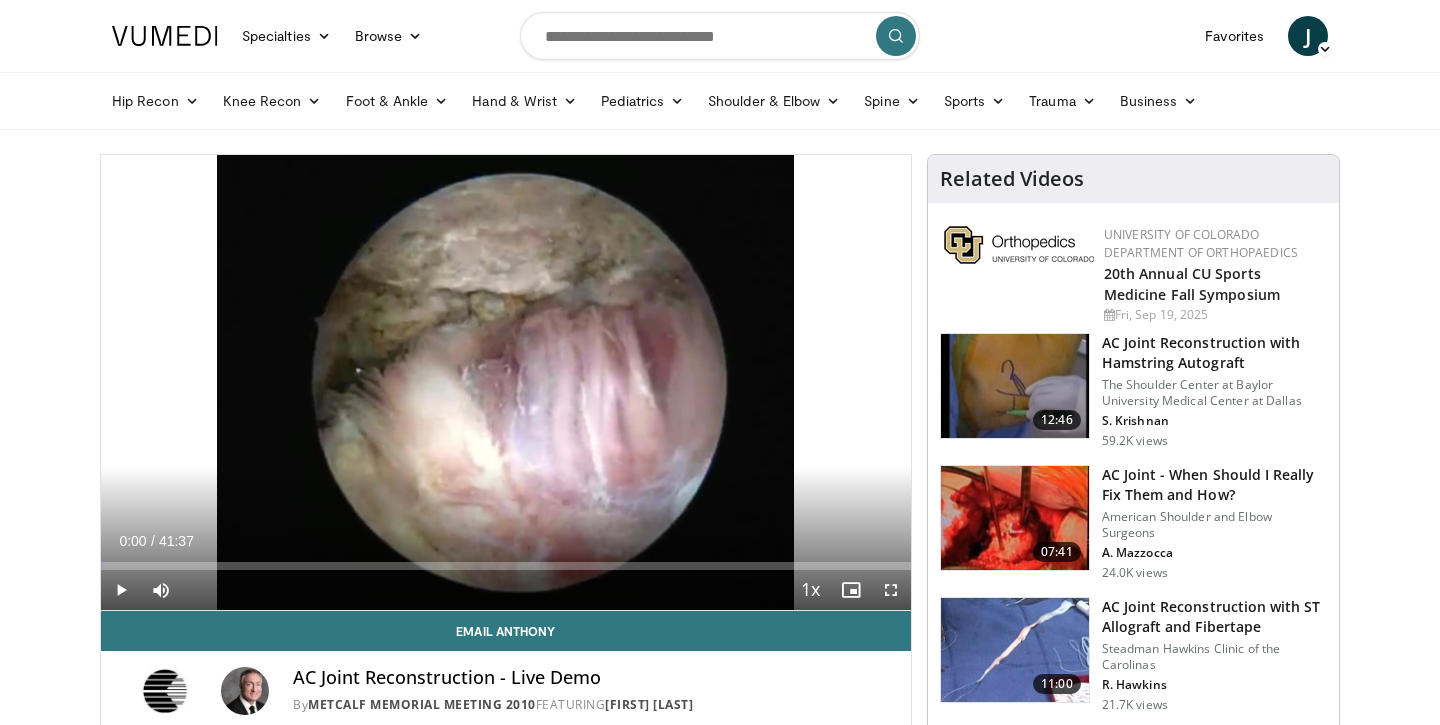 click at bounding box center (121, 590) 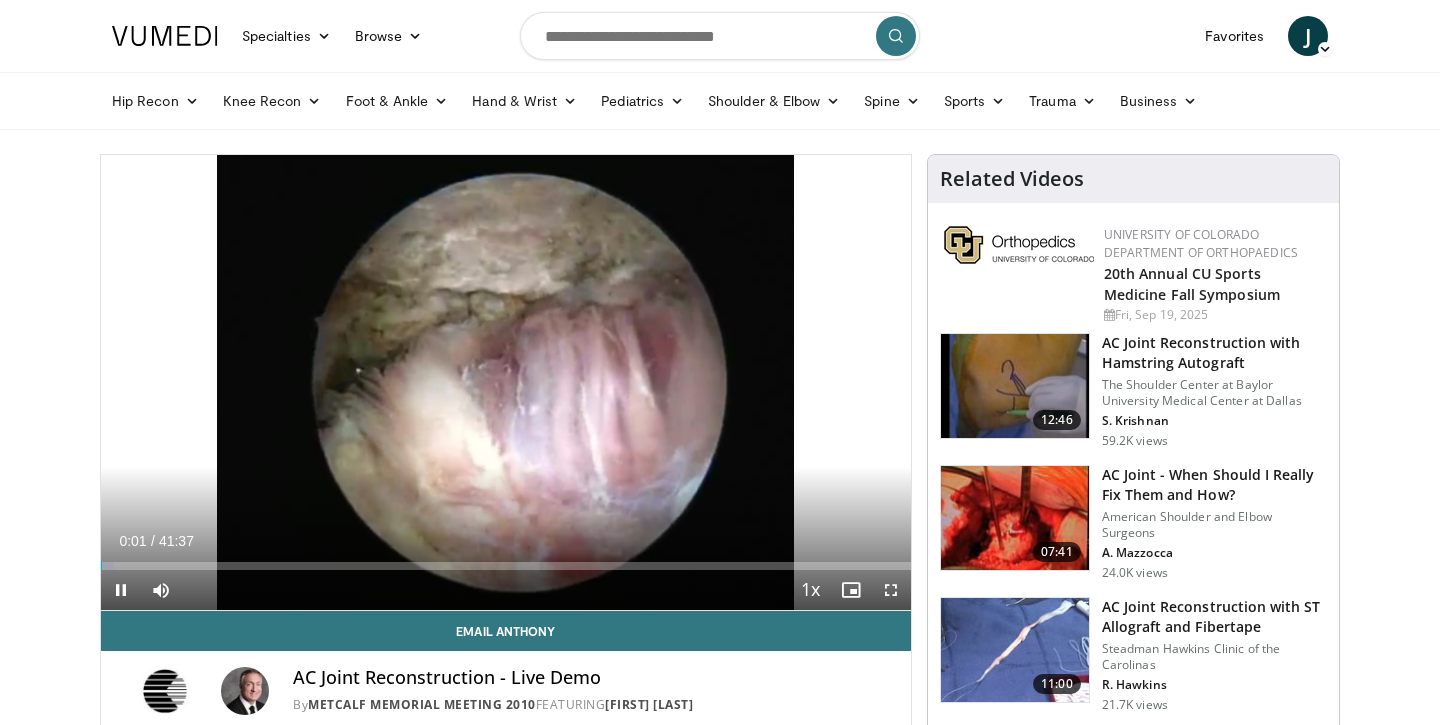 click at bounding box center [121, 590] 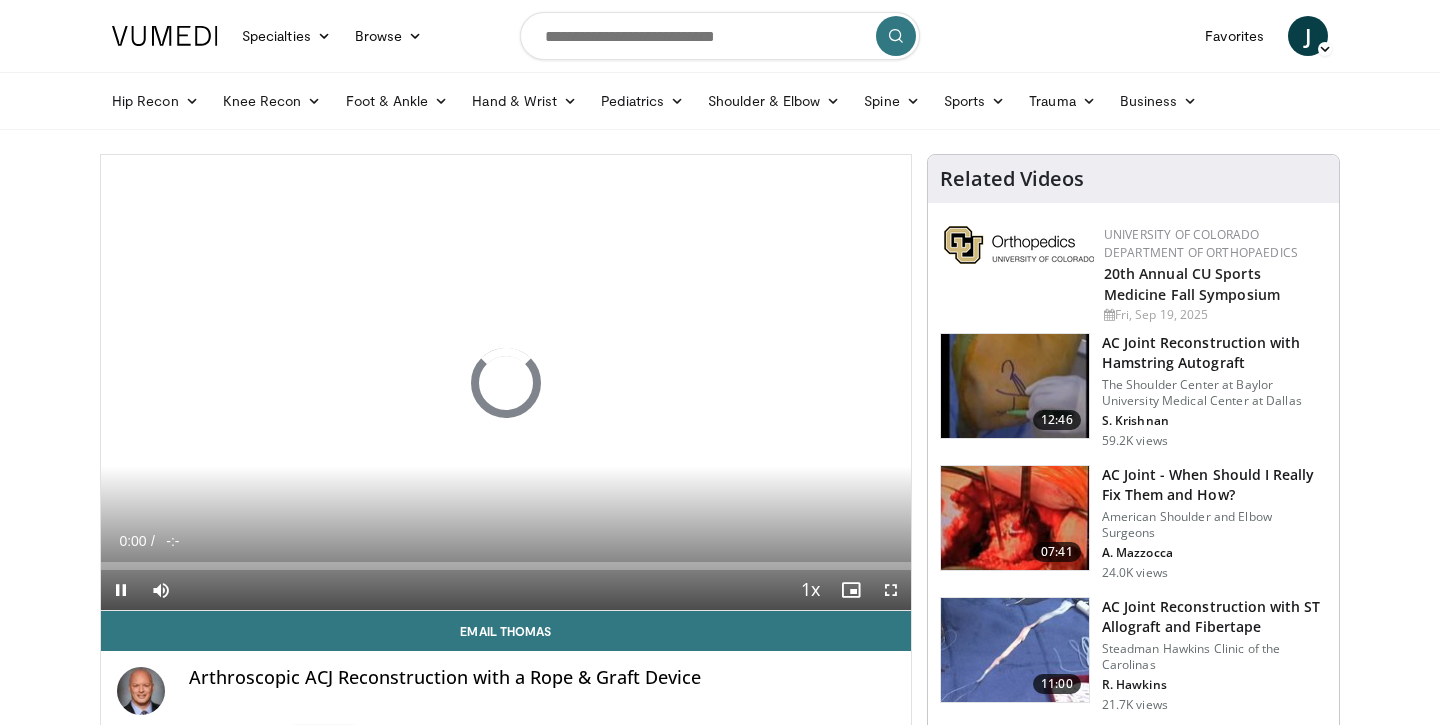scroll, scrollTop: 0, scrollLeft: 0, axis: both 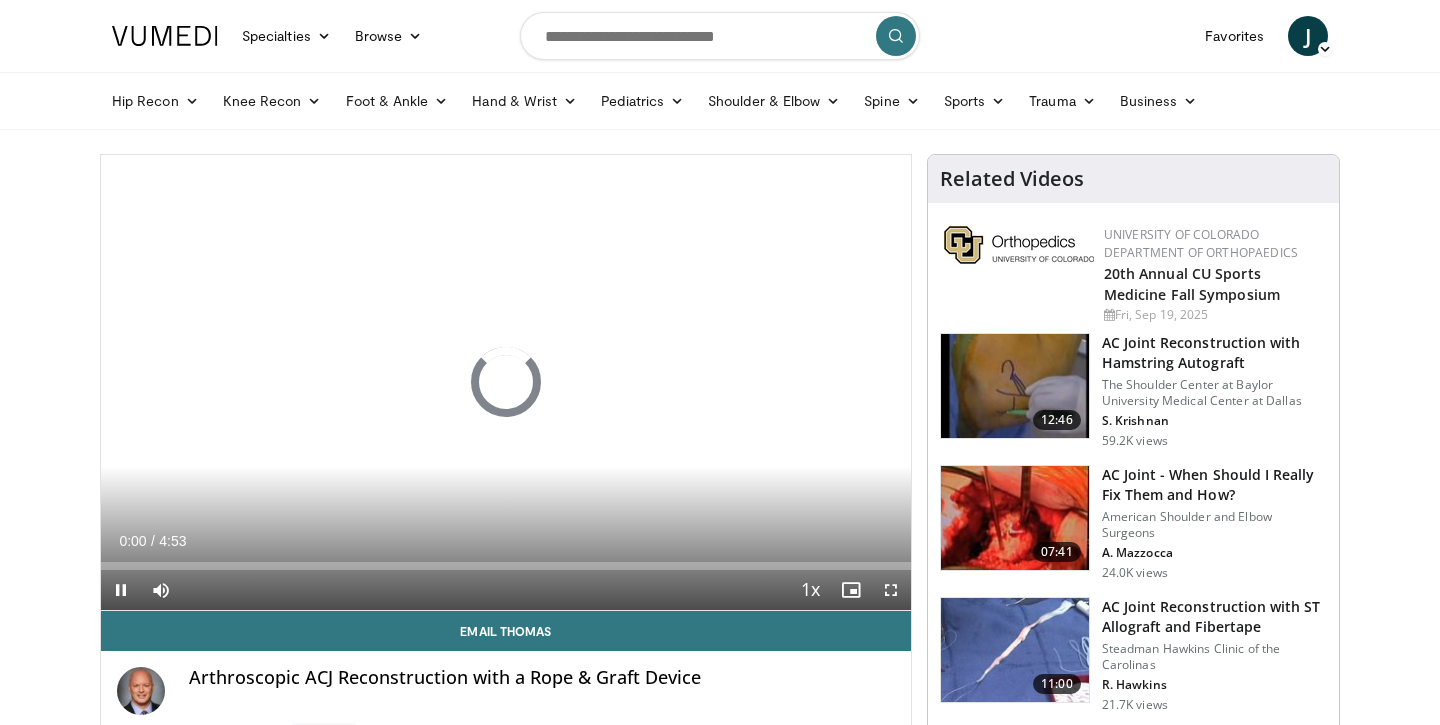 click at bounding box center (891, 590) 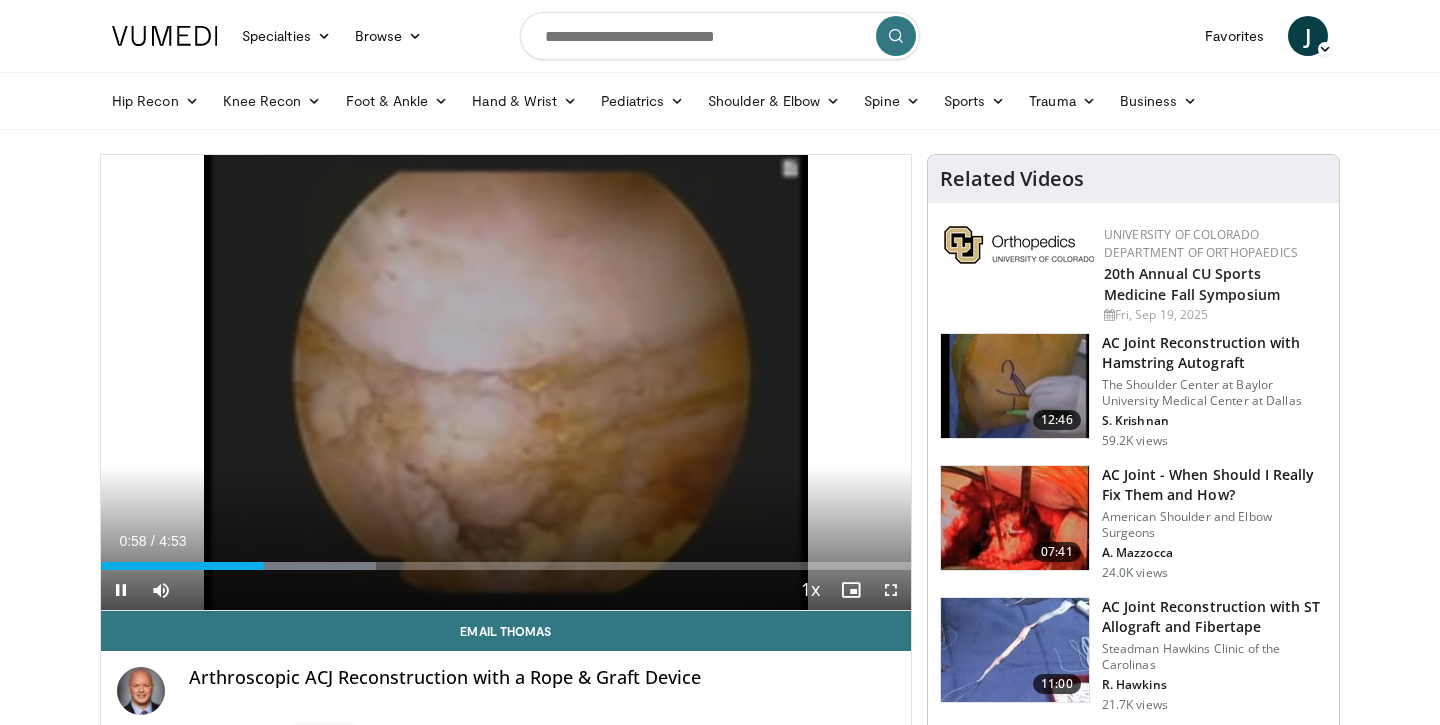 click at bounding box center (121, 590) 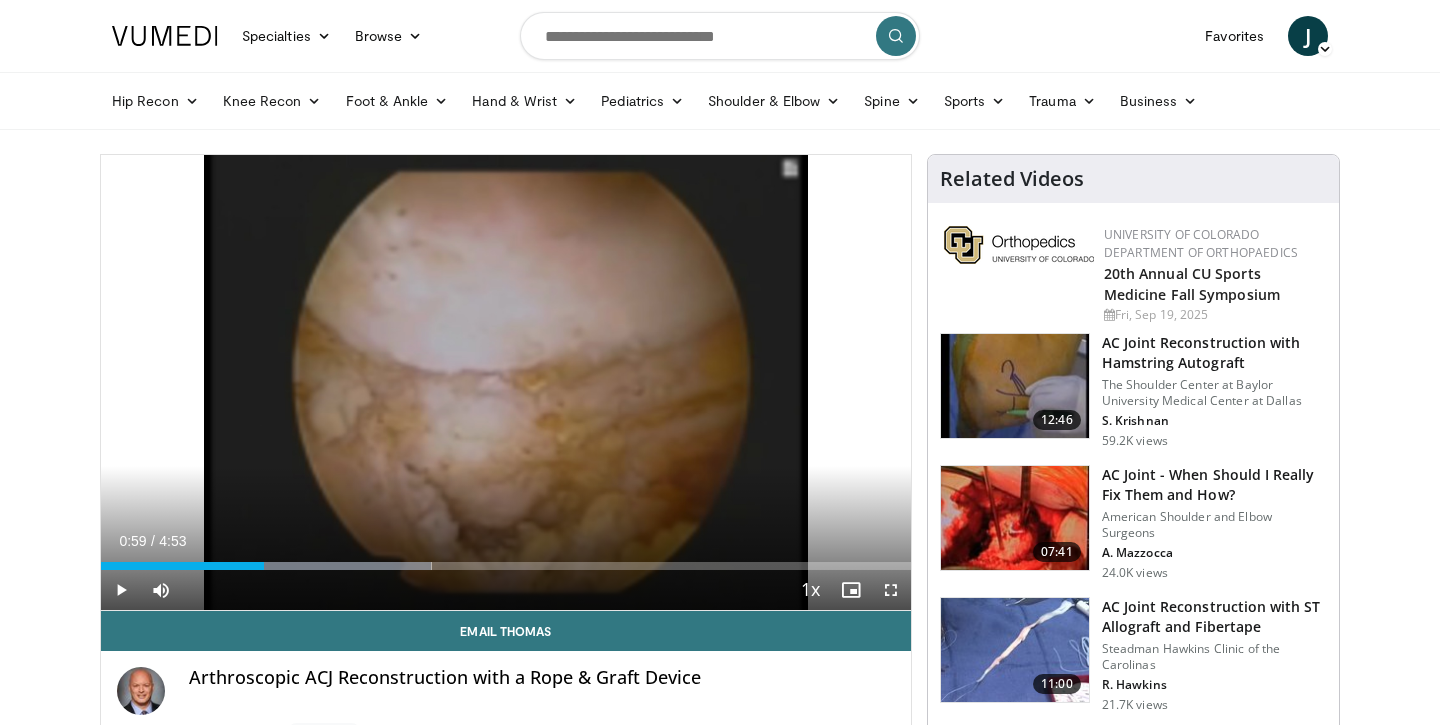 scroll, scrollTop: 0, scrollLeft: 0, axis: both 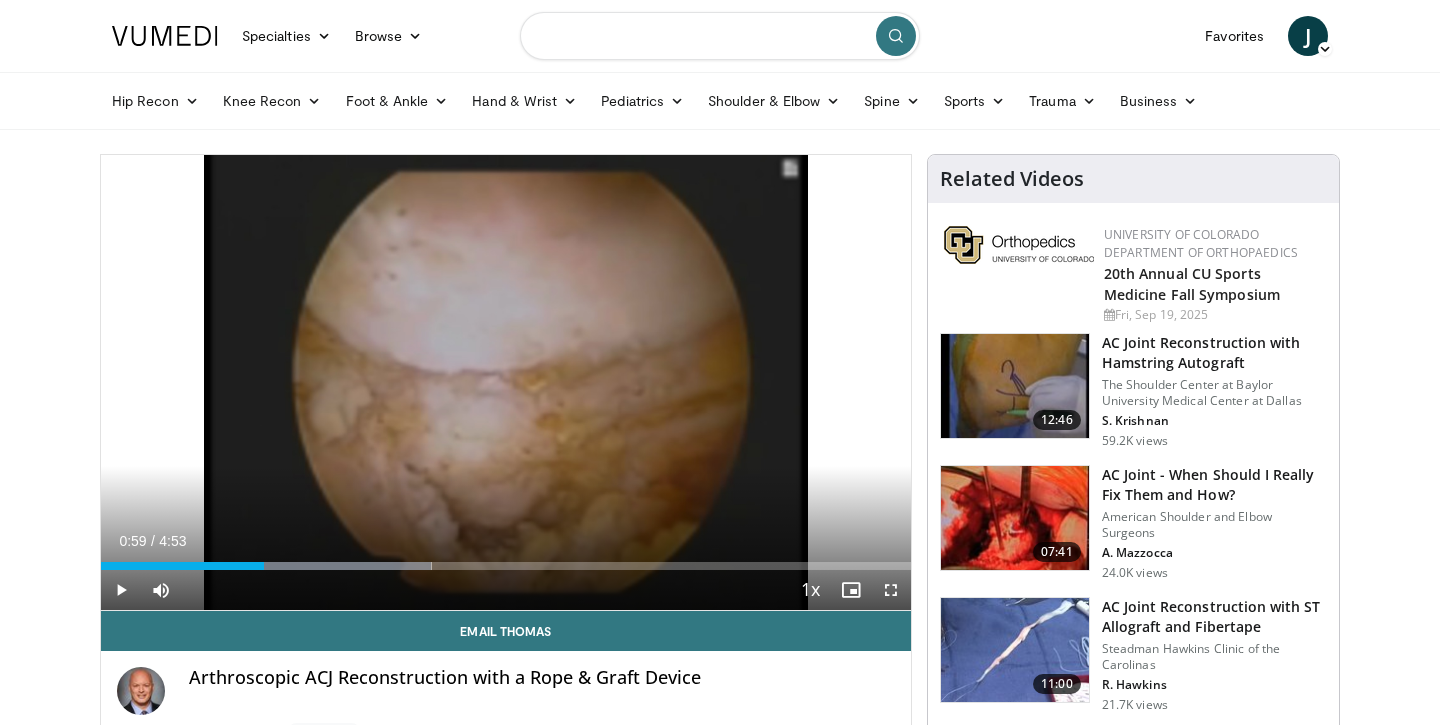 click at bounding box center [720, 36] 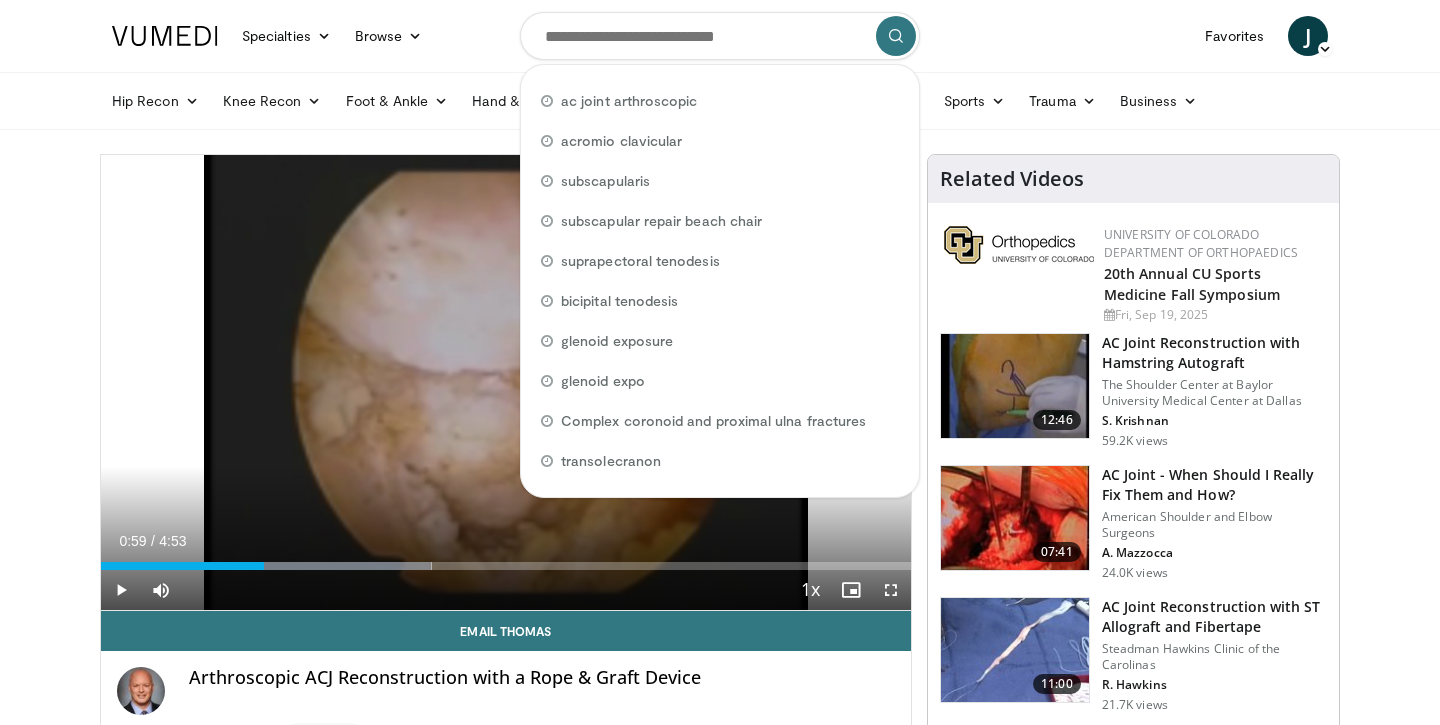 click on "Arthroscopic ACJ Reconstruction with a Rope & Graft Device" at bounding box center [542, 678] 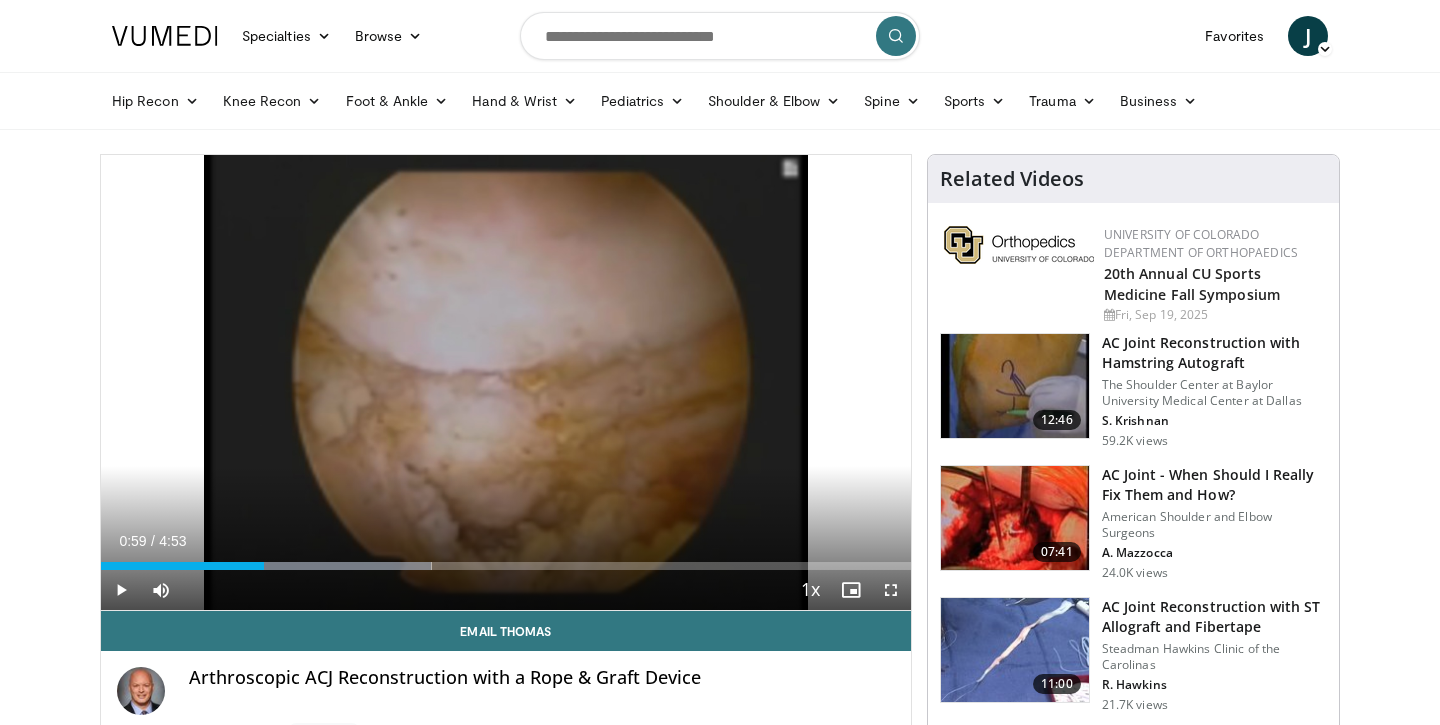 click on "Arthroscopic ACJ Reconstruction with a Rope & Graft Device" at bounding box center [542, 678] 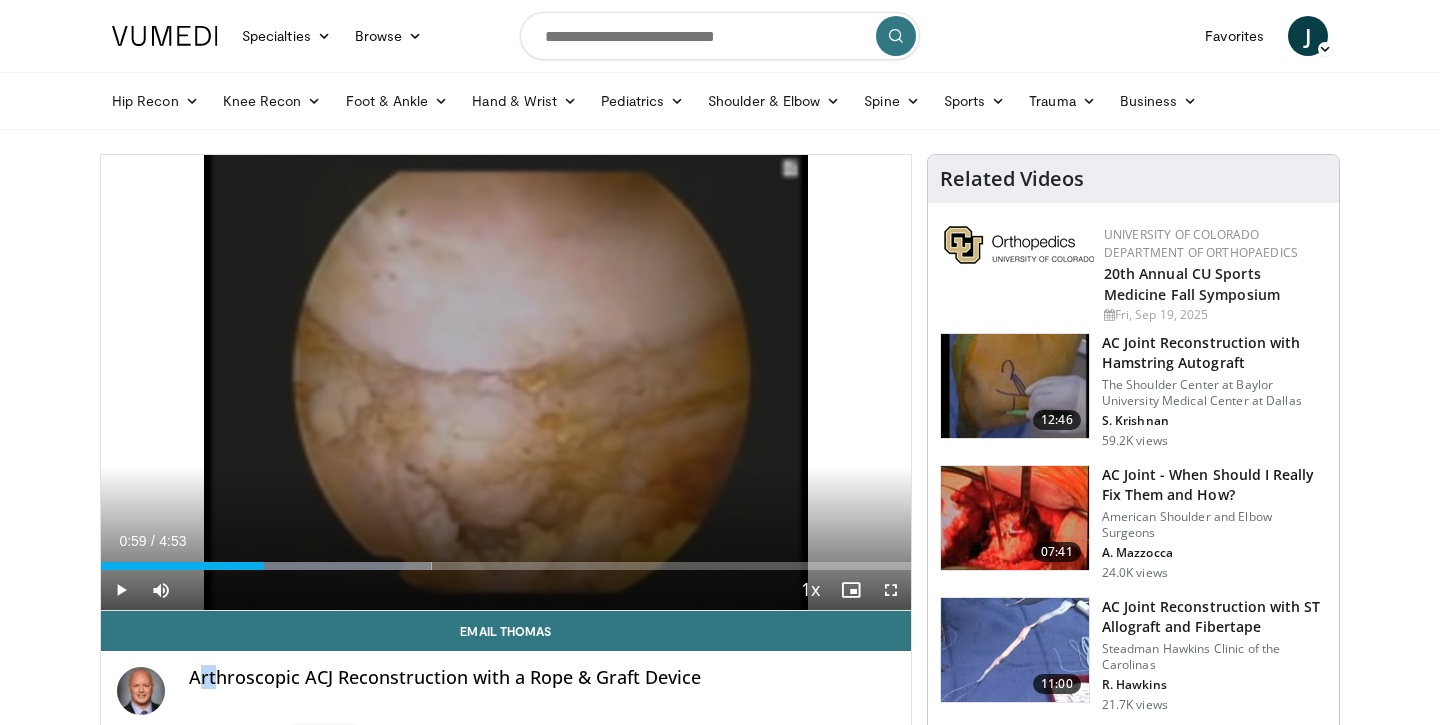 drag, startPoint x: 203, startPoint y: 677, endPoint x: 214, endPoint y: 678, distance: 11.045361 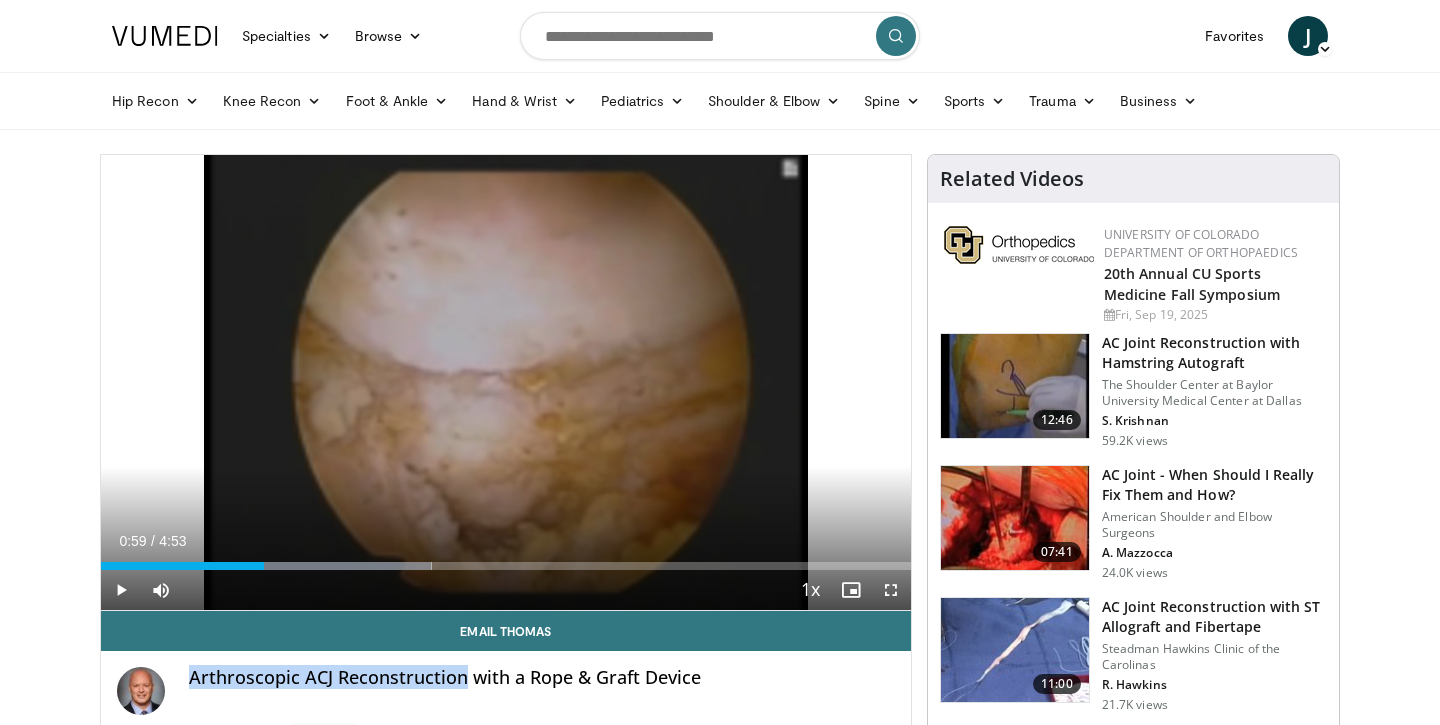 drag, startPoint x: 191, startPoint y: 679, endPoint x: 459, endPoint y: 678, distance: 268.00186 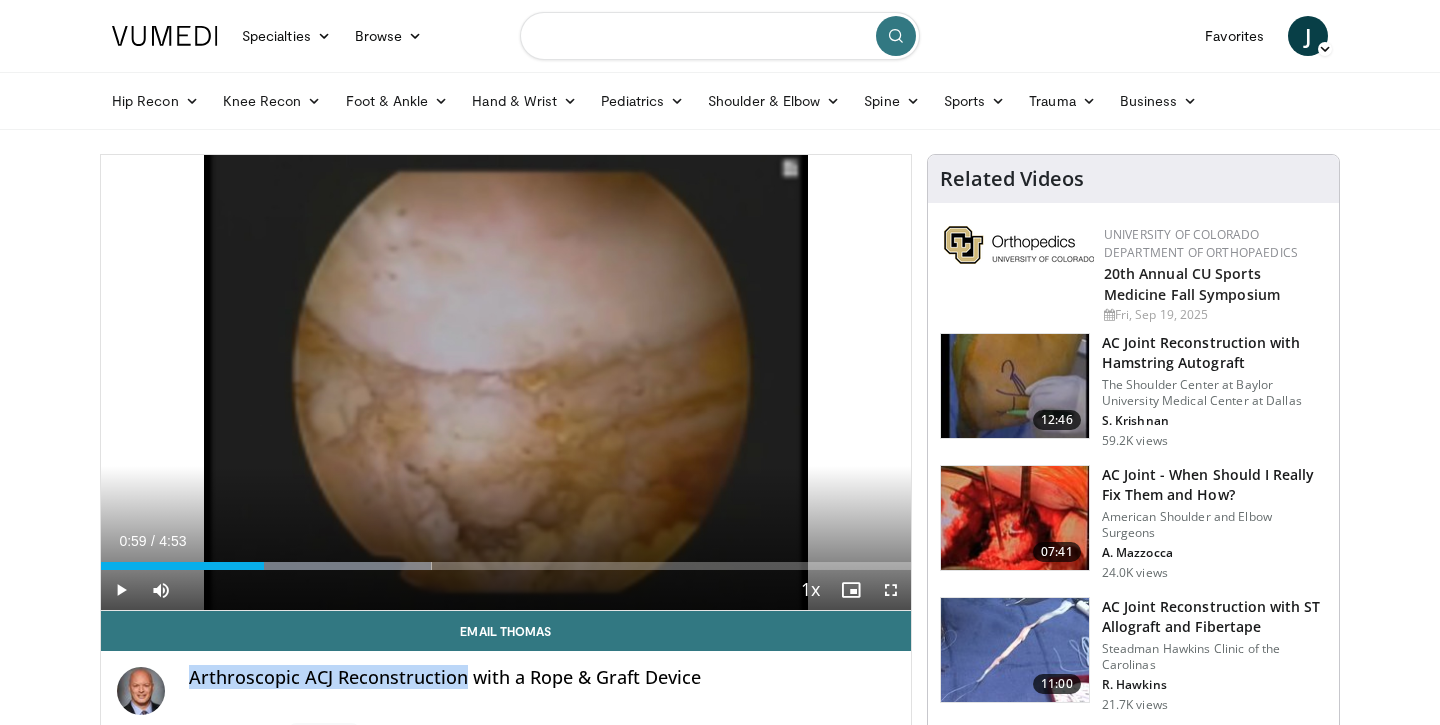 click at bounding box center (720, 36) 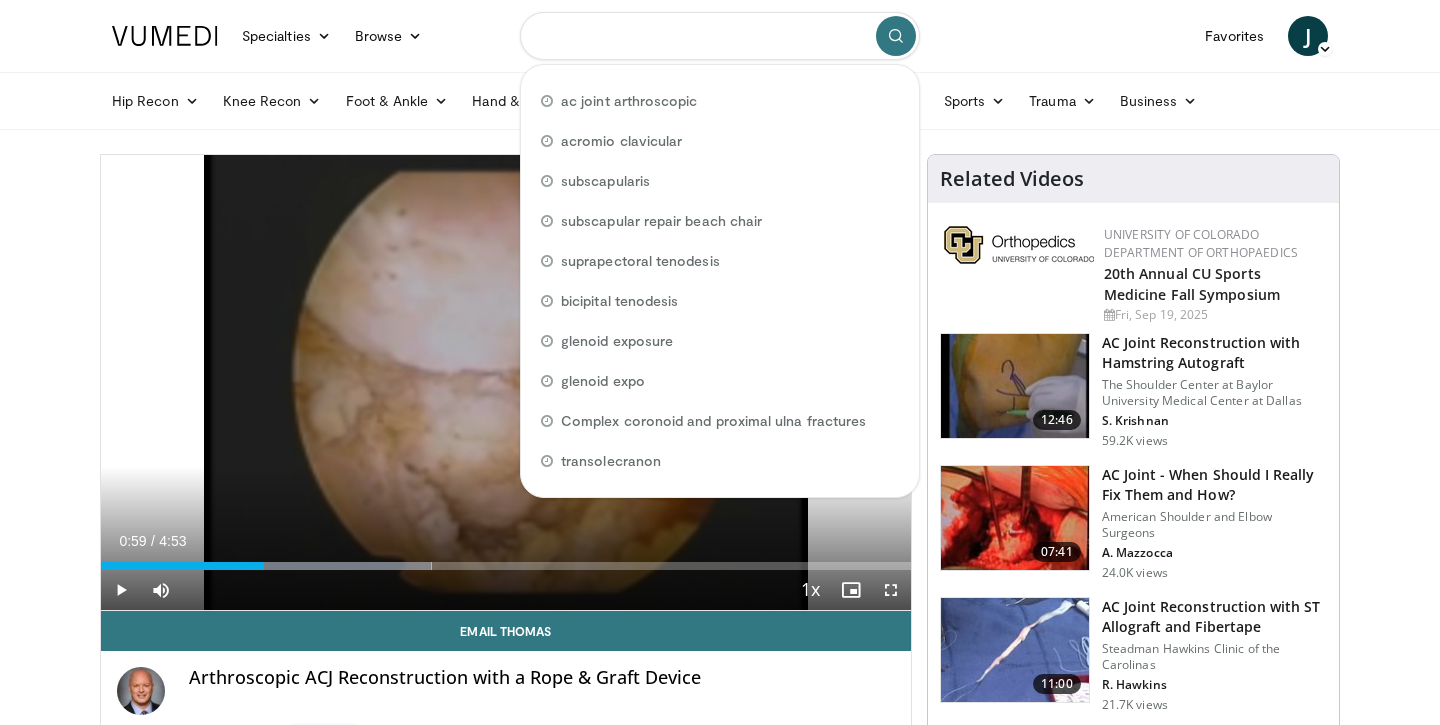 paste on "**********" 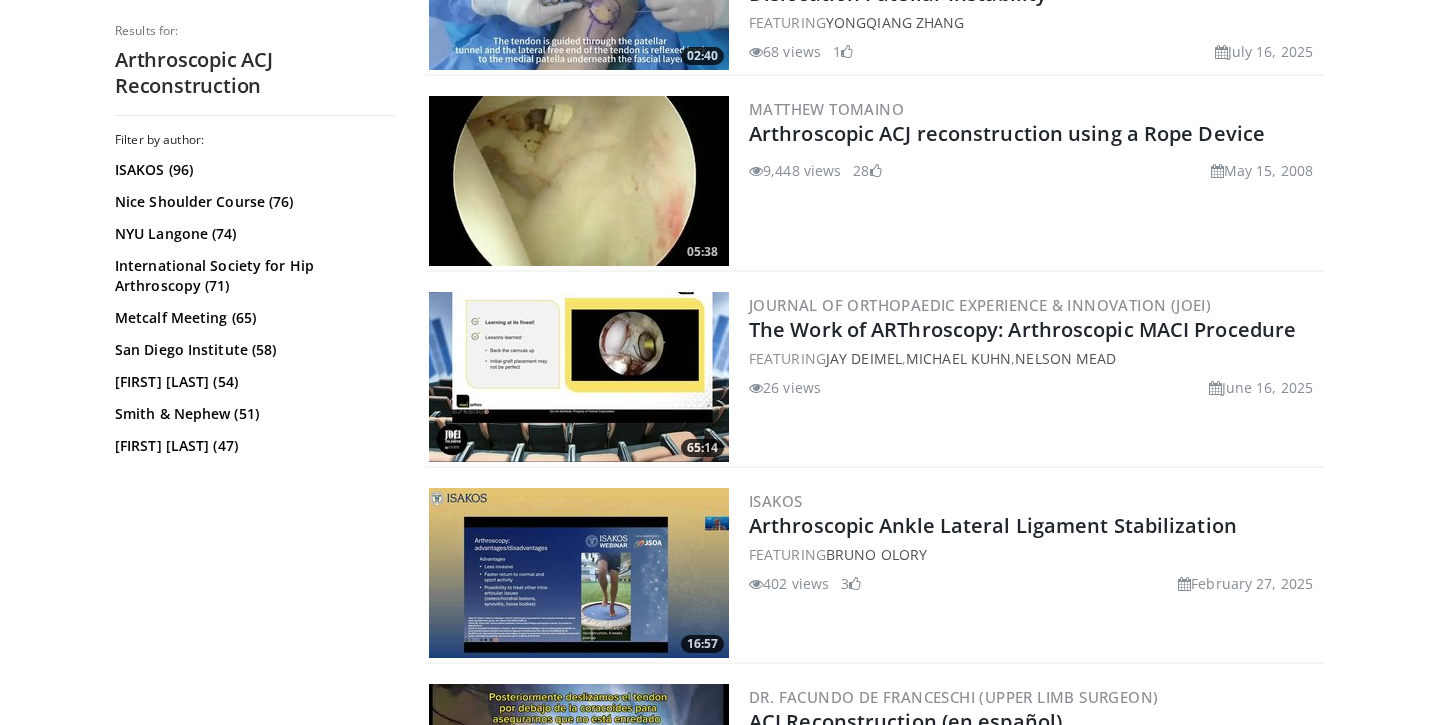 scroll, scrollTop: 2142, scrollLeft: 0, axis: vertical 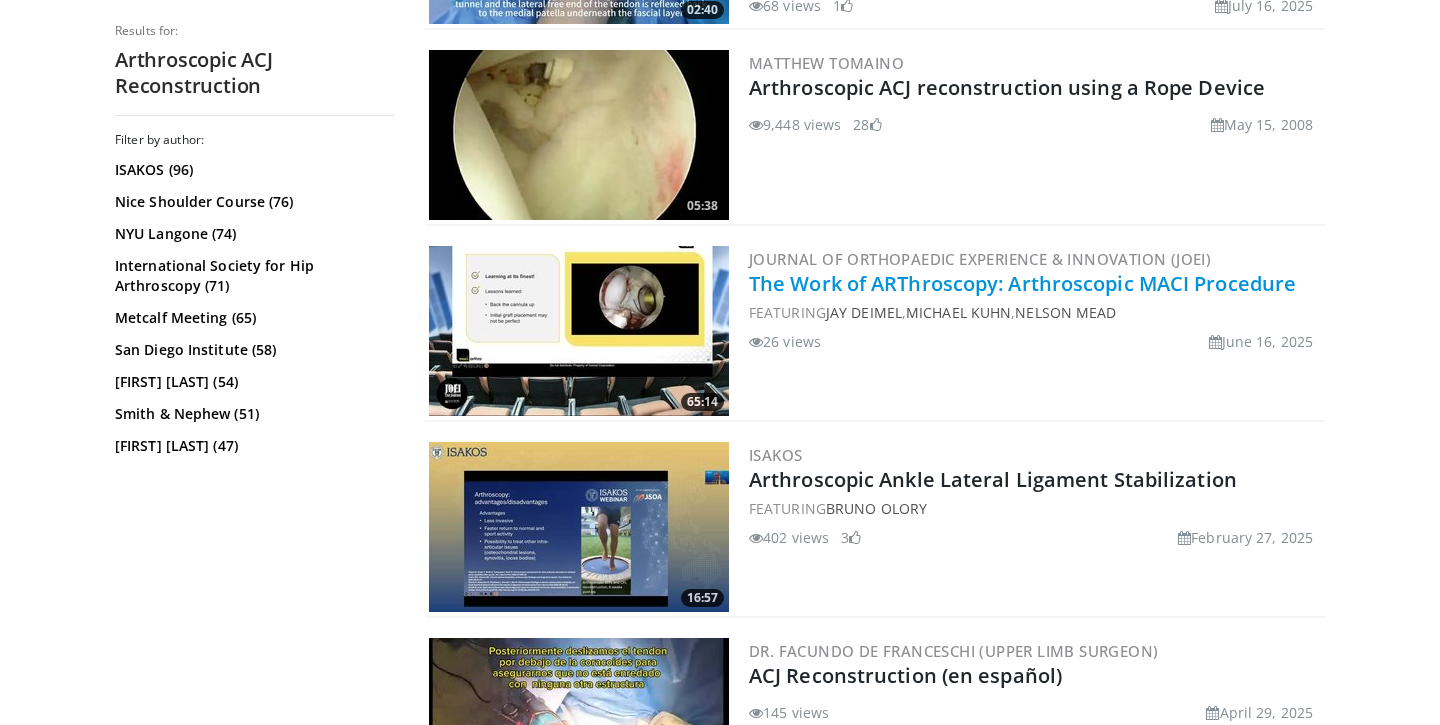 click on "The Work of ARThroscopy: Arthroscopic MACI Procedure" at bounding box center [1022, 283] 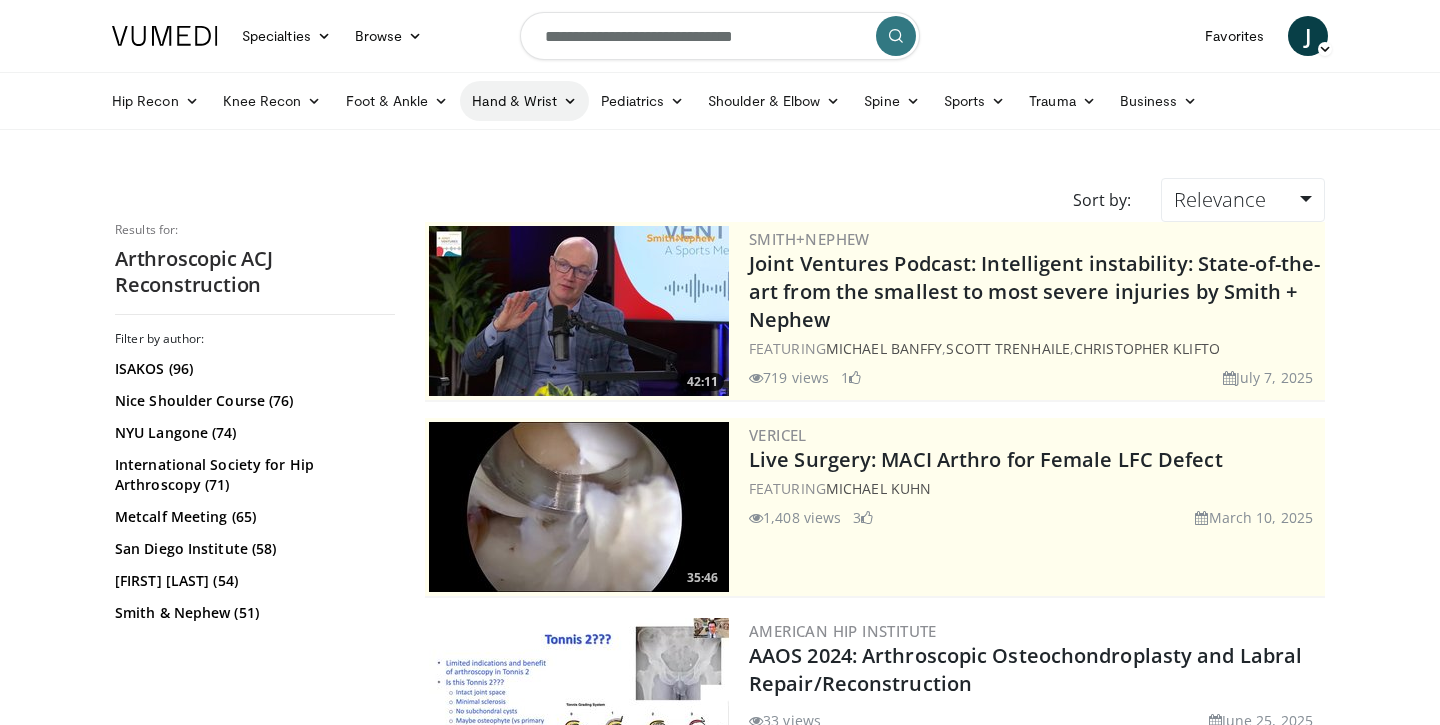 scroll, scrollTop: 0, scrollLeft: 0, axis: both 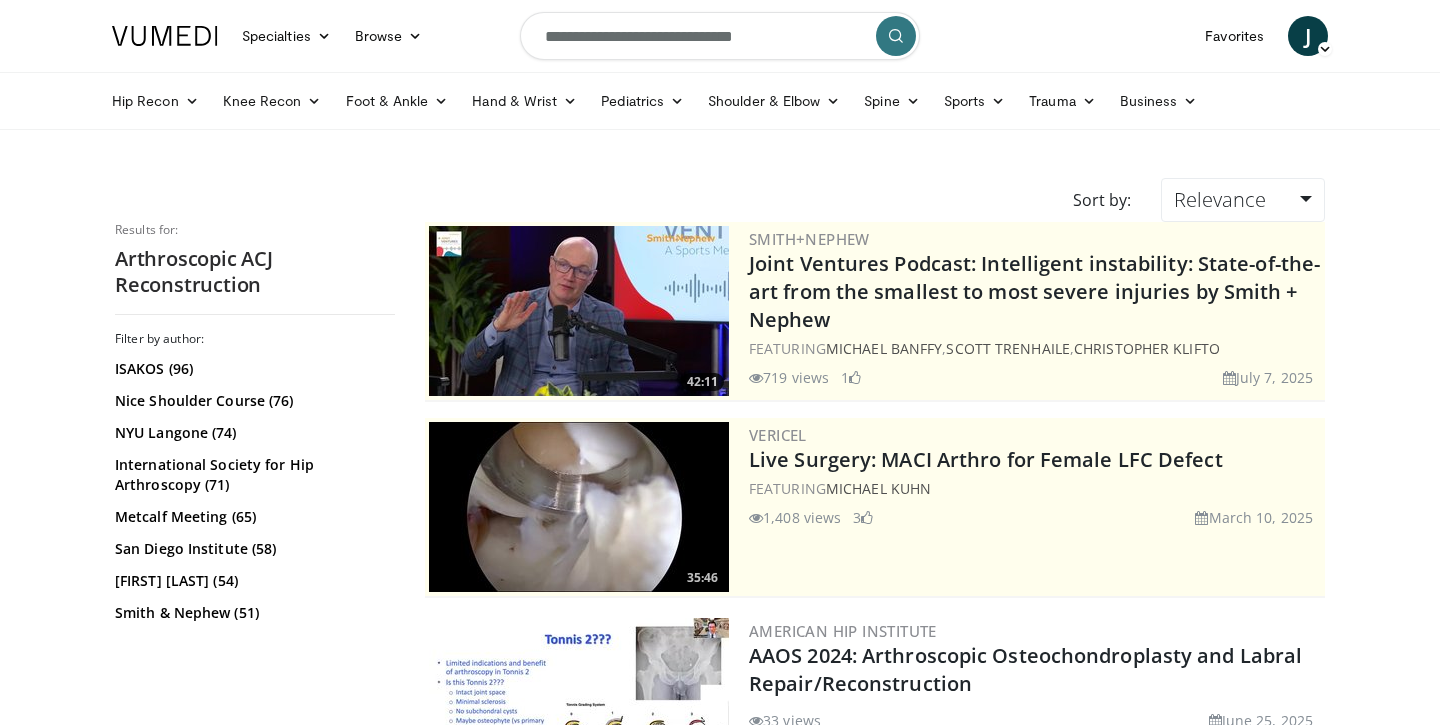 click on "**********" at bounding box center (720, 36) 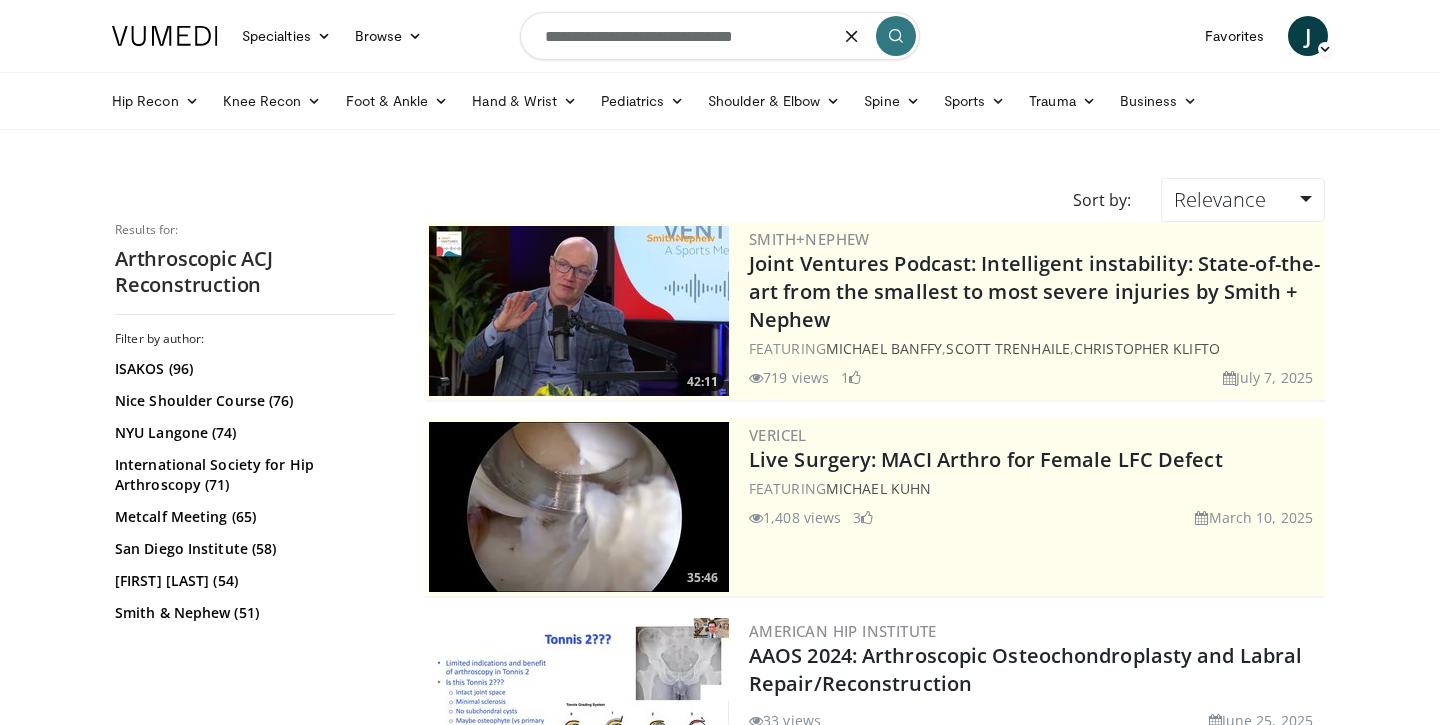 drag, startPoint x: 664, startPoint y: 35, endPoint x: 839, endPoint y: 38, distance: 175.02571 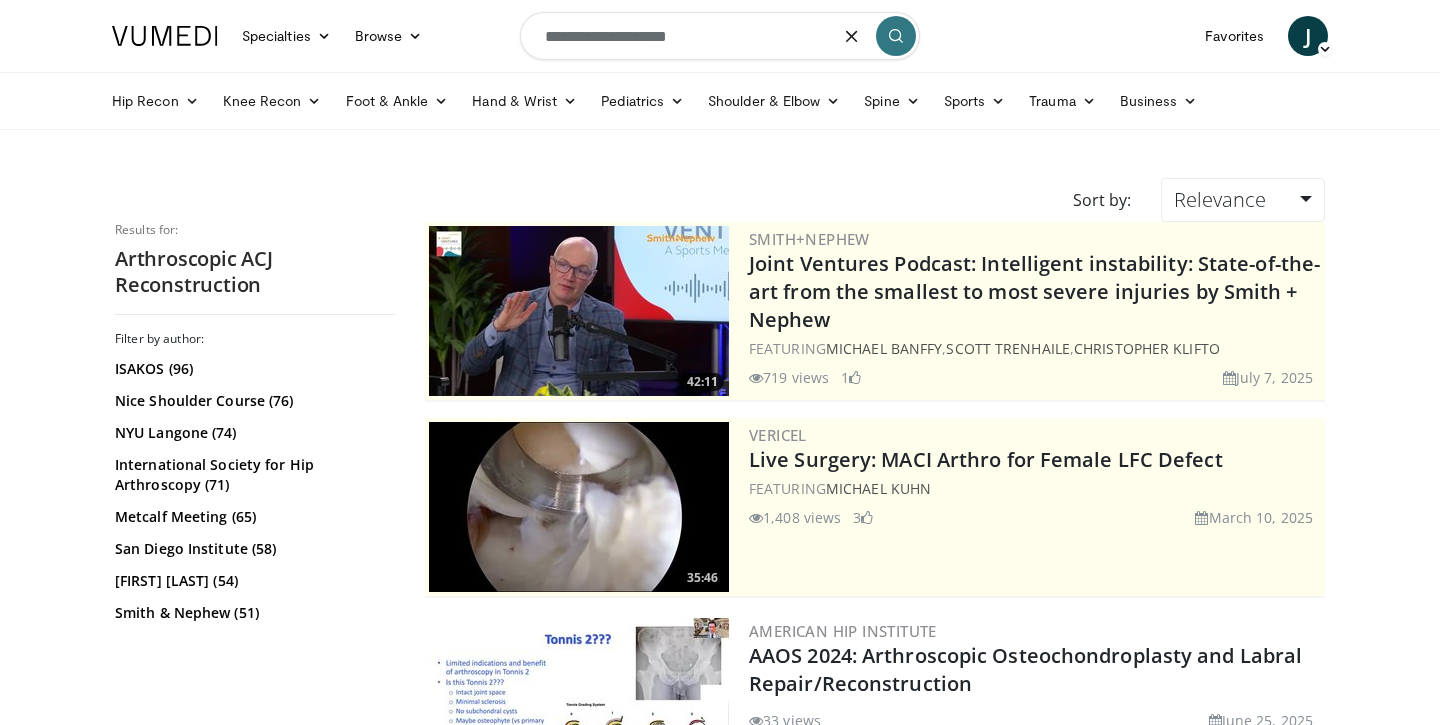 type on "**********" 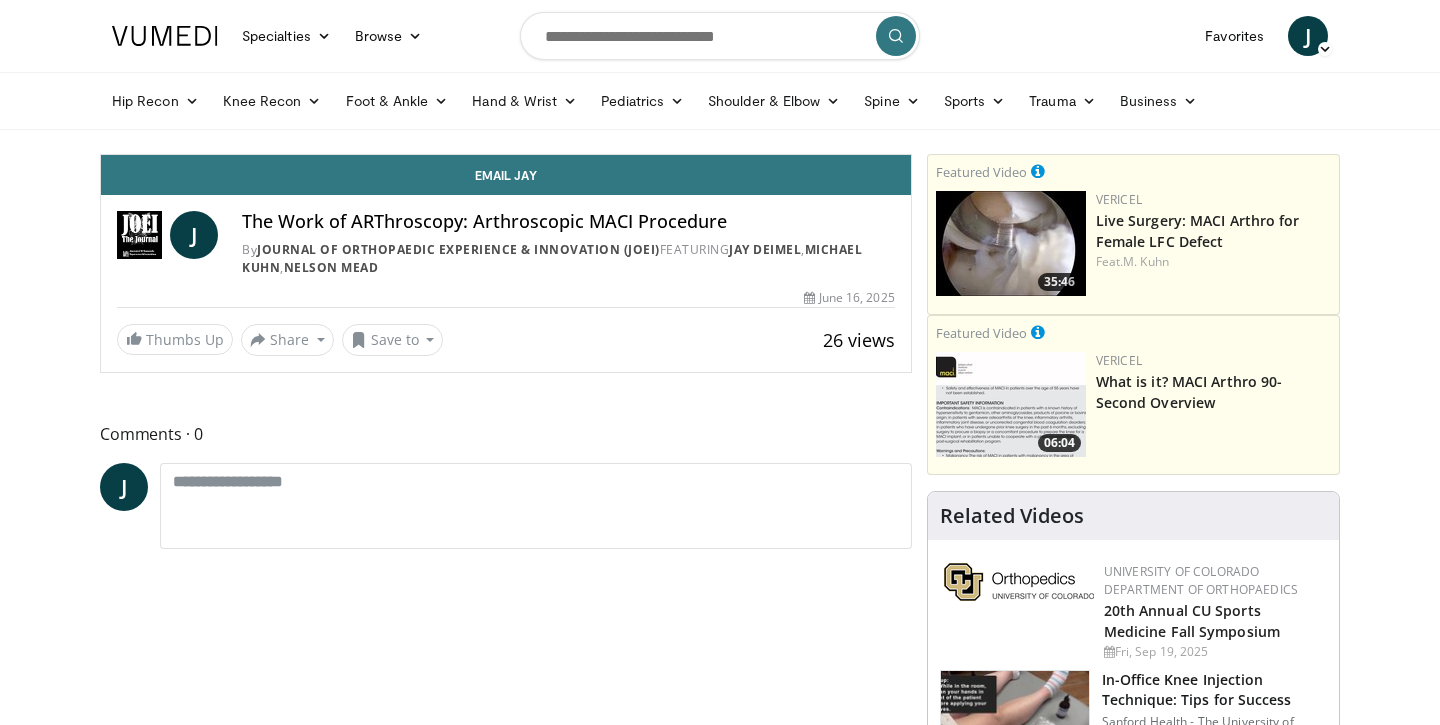 scroll, scrollTop: 0, scrollLeft: 0, axis: both 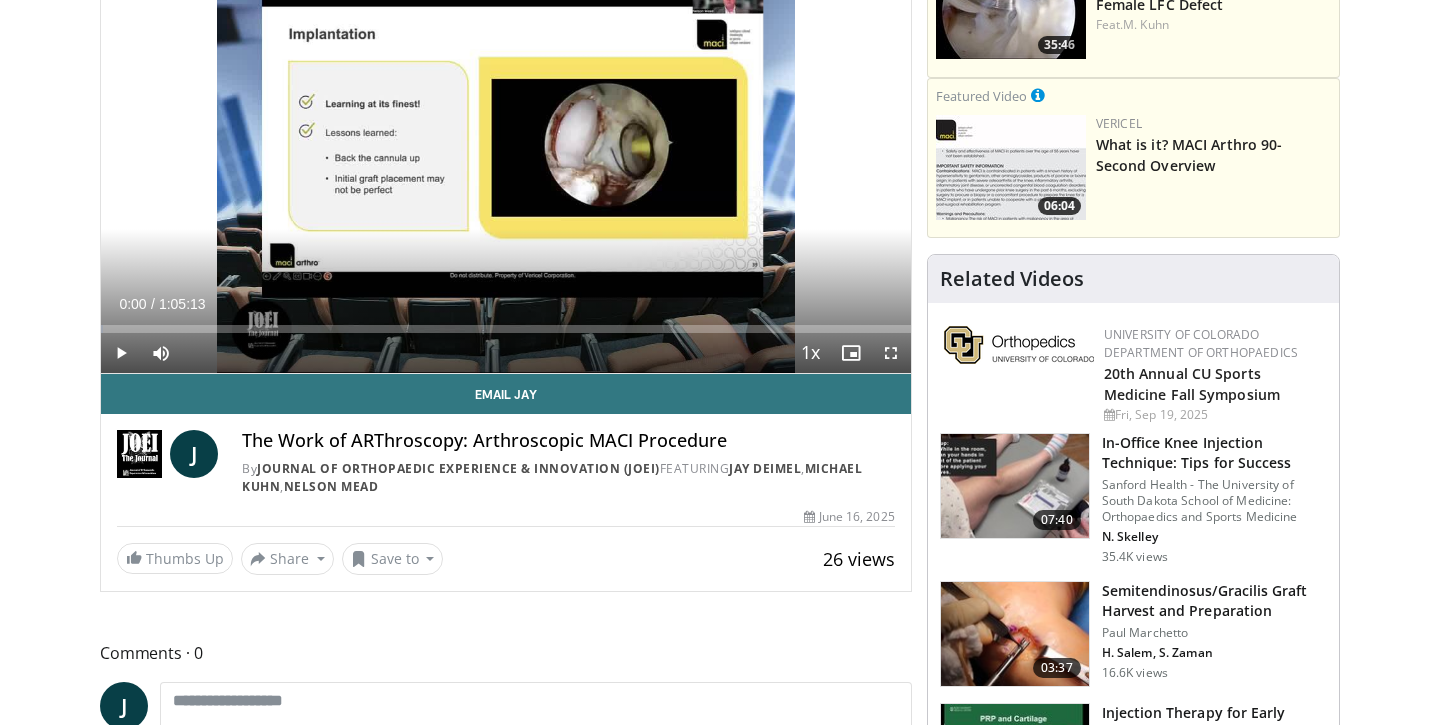 click at bounding box center (891, 353) 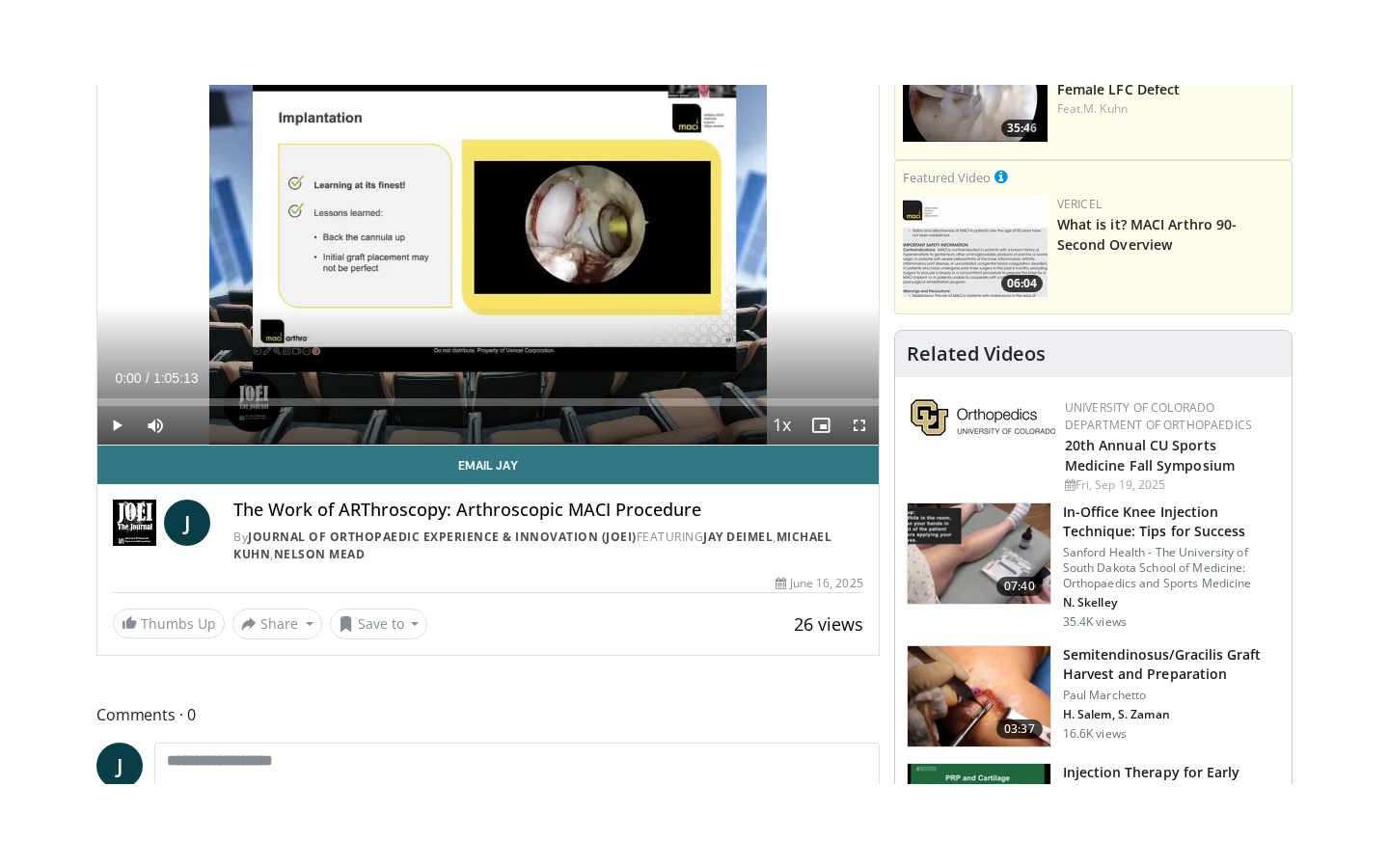 scroll, scrollTop: 0, scrollLeft: 0, axis: both 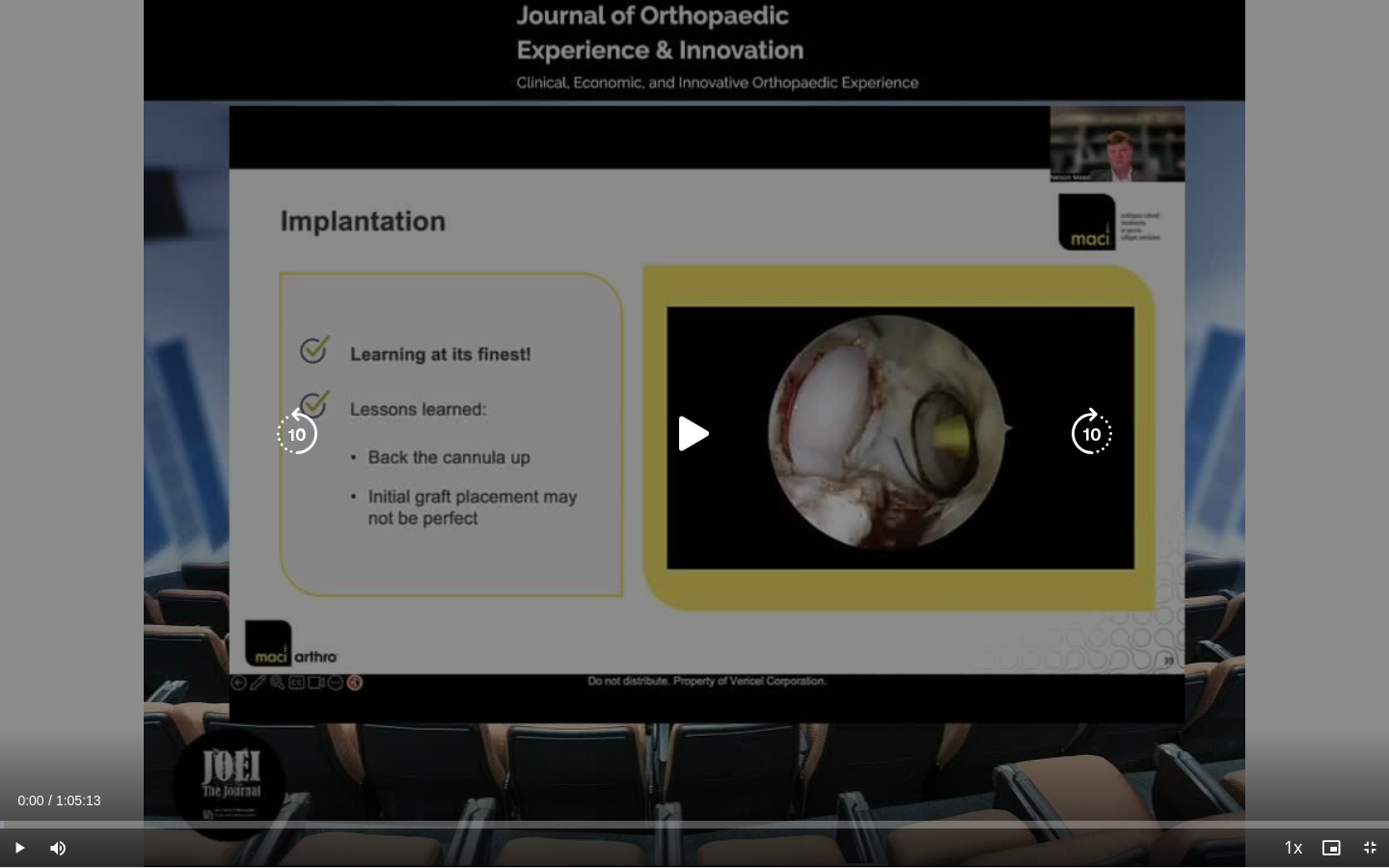 click at bounding box center (694, 434) 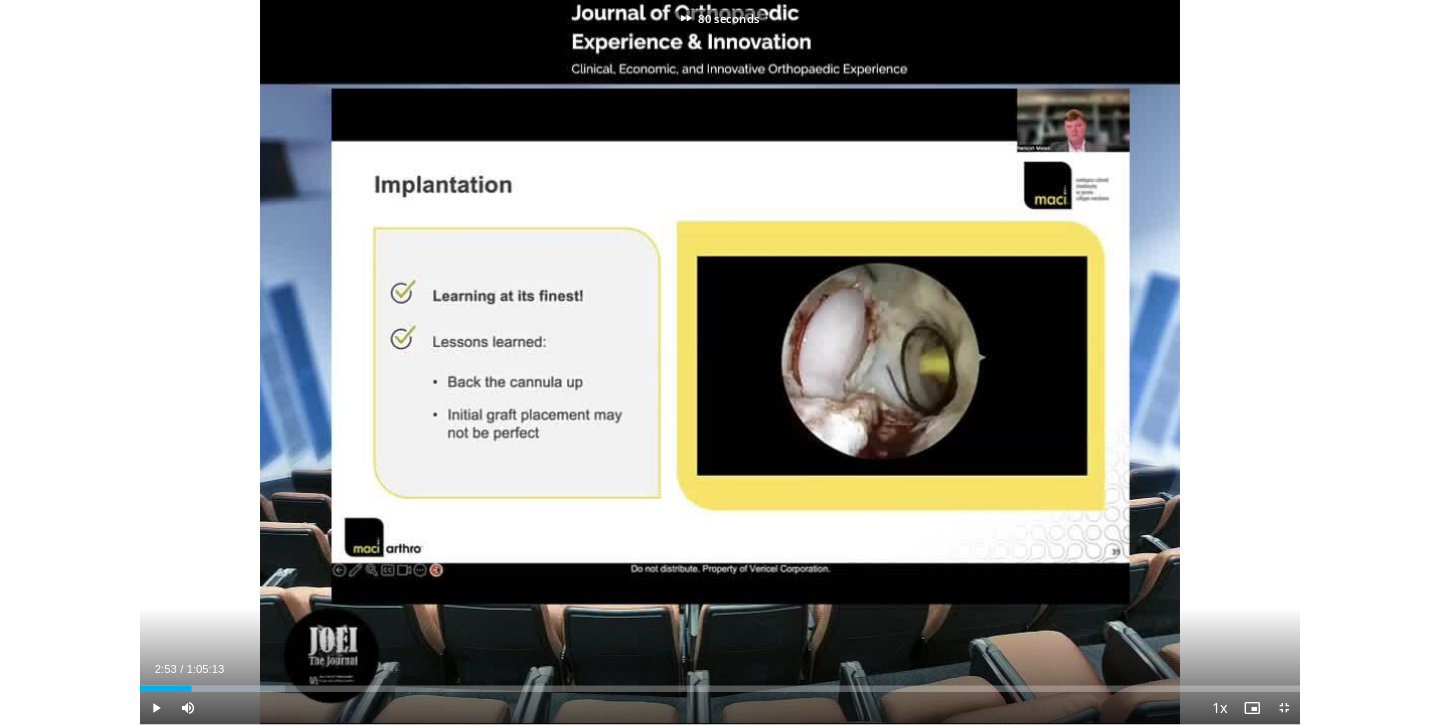 scroll, scrollTop: 237, scrollLeft: 0, axis: vertical 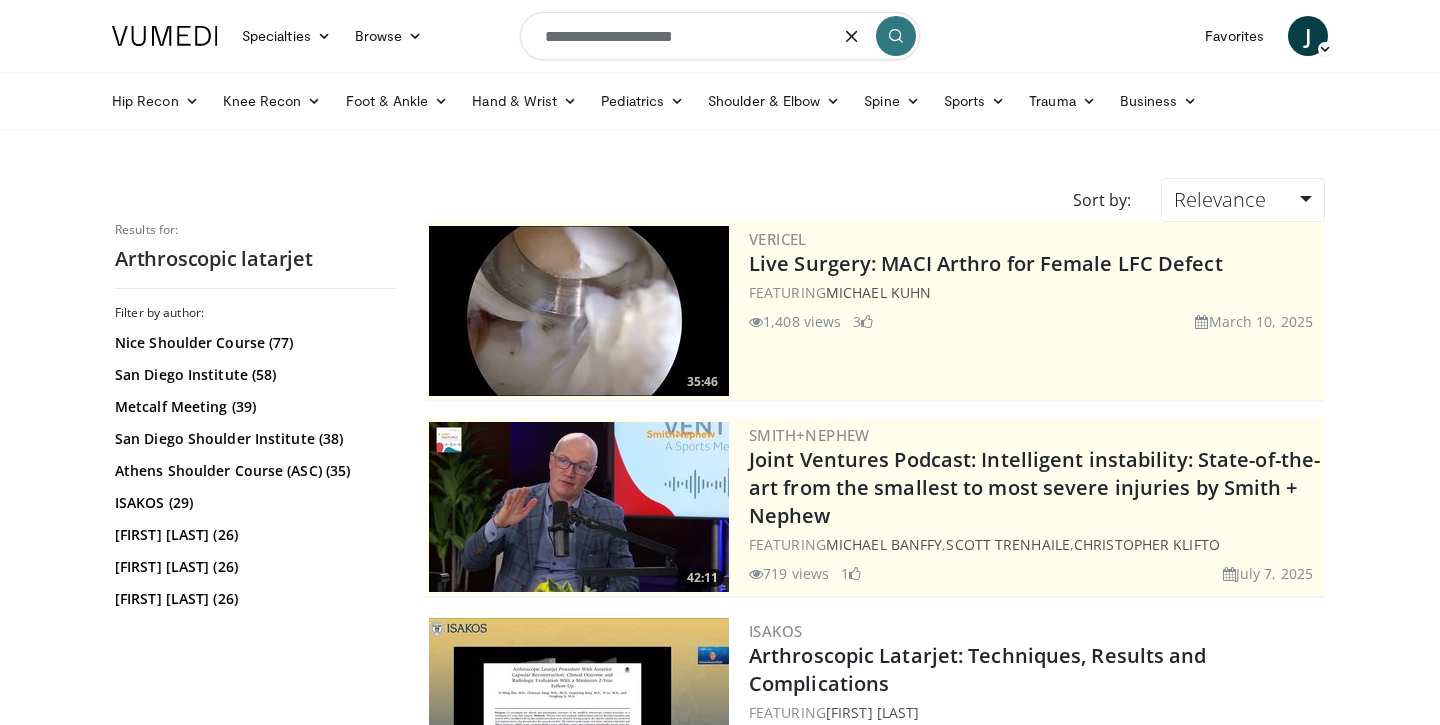 click on "**********" at bounding box center (720, 36) 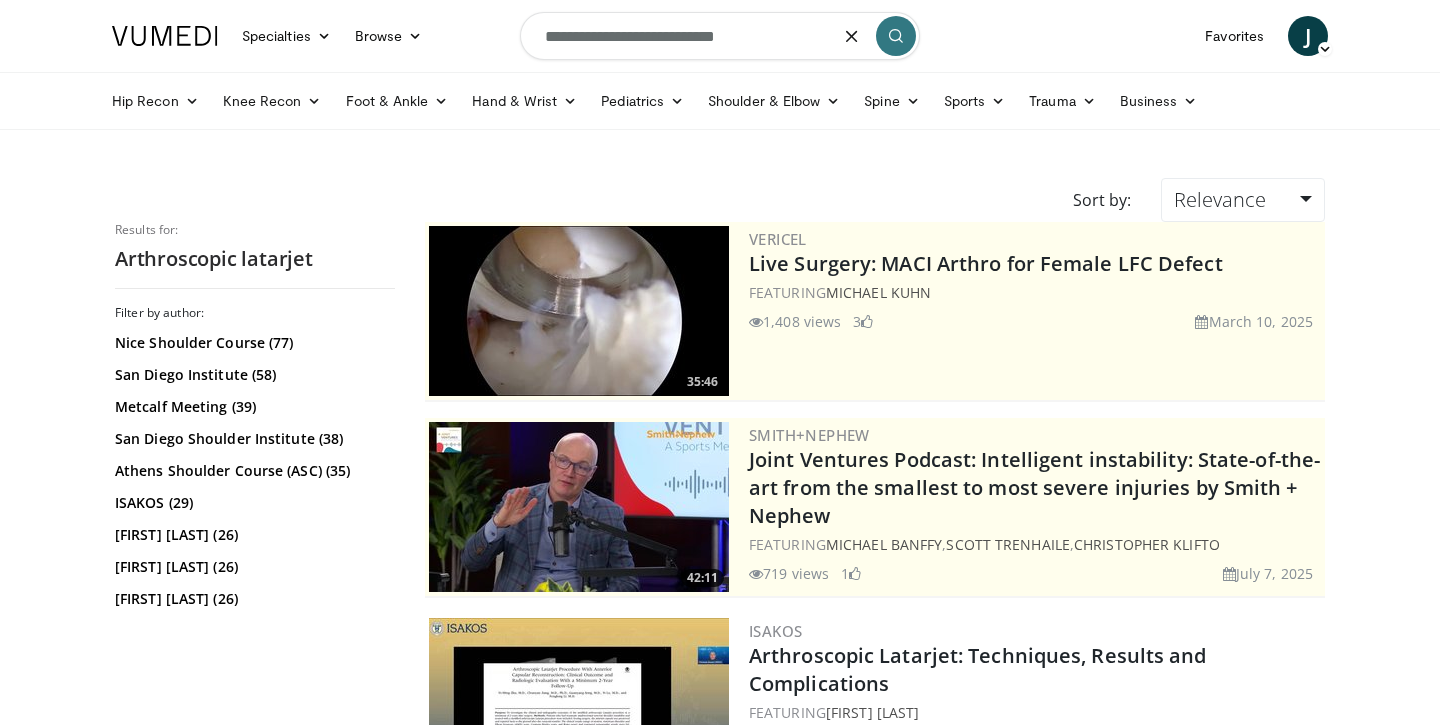 type on "**********" 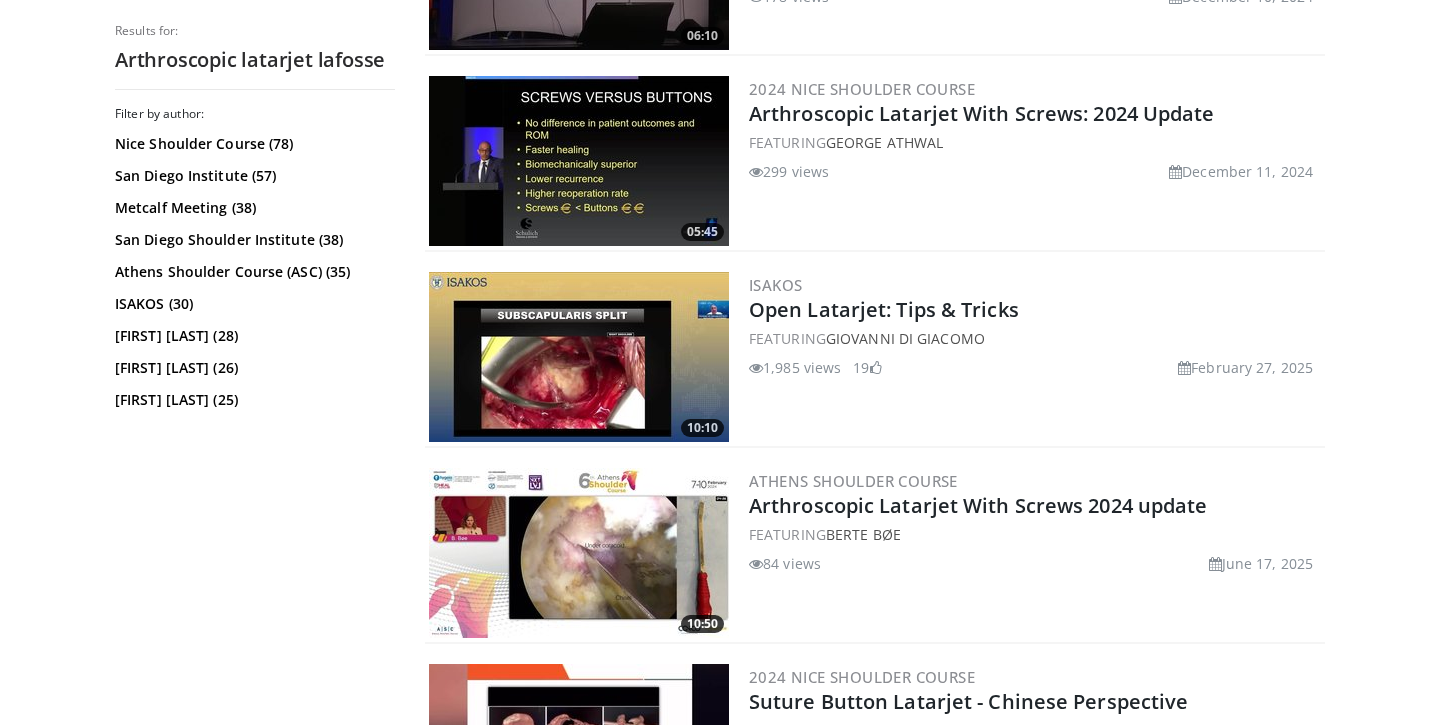 scroll, scrollTop: 2118, scrollLeft: 0, axis: vertical 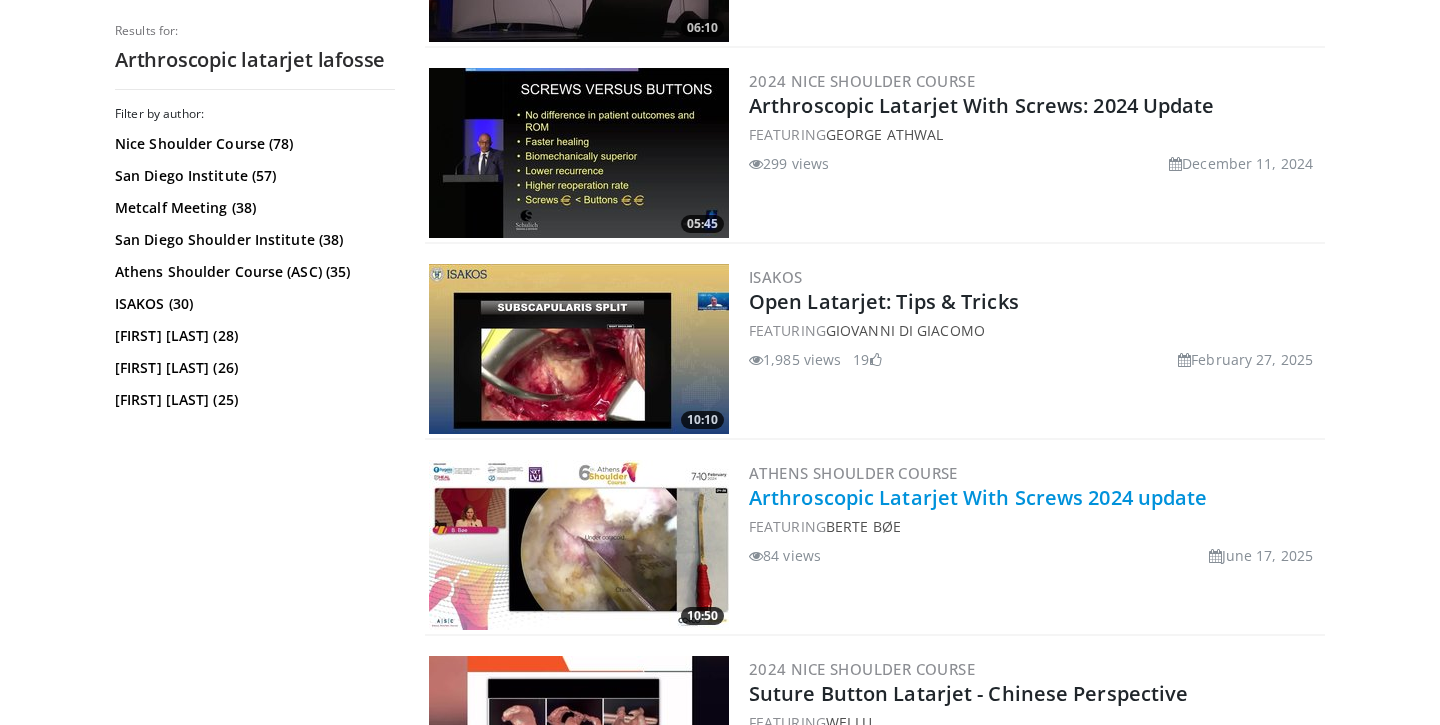 click on "Arthroscopic Latarjet With Screws 2024 update" at bounding box center (978, 497) 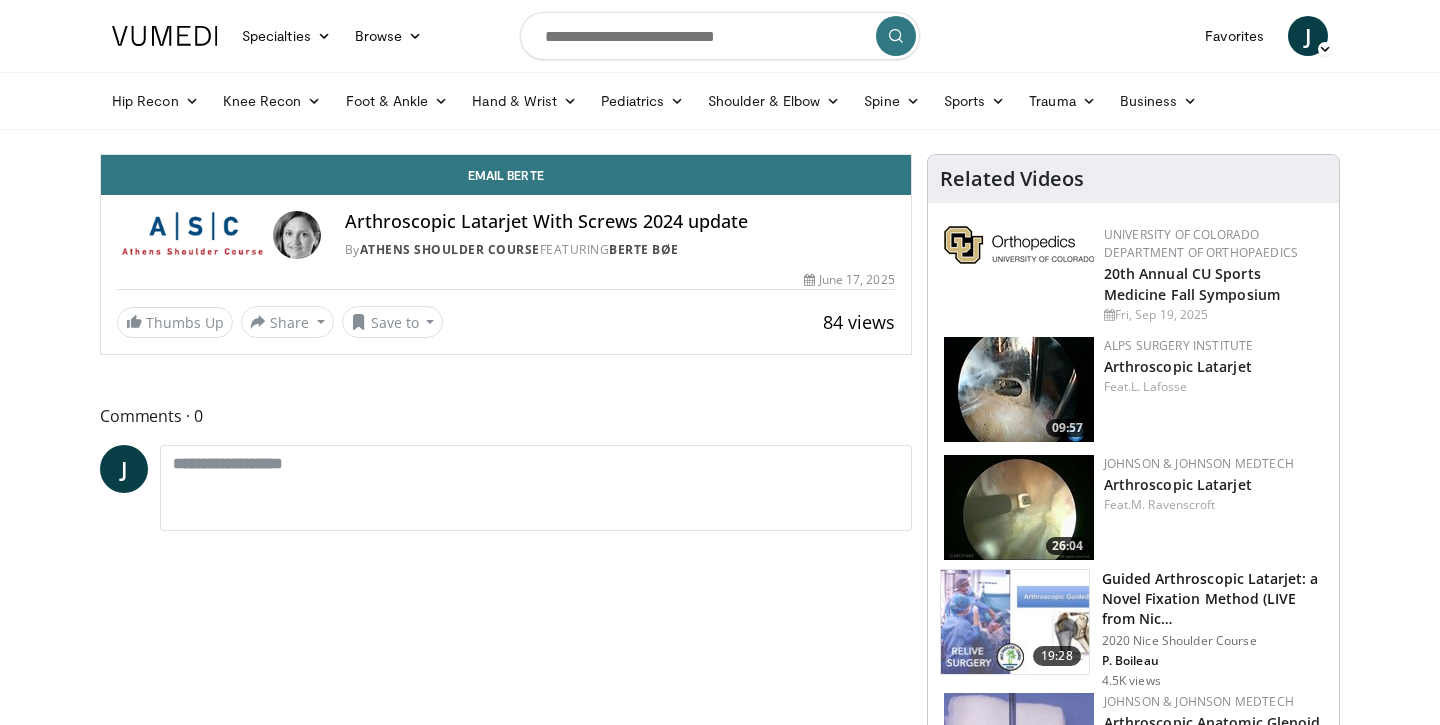 scroll, scrollTop: 0, scrollLeft: 0, axis: both 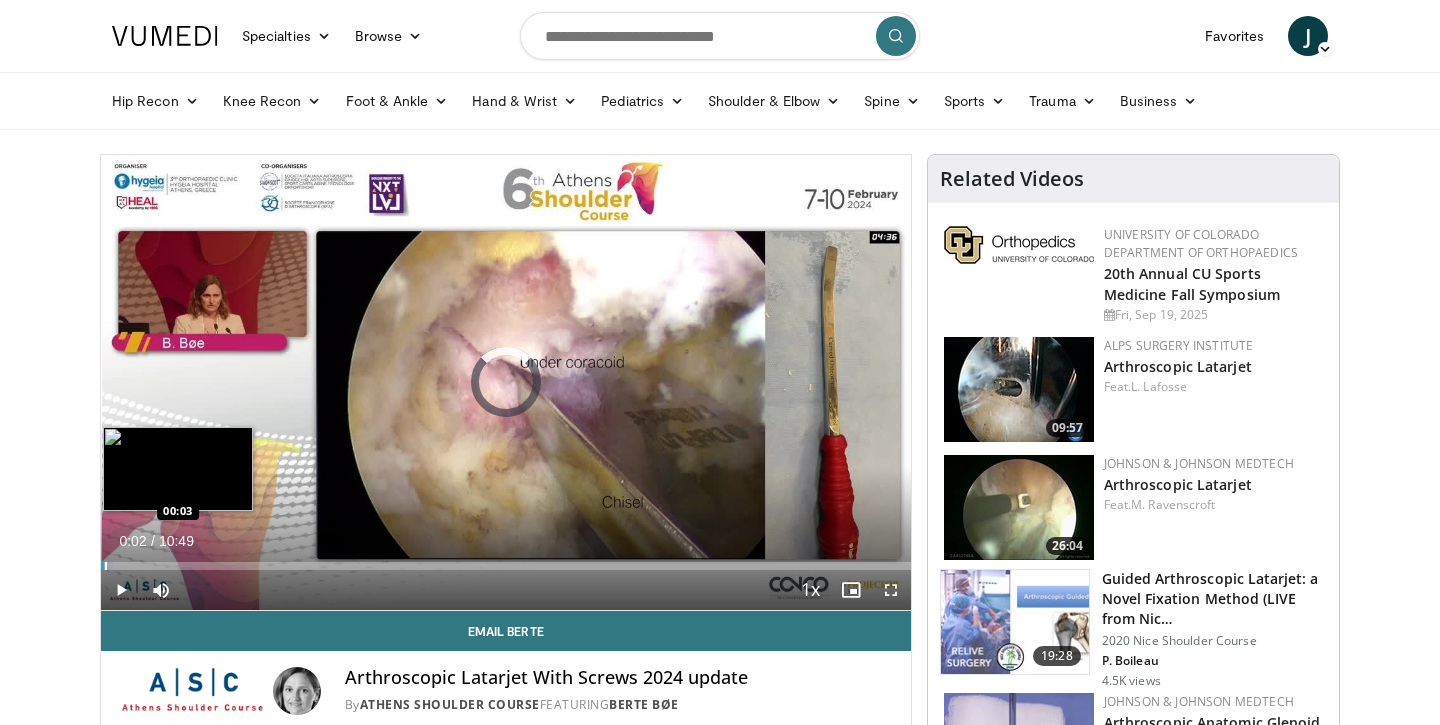 click at bounding box center [107, 566] 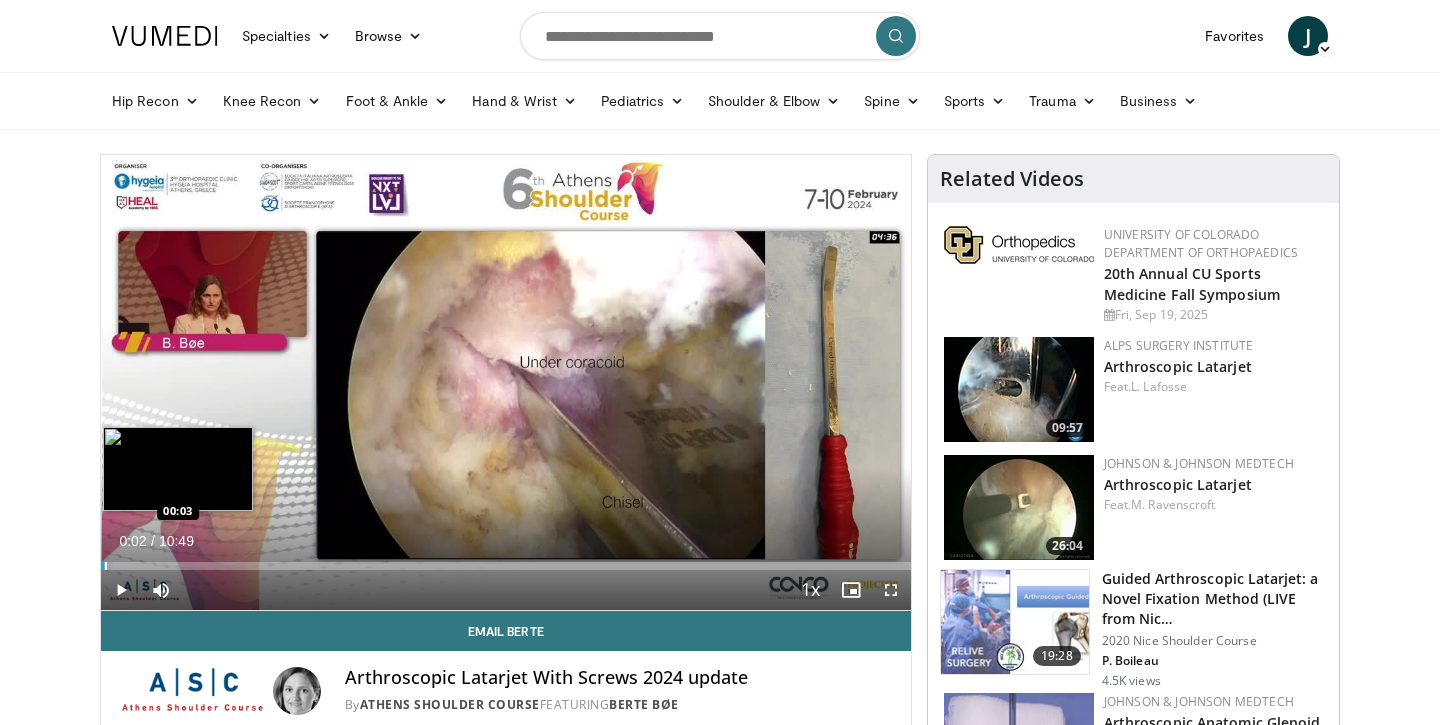 click at bounding box center (107, 566) 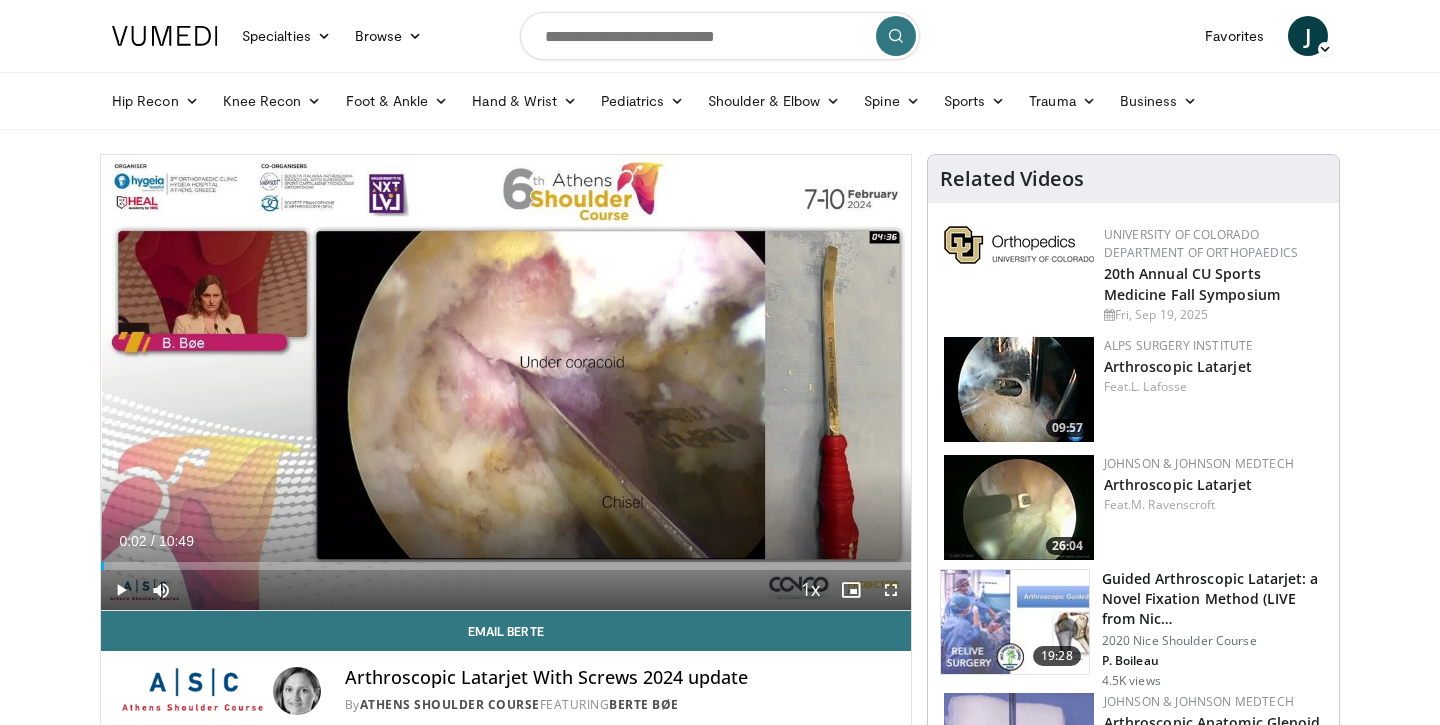 click at bounding box center [121, 590] 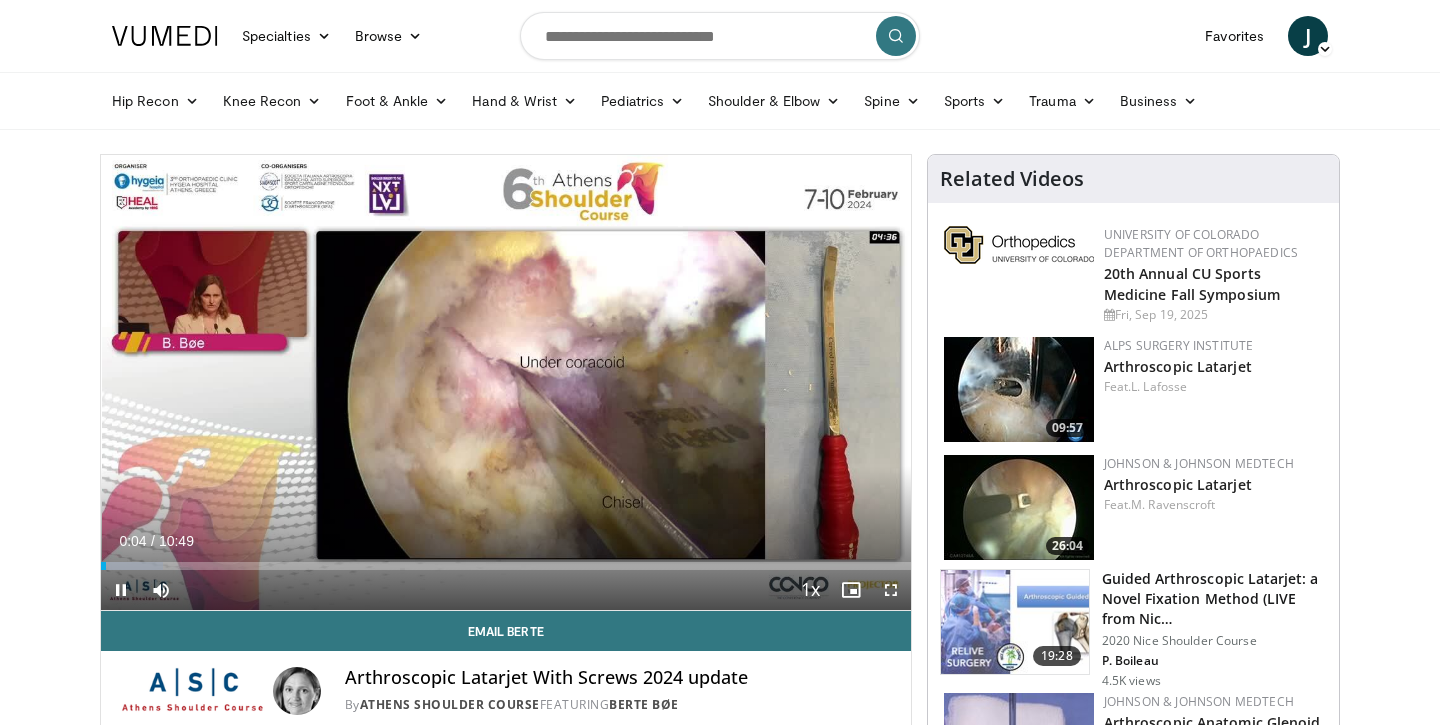 click at bounding box center (121, 590) 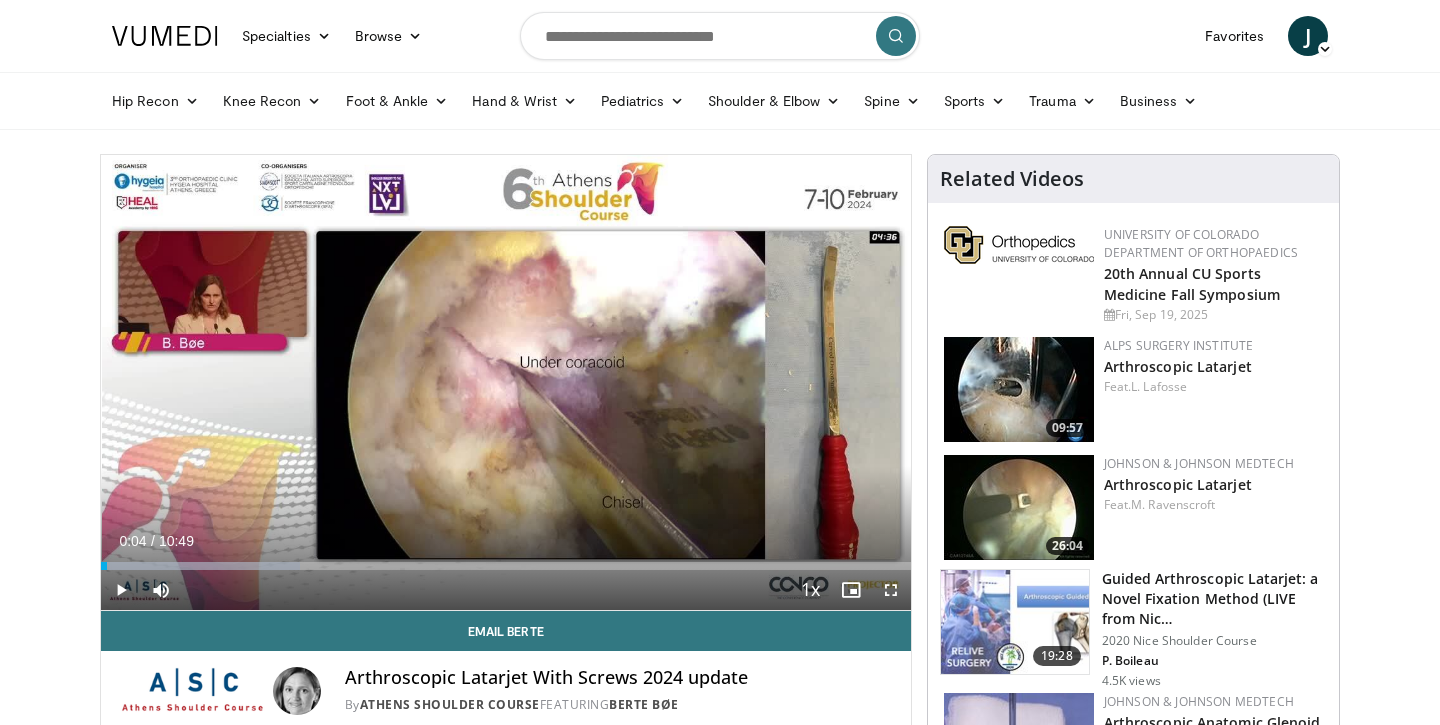 click at bounding box center [891, 590] 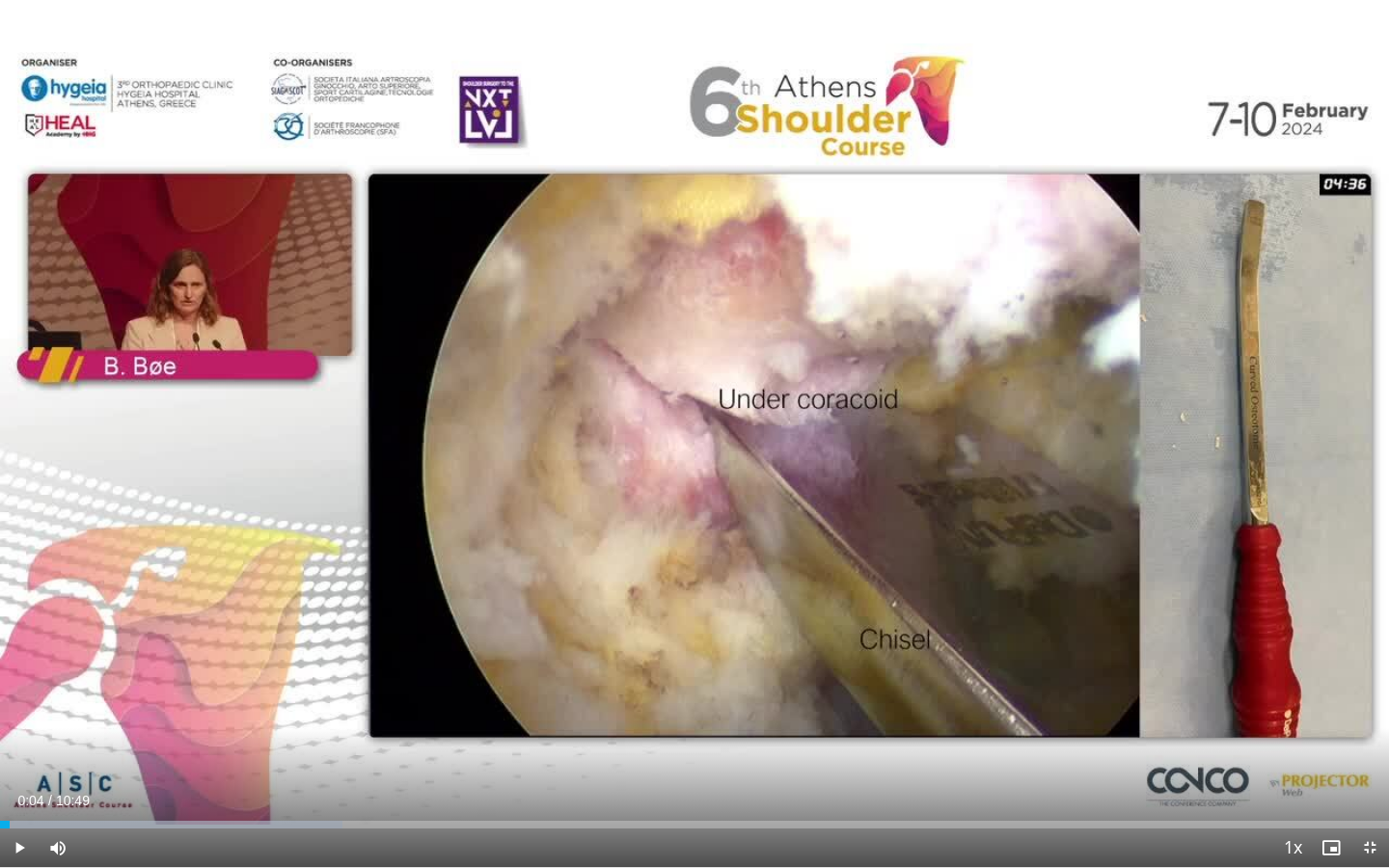 click at bounding box center (19, 848) 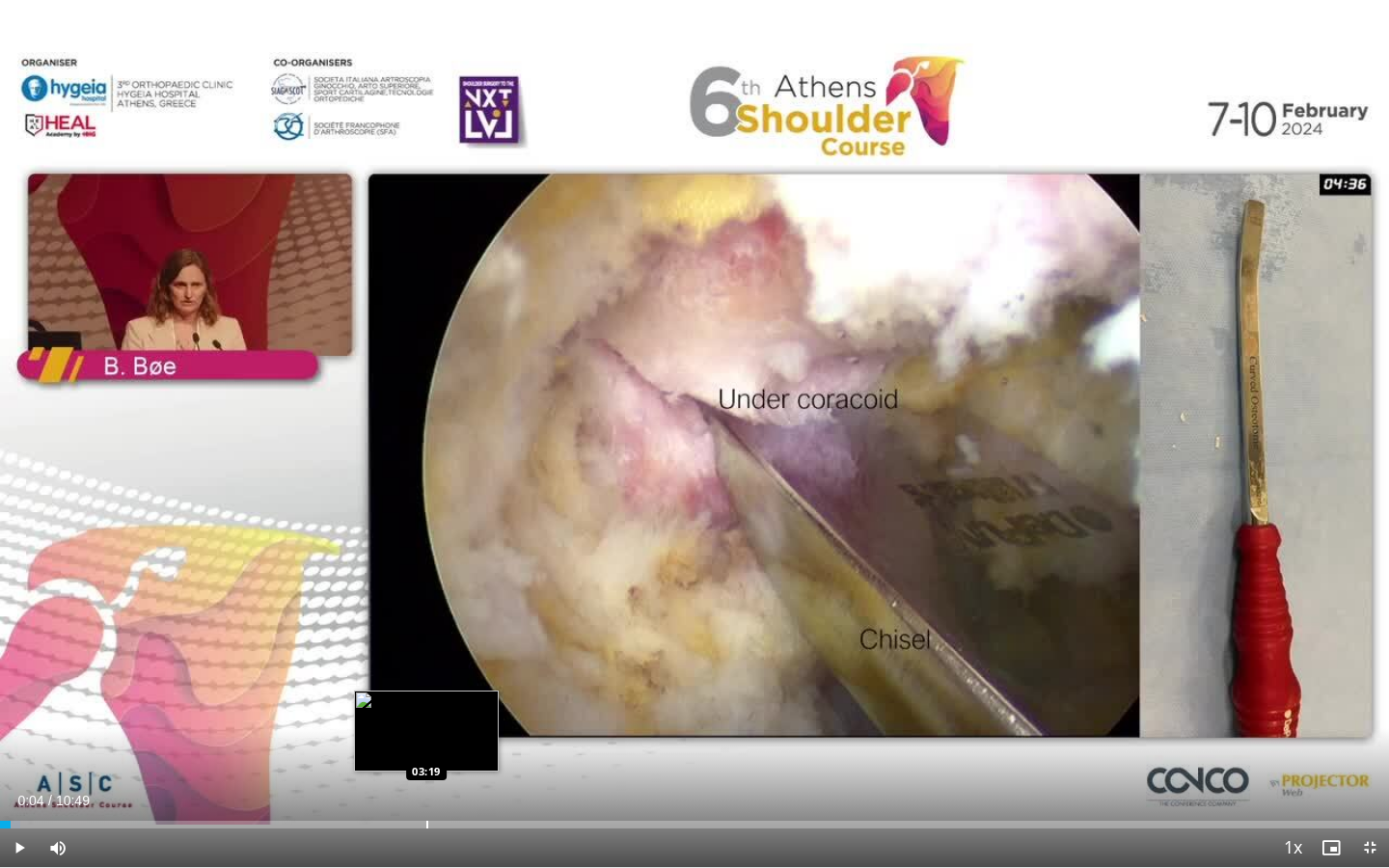 click at bounding box center [427, 825] 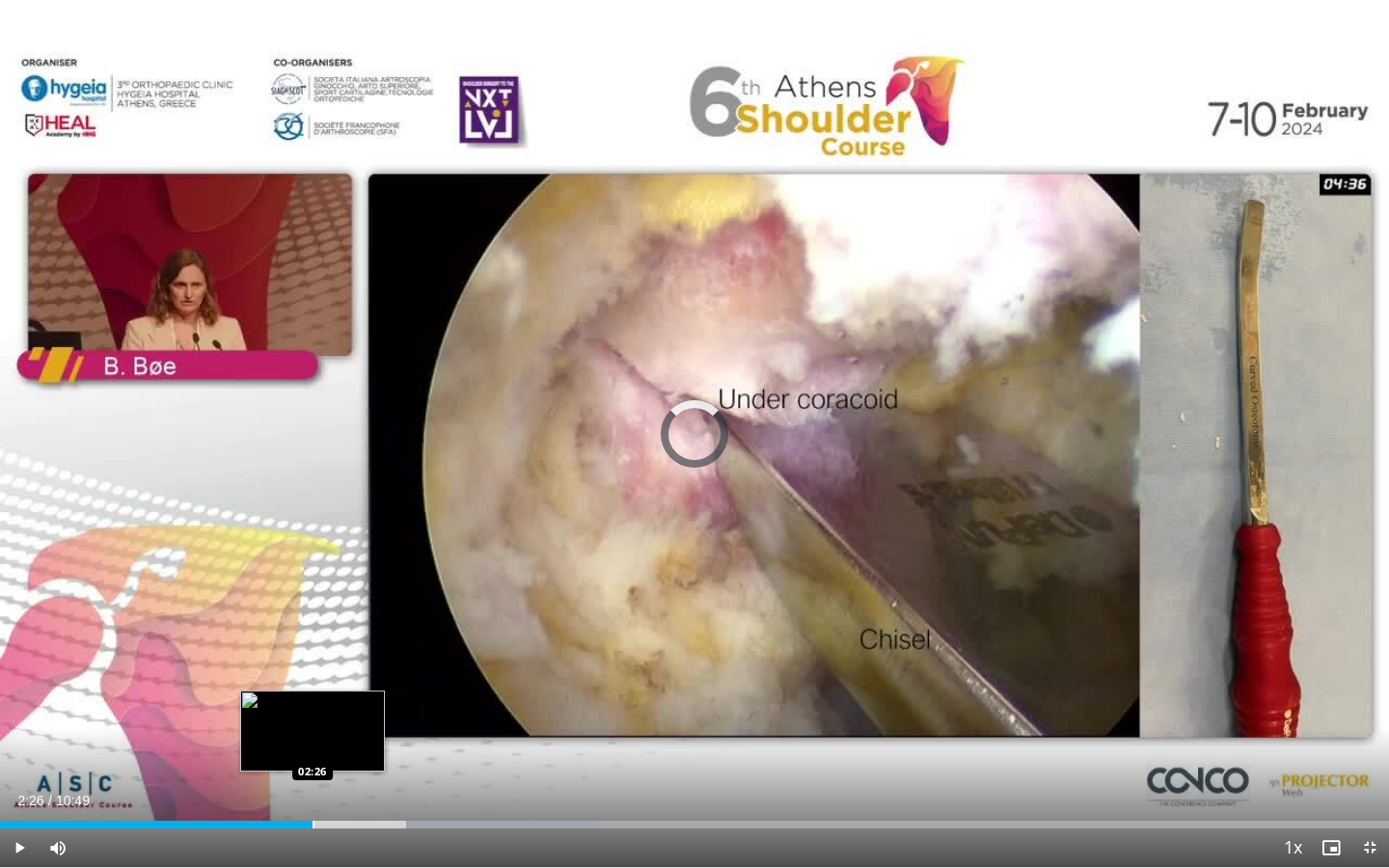 click at bounding box center [313, 825] 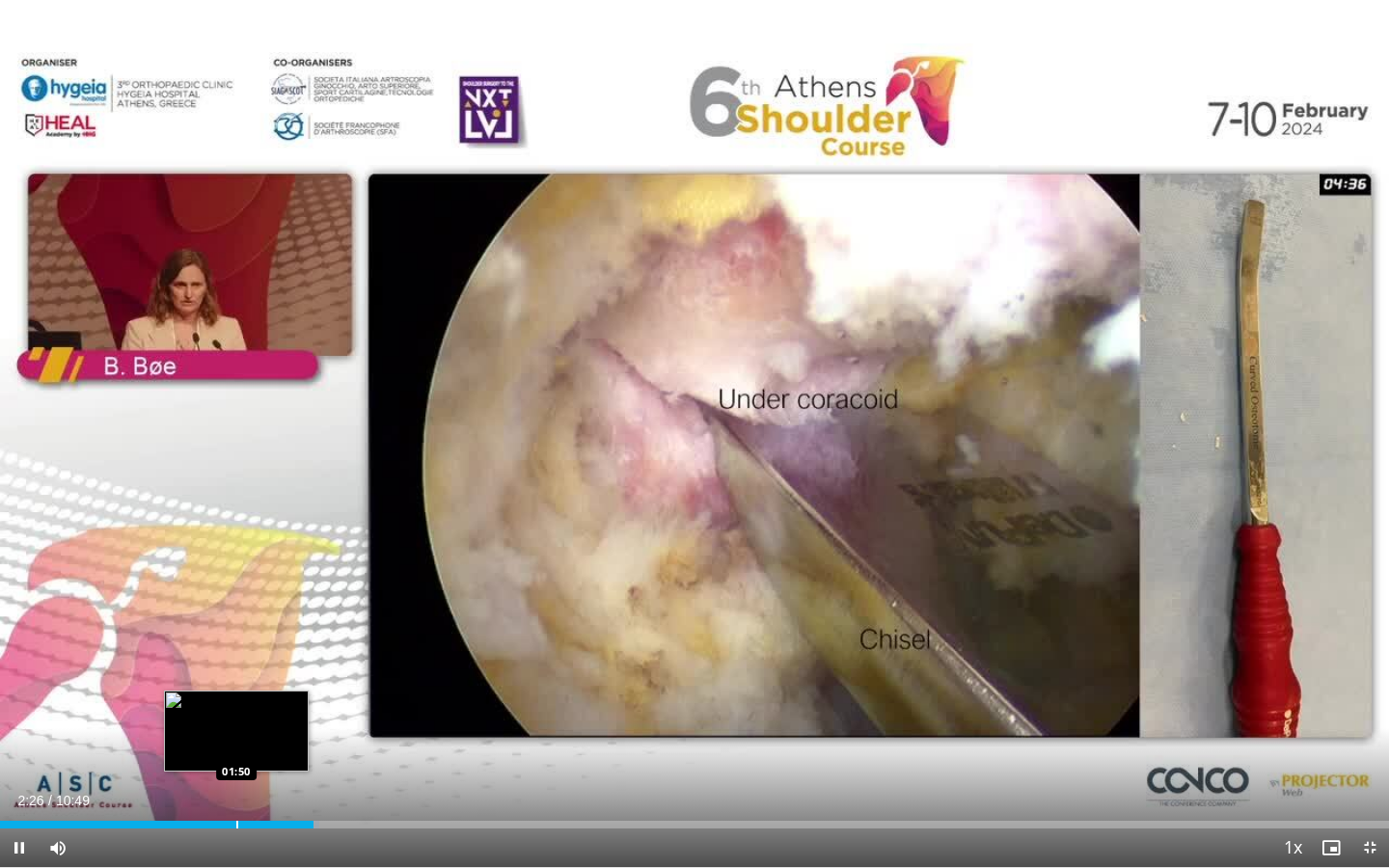 click on "Loaded :  23.02% 02:26 01:50" at bounding box center (694, 819) 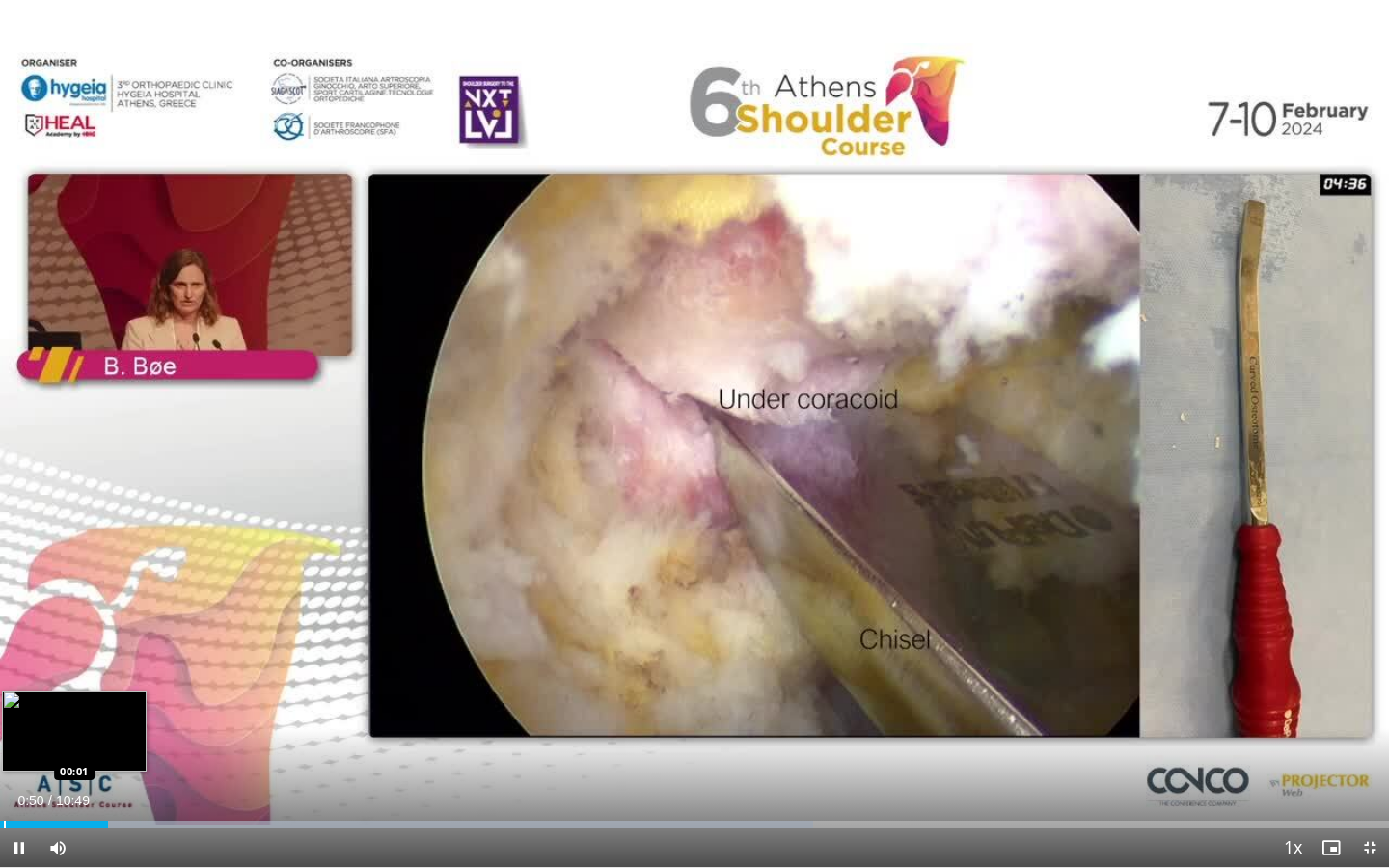click on "Loaded :  58.52% 00:50 00:01" at bounding box center (694, 819) 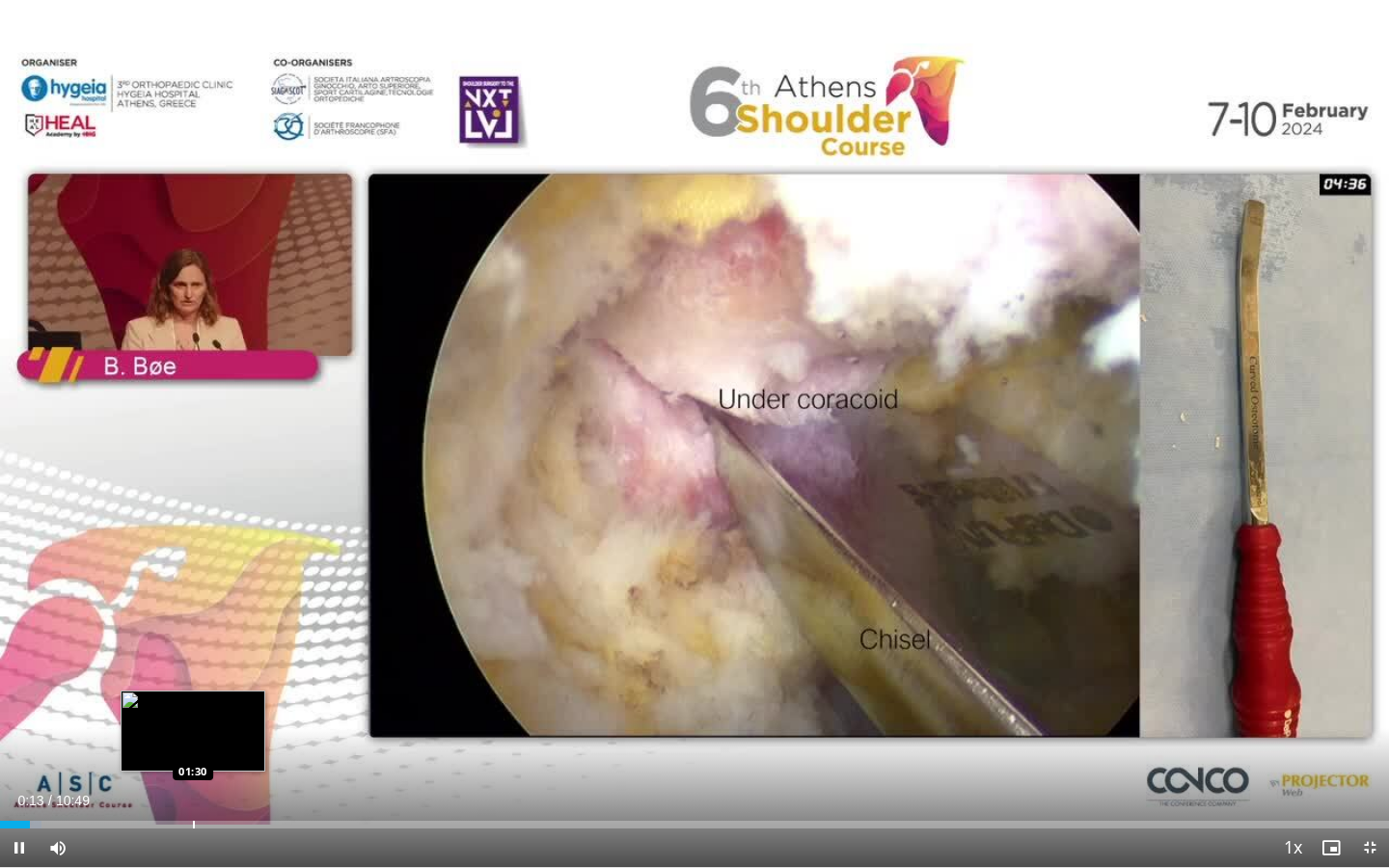 click at bounding box center [194, 825] 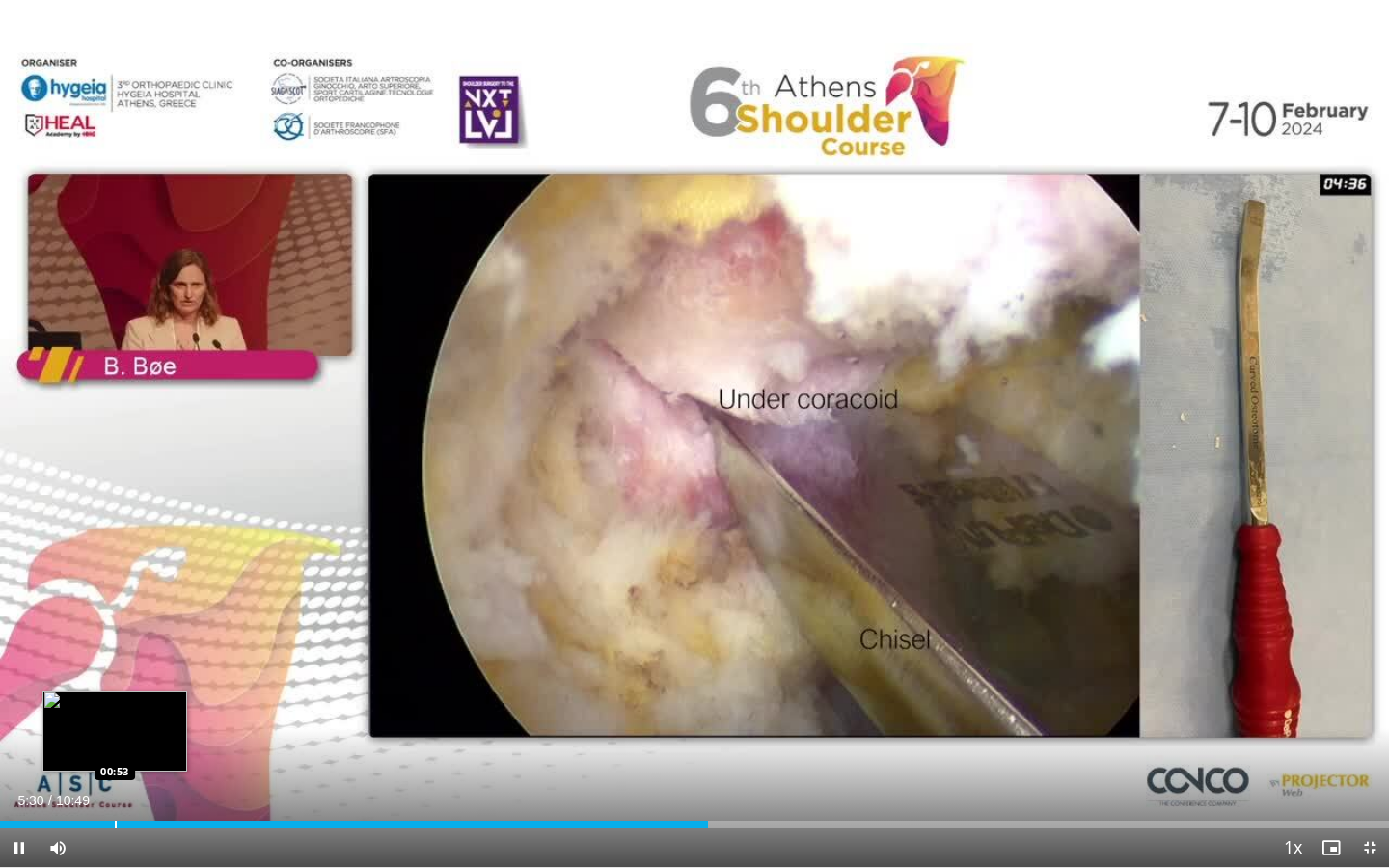 click at bounding box center [116, 825] 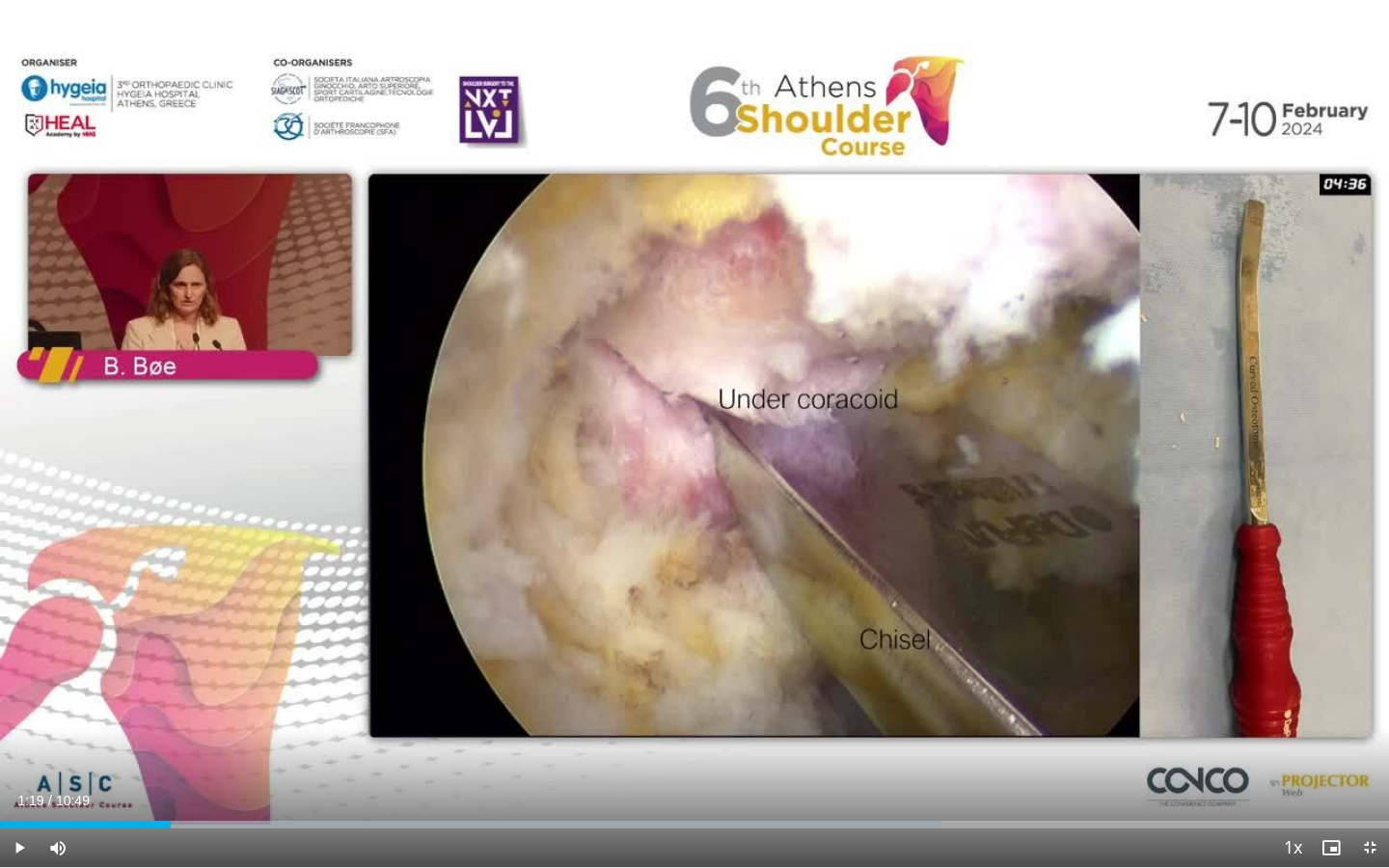 click at bounding box center [19, 848] 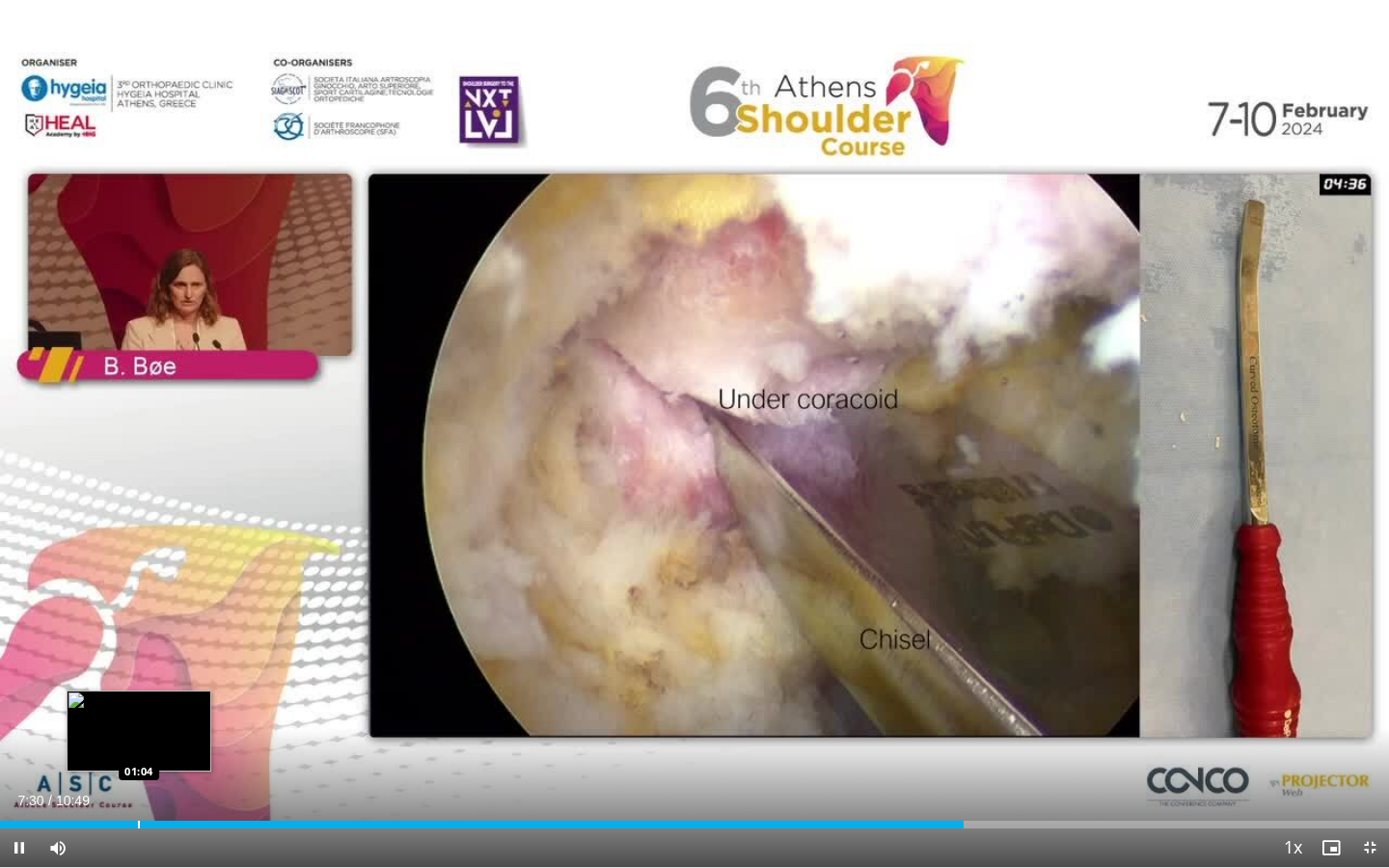 click at bounding box center [139, 825] 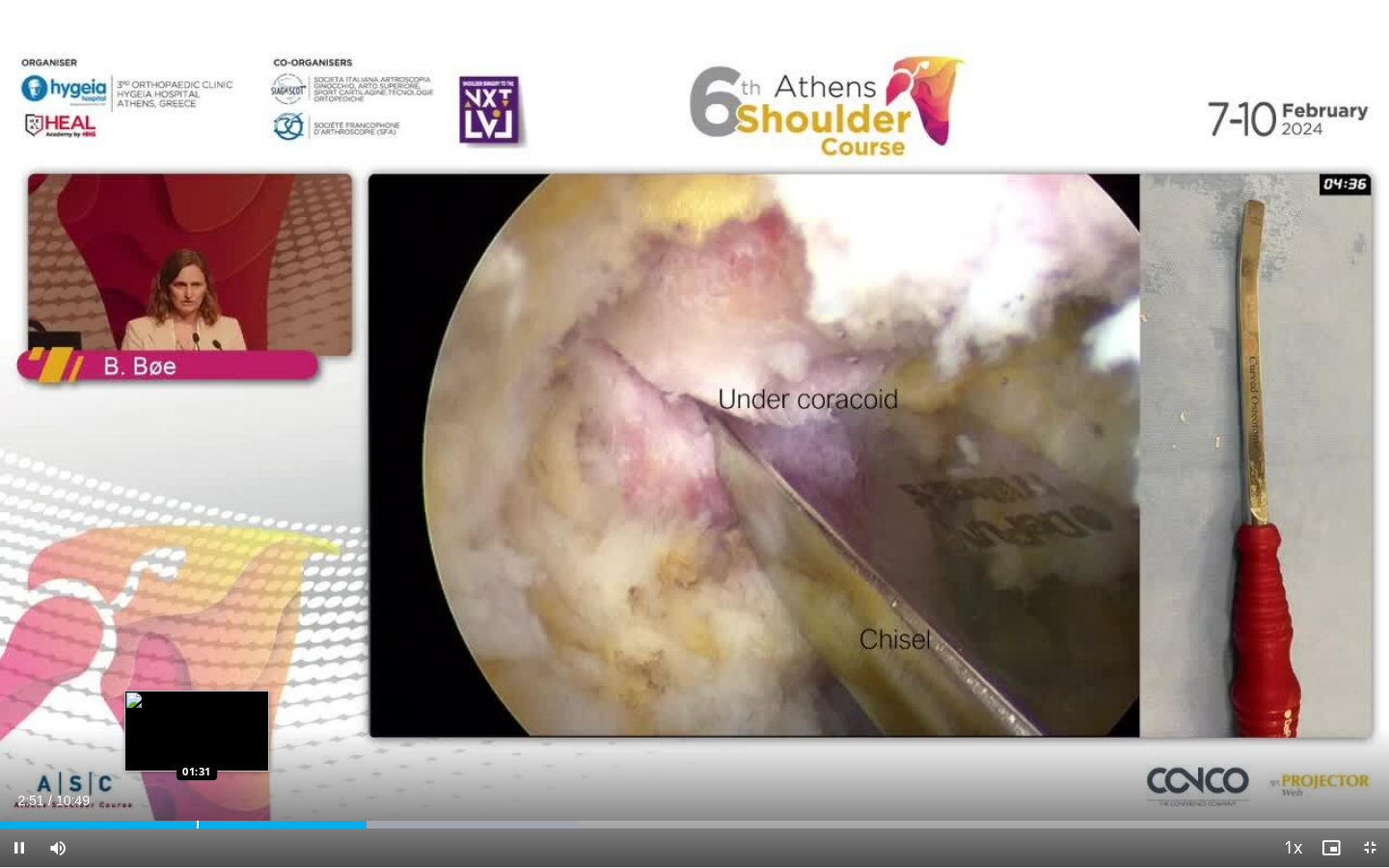 click on "Loaded :  41.58% 02:51 01:31" at bounding box center [694, 819] 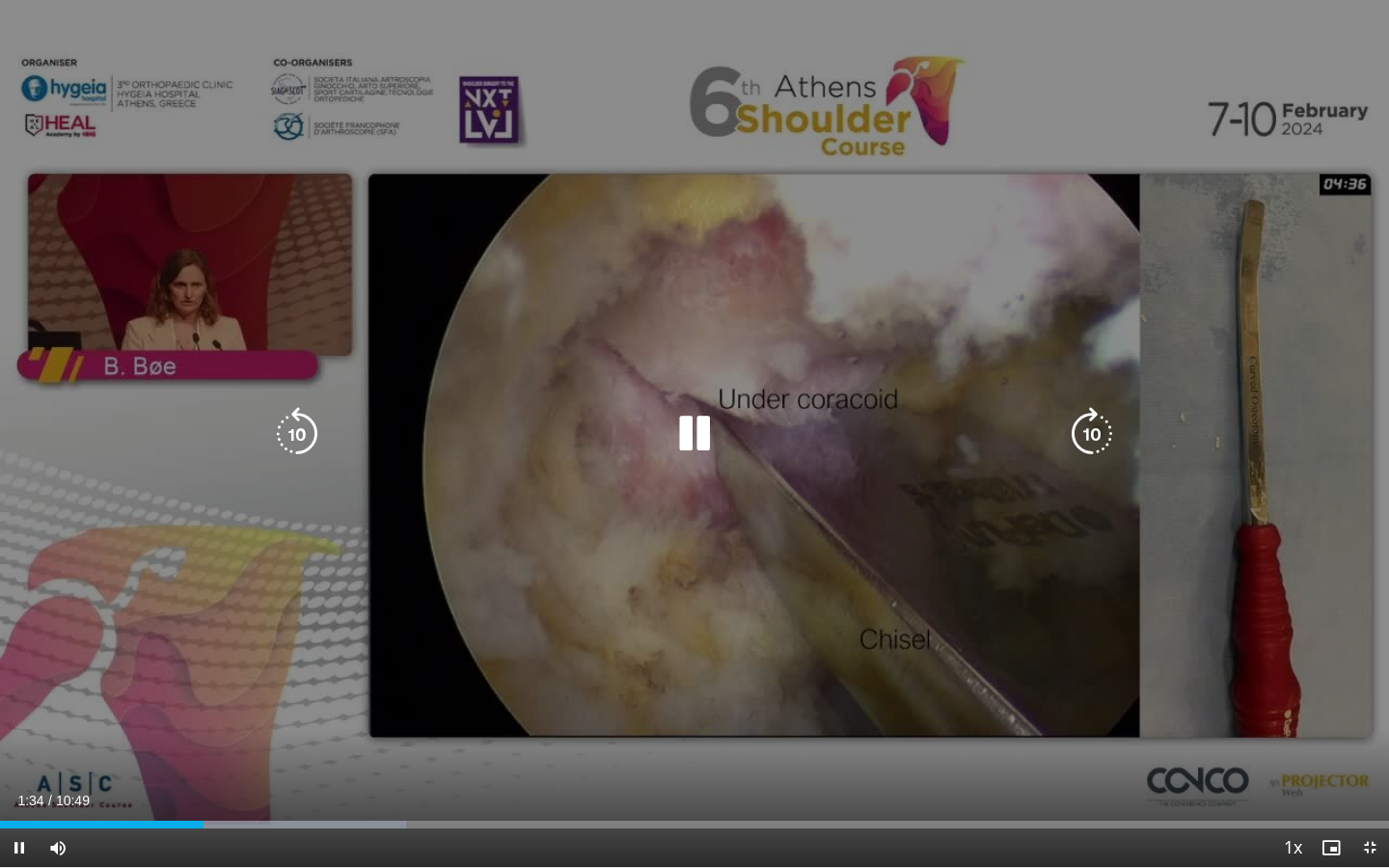 click on "20 seconds
Tap to unmute" at bounding box center (694, 433) 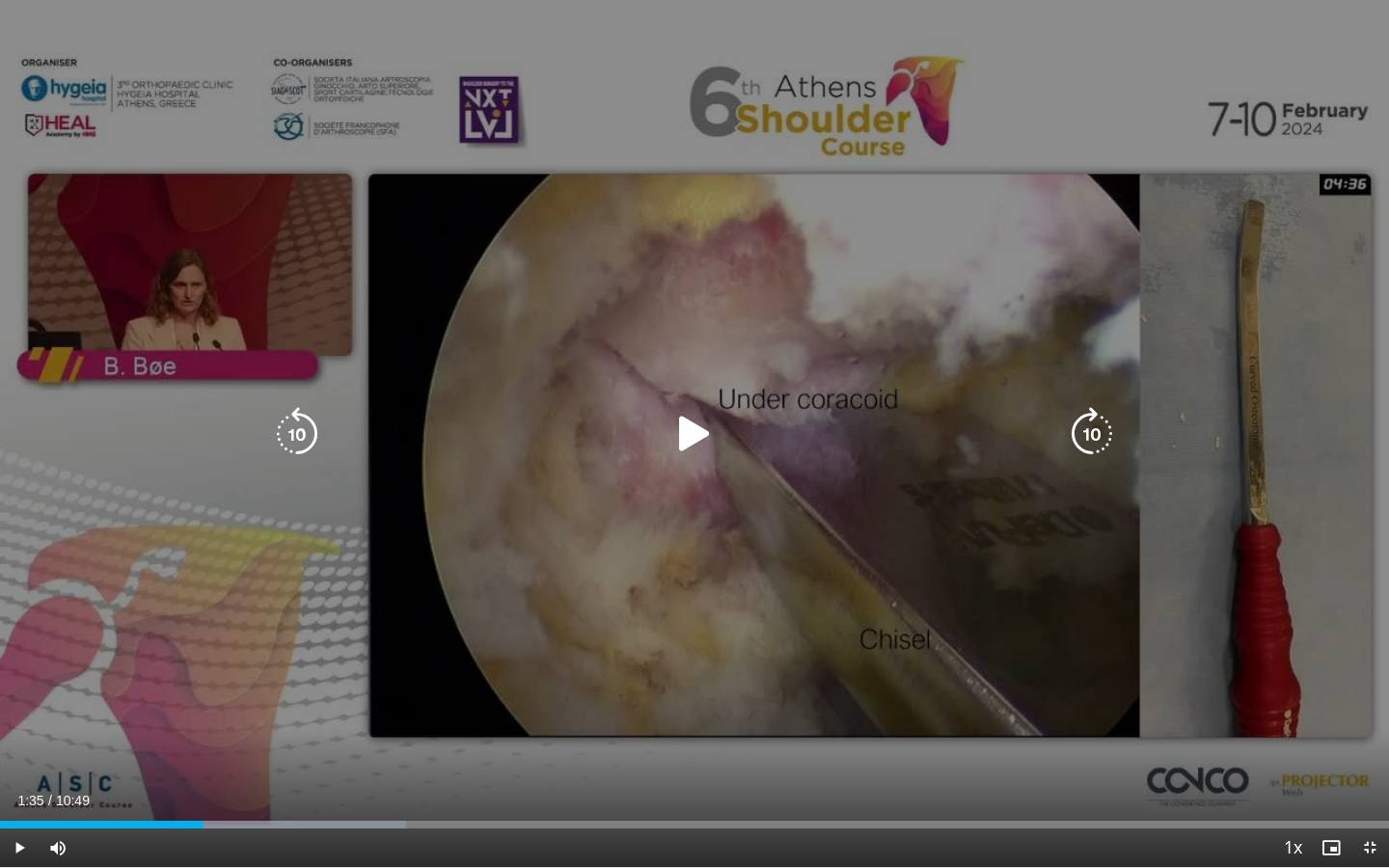 click on "20 seconds
Tap to unmute" at bounding box center (694, 433) 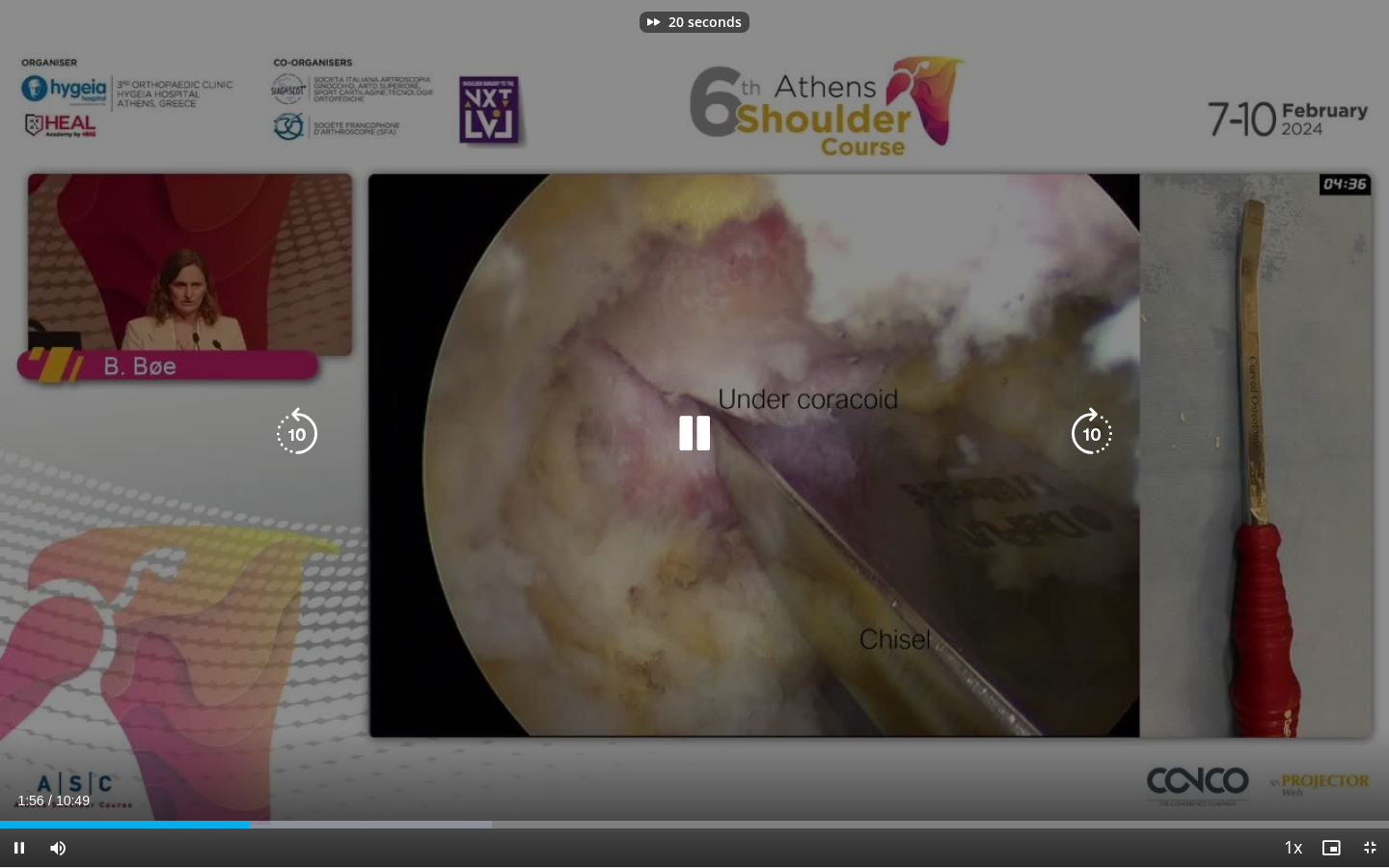 click on "20 seconds
Tap to unmute" at bounding box center (694, 433) 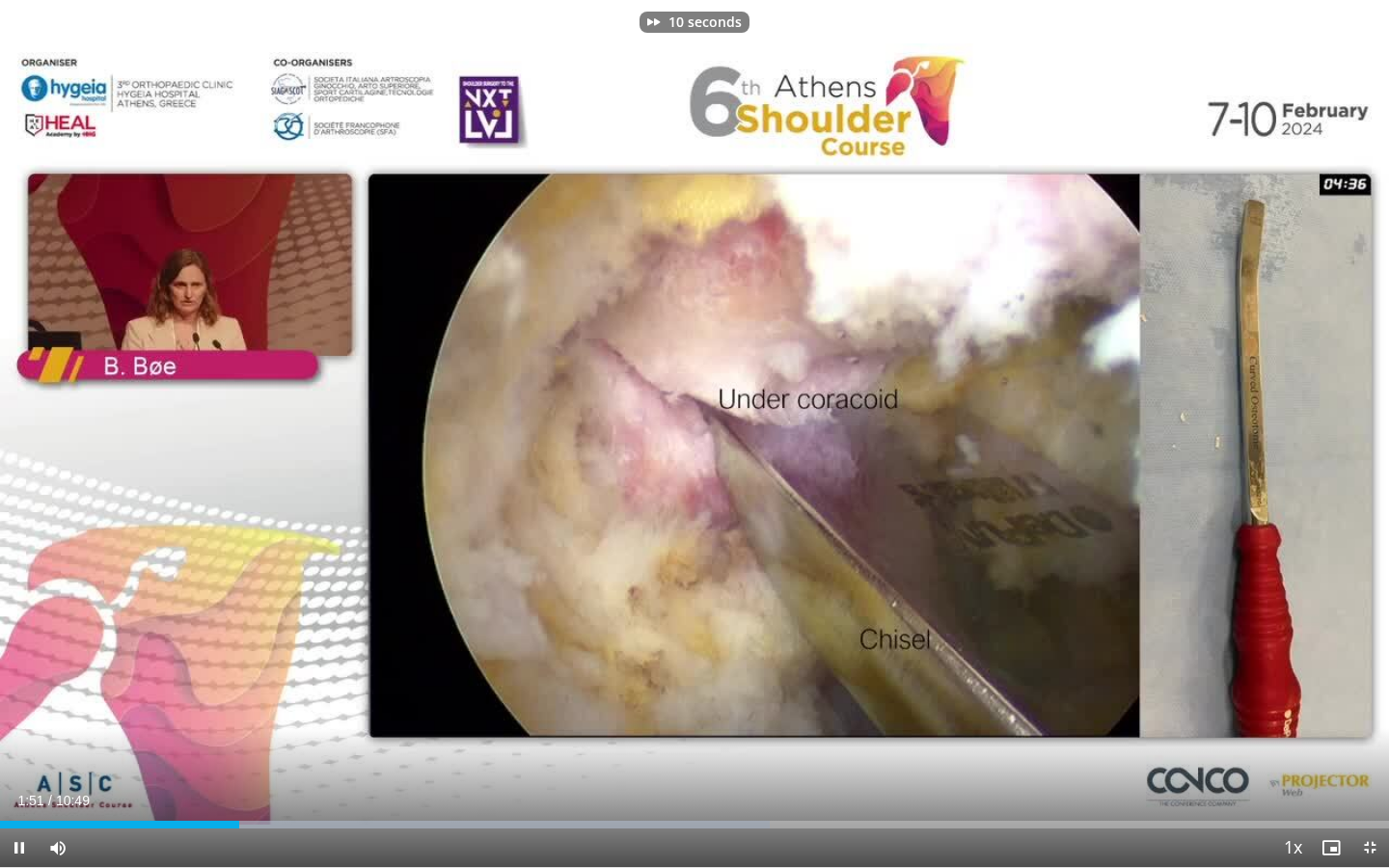 click at bounding box center (19, 848) 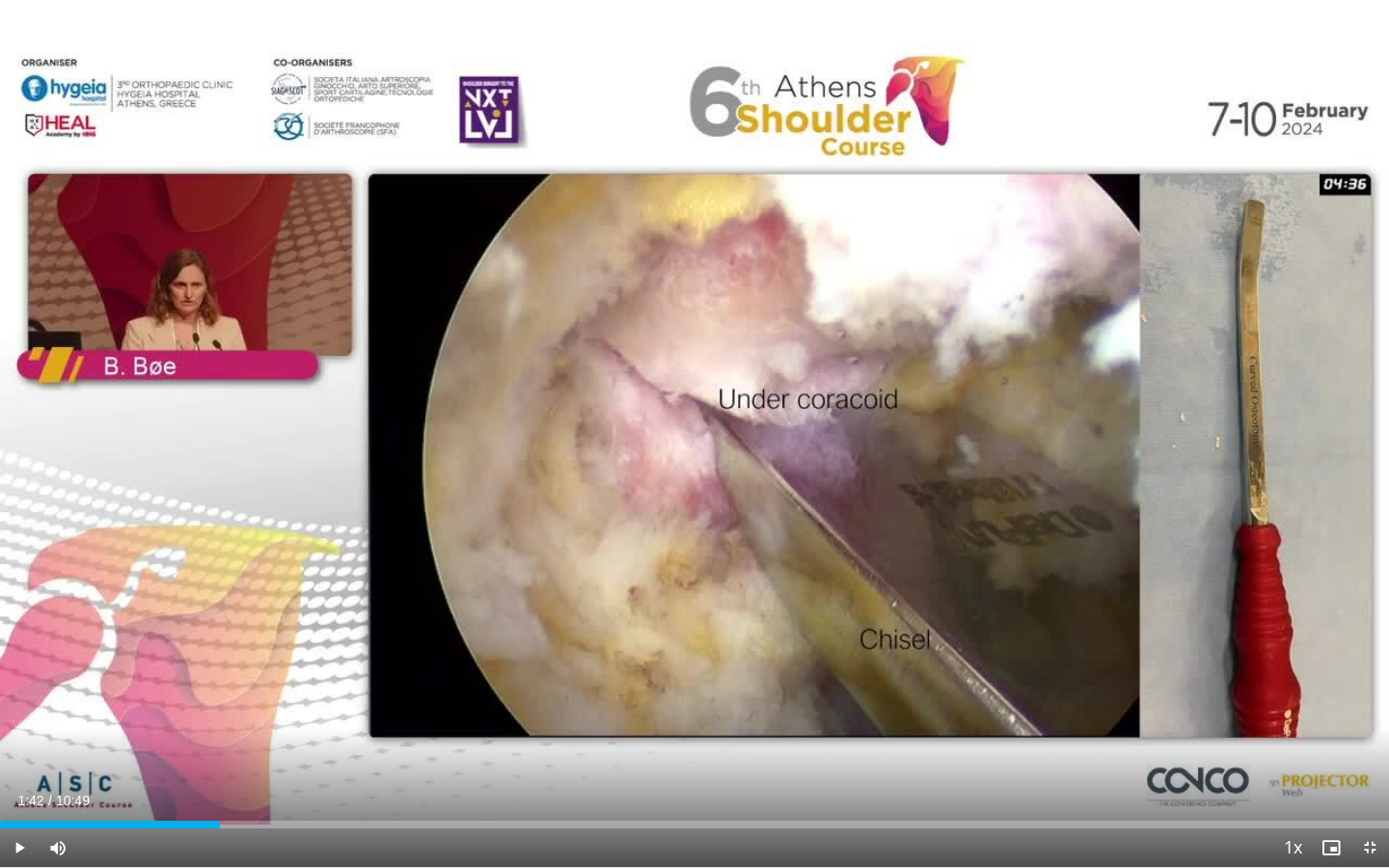 click at bounding box center [19, 848] 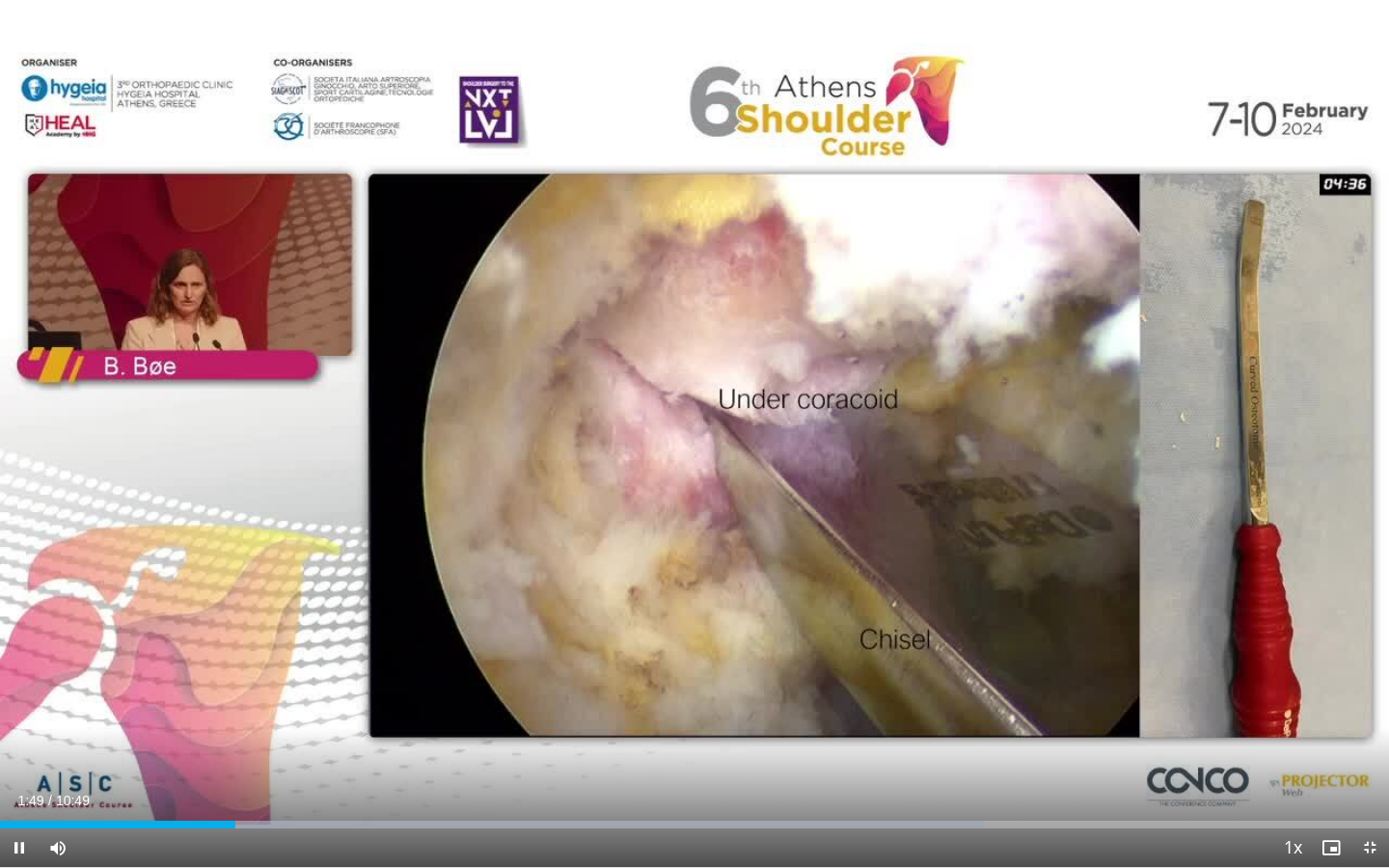 click at bounding box center (19, 848) 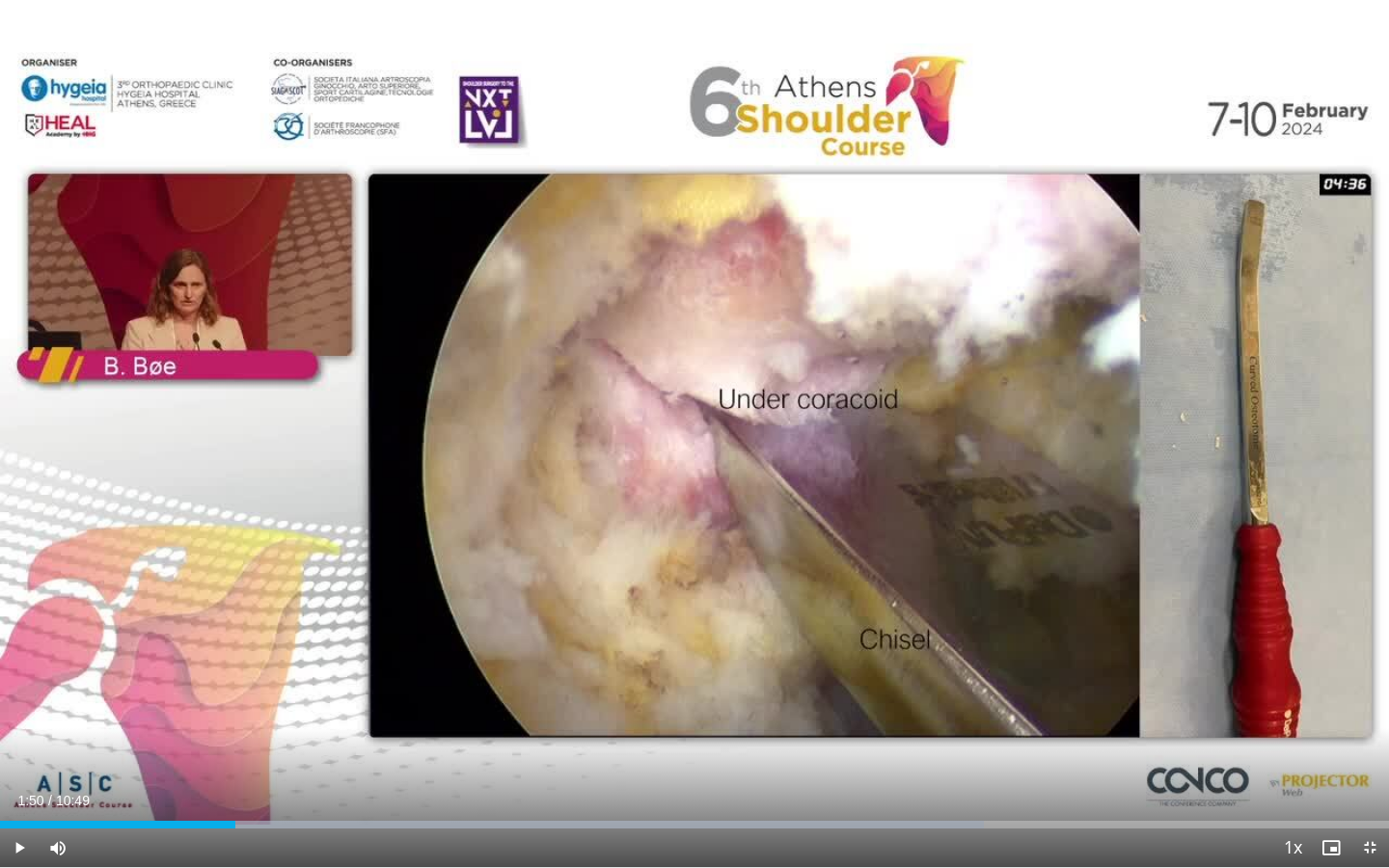 click at bounding box center (19, 848) 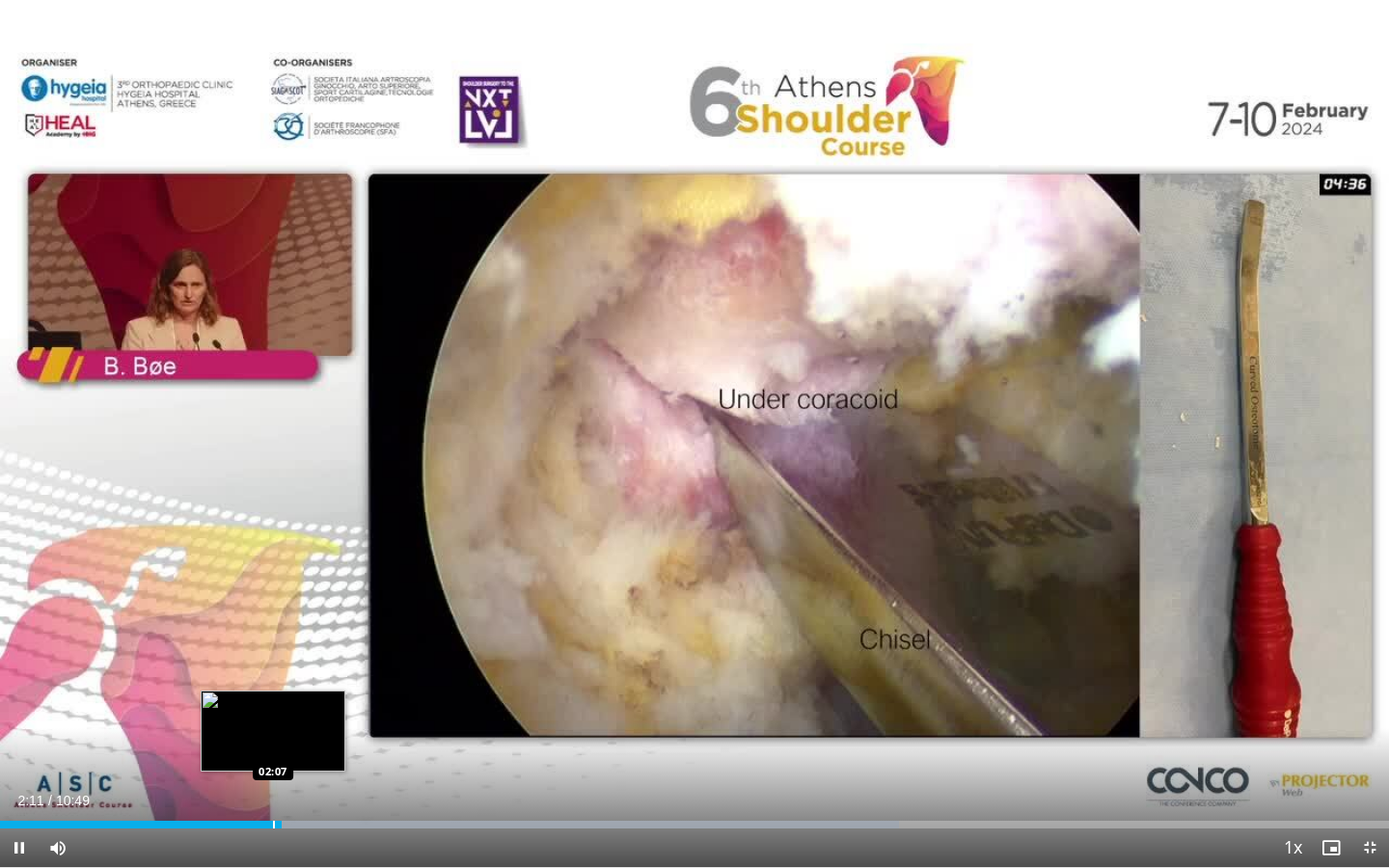 click at bounding box center (274, 825) 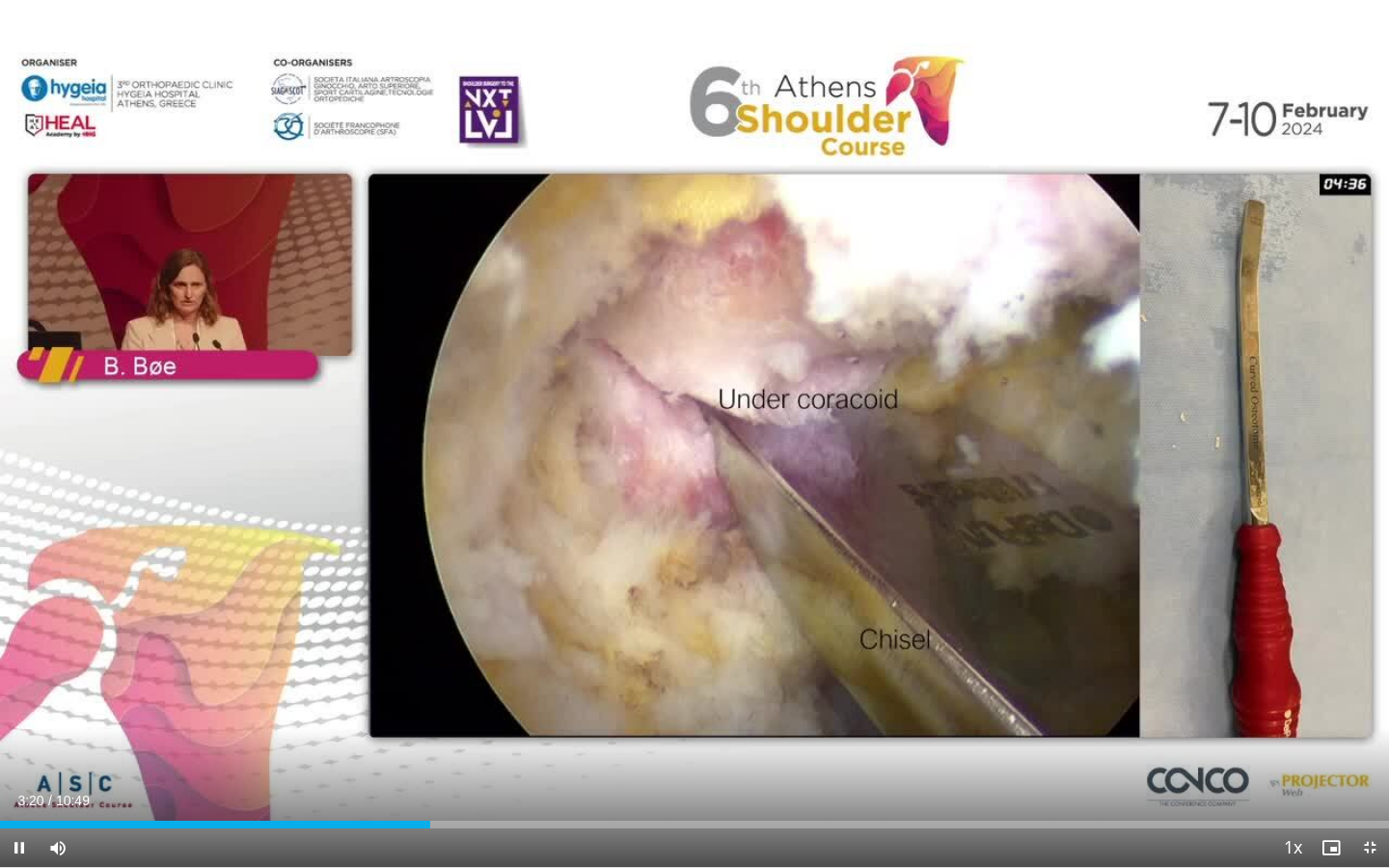 click on "Current Time  3:20 / Duration  10:49 Pause Skip Backward Skip Forward Mute 100% Loaded :  30.80% 03:20 02:09 Stream Type  LIVE Seek to live, currently behind live LIVE   1x Playback Rate 0.5x 0.75x 1x , selected 1.25x 1.5x 1.75x 2x Chapters Chapters Descriptions descriptions off , selected Captions captions off , selected Audio Track en (Main) , selected Exit Fullscreen Enable picture-in-picture mode" at bounding box center [694, 848] 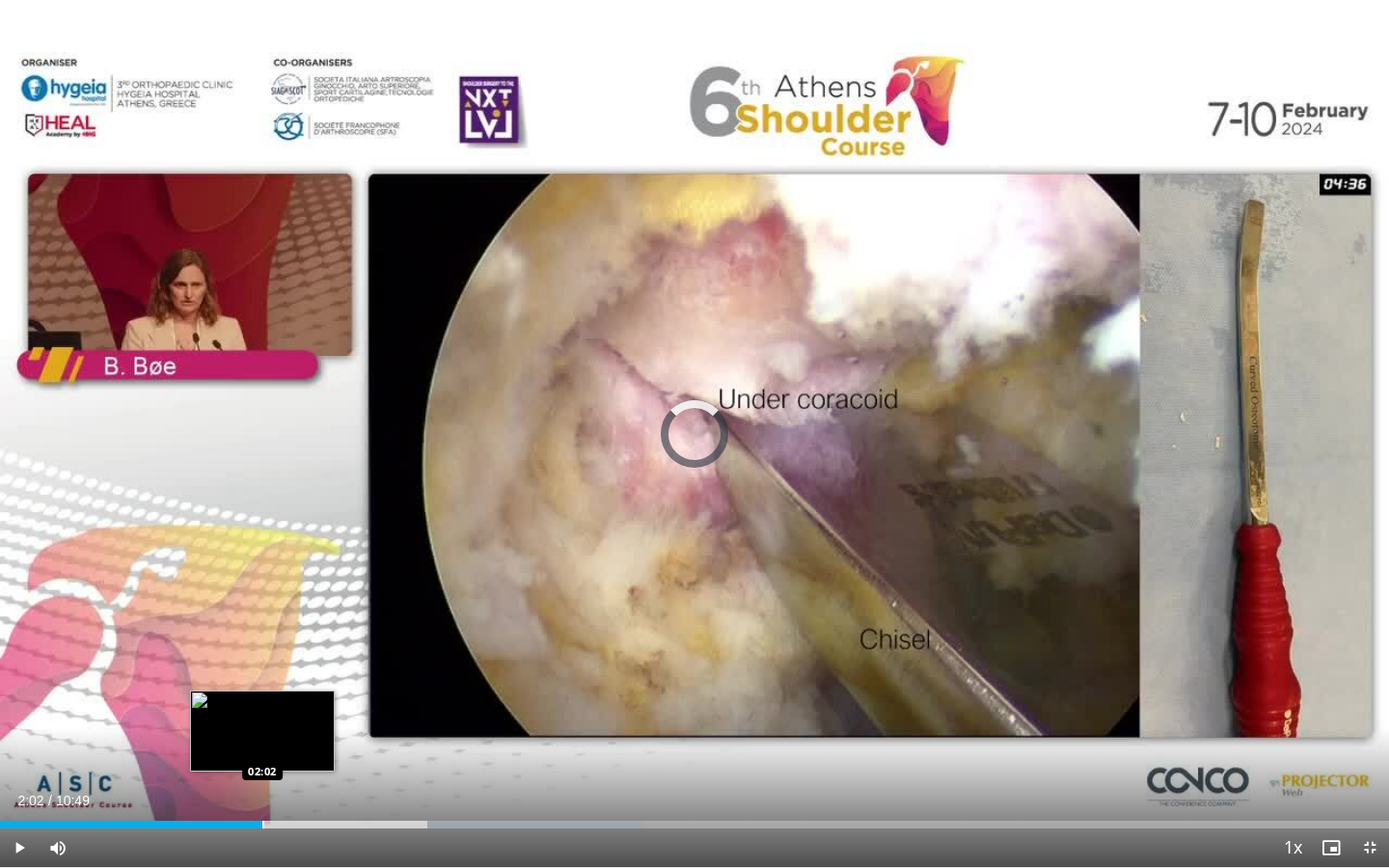 click at bounding box center [263, 825] 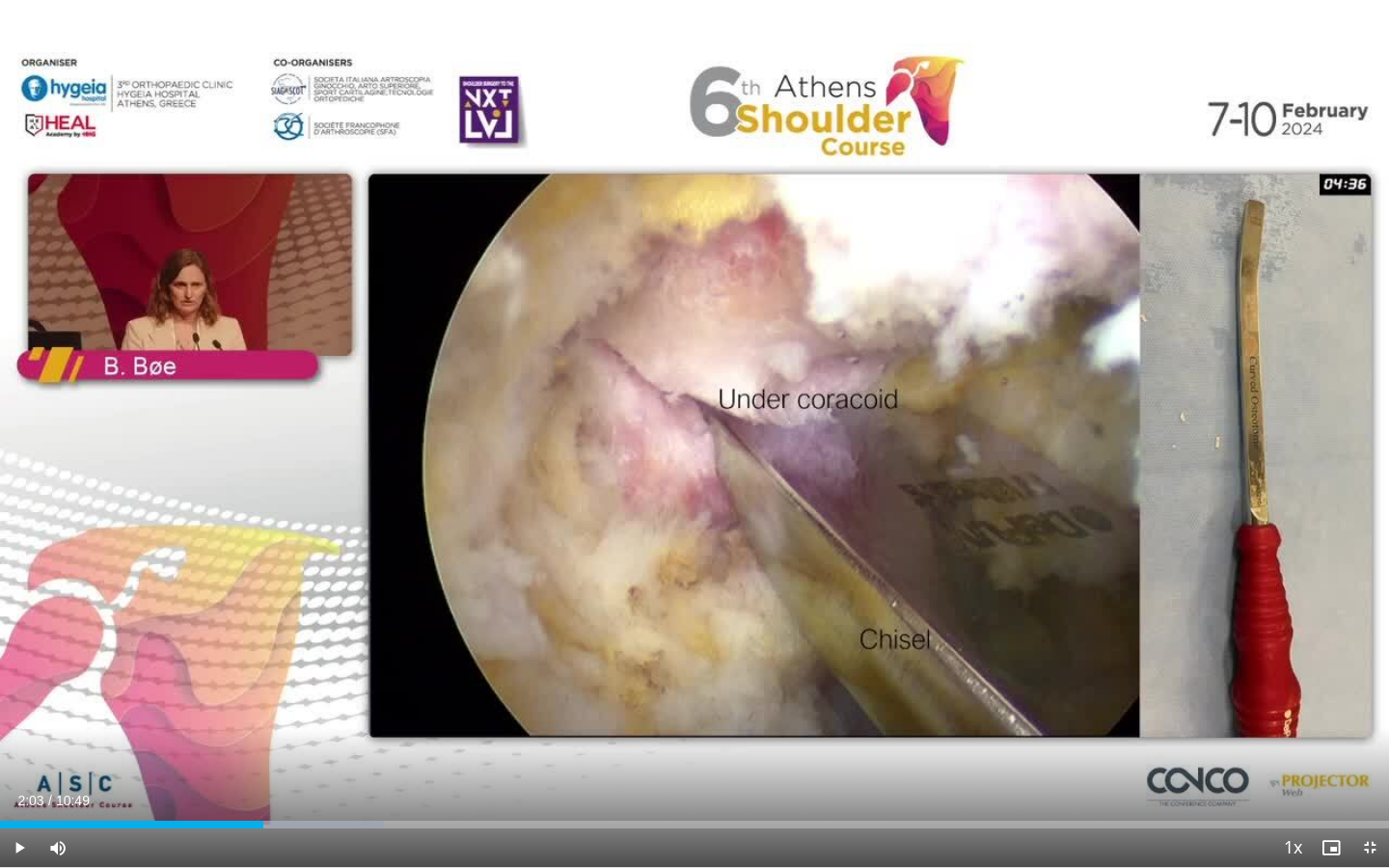 click on "02:03" at bounding box center [131, 825] 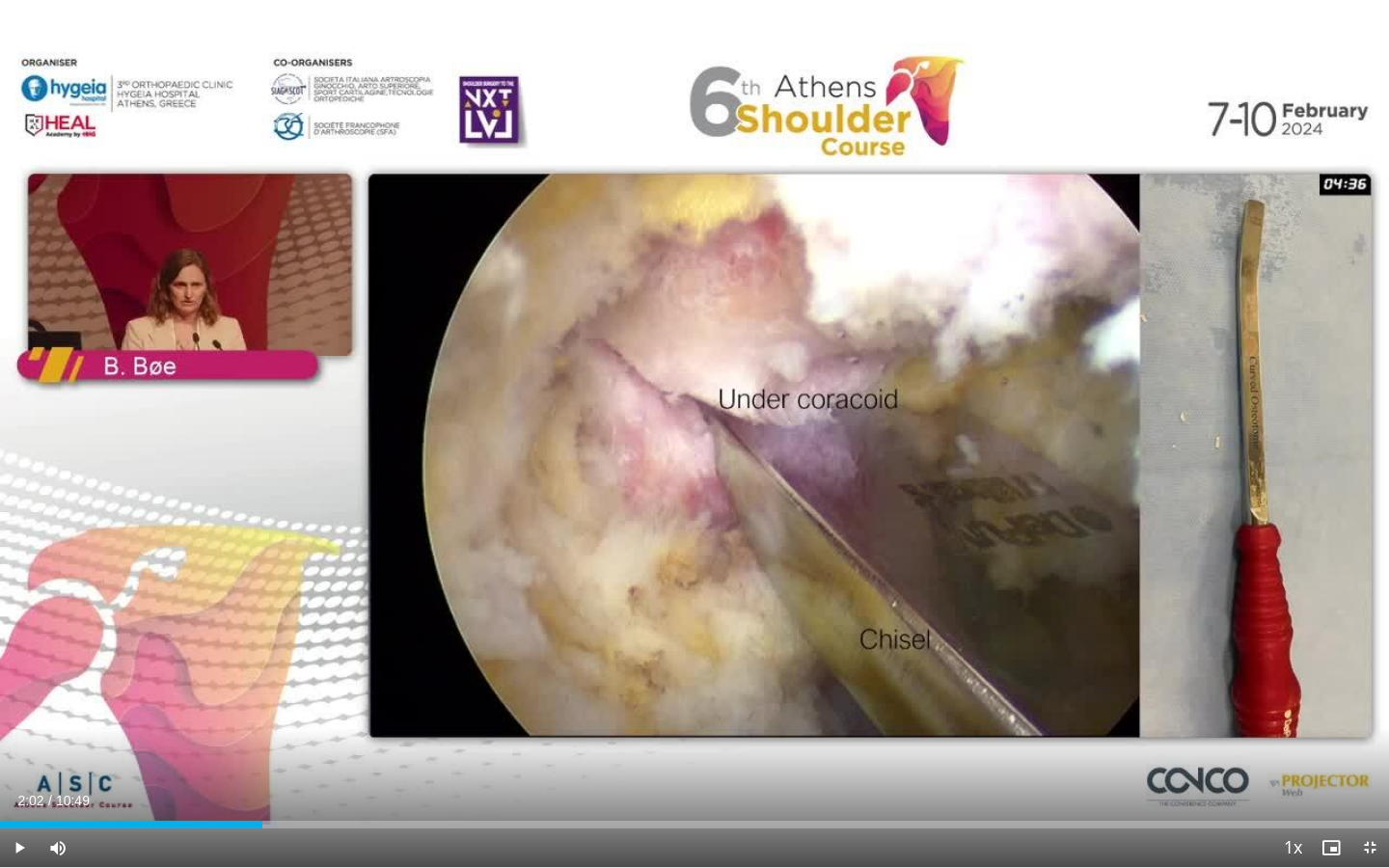 click at bounding box center (19, 848) 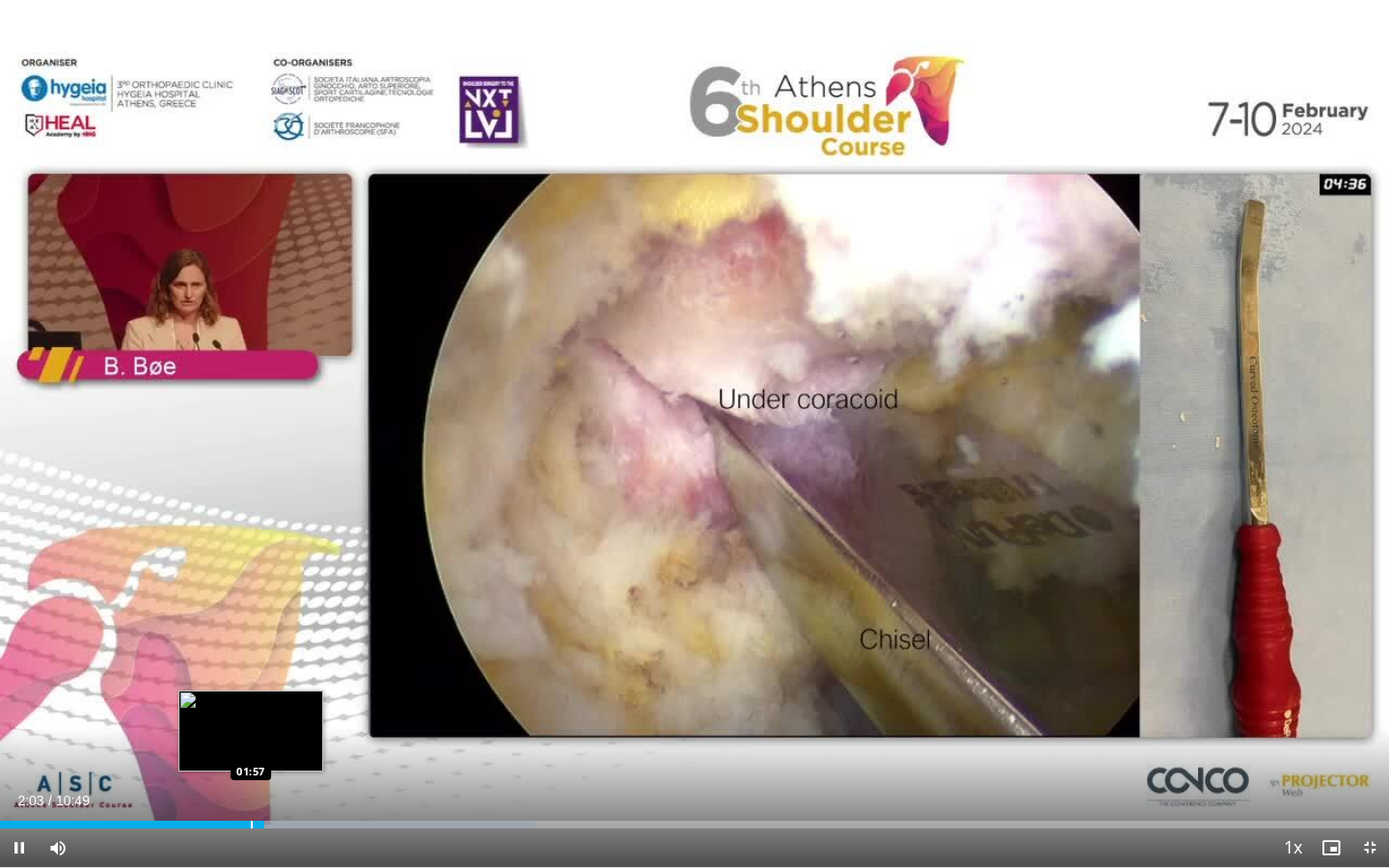 click on "Loaded :  38.50% 02:03 01:57" at bounding box center [694, 819] 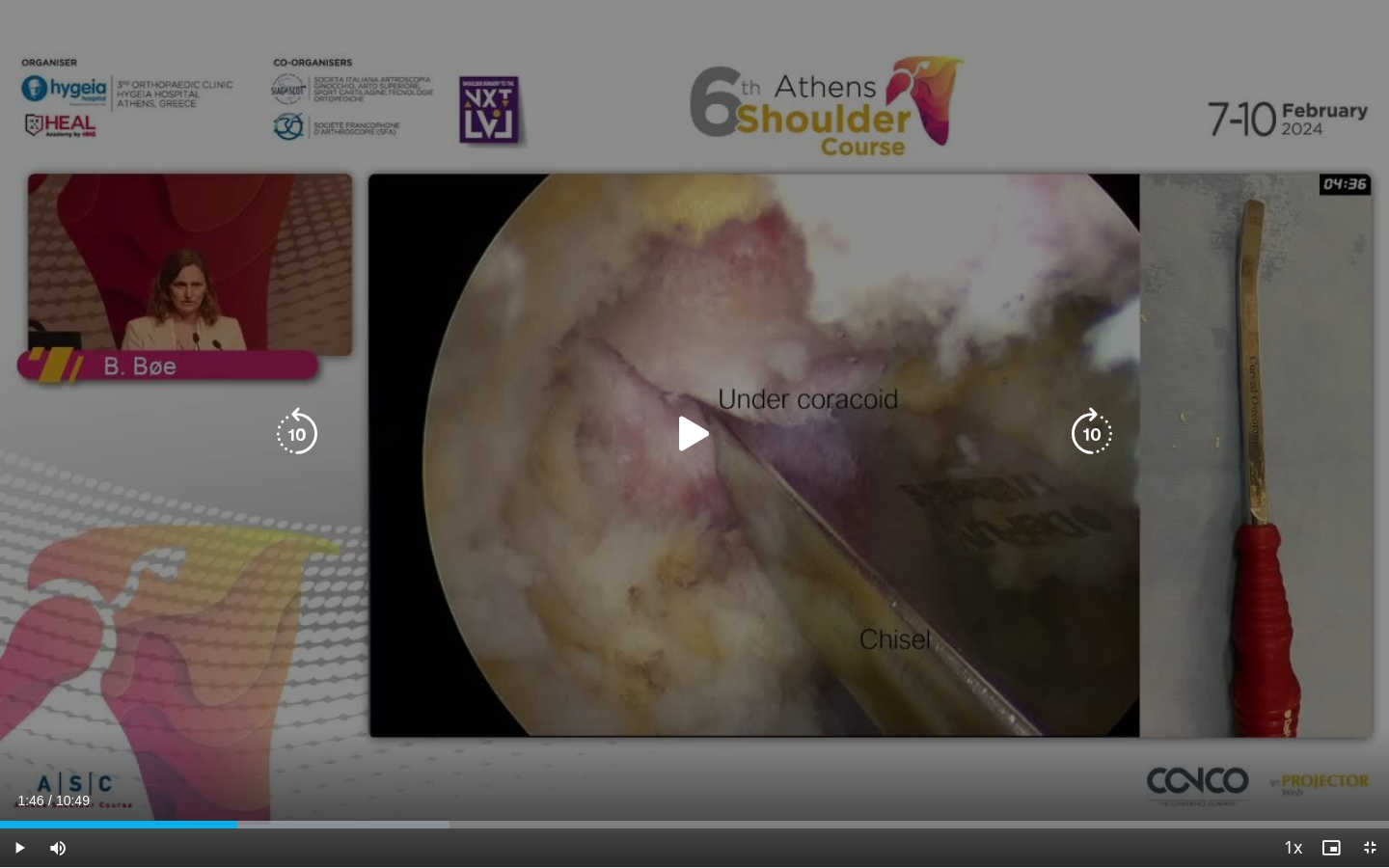 click at bounding box center (694, 434) 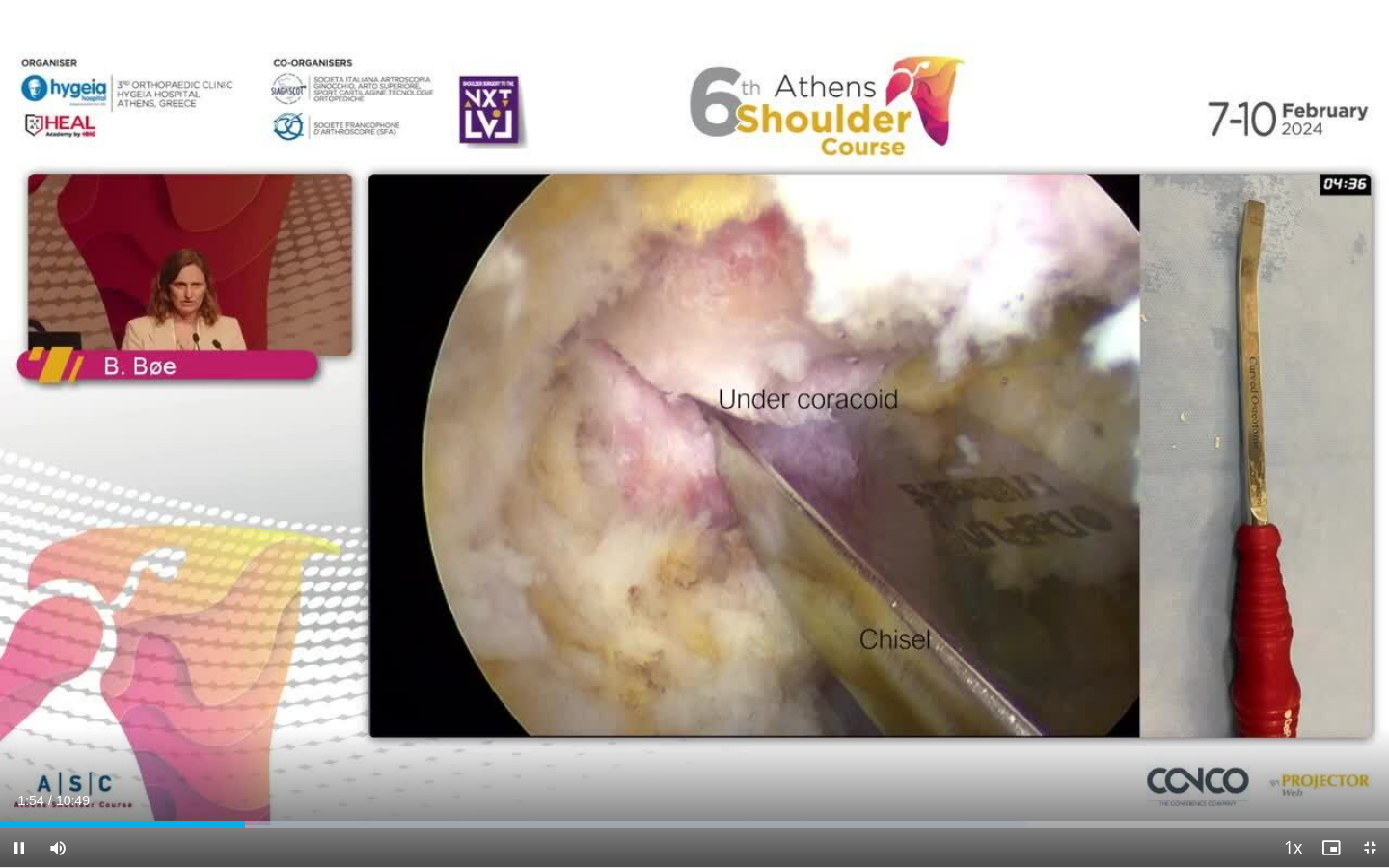 click at bounding box center (19, 848) 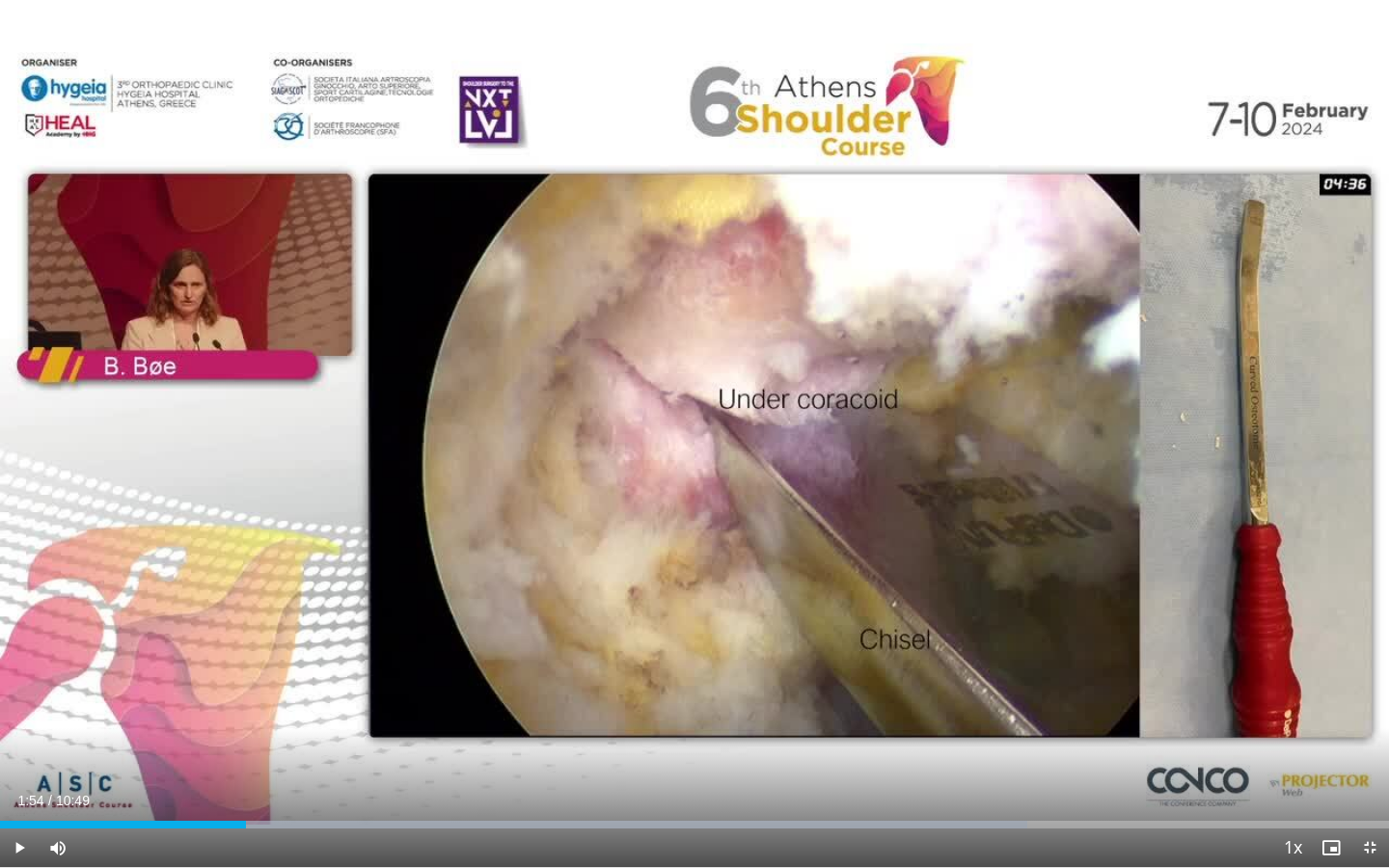 click at bounding box center [19, 848] 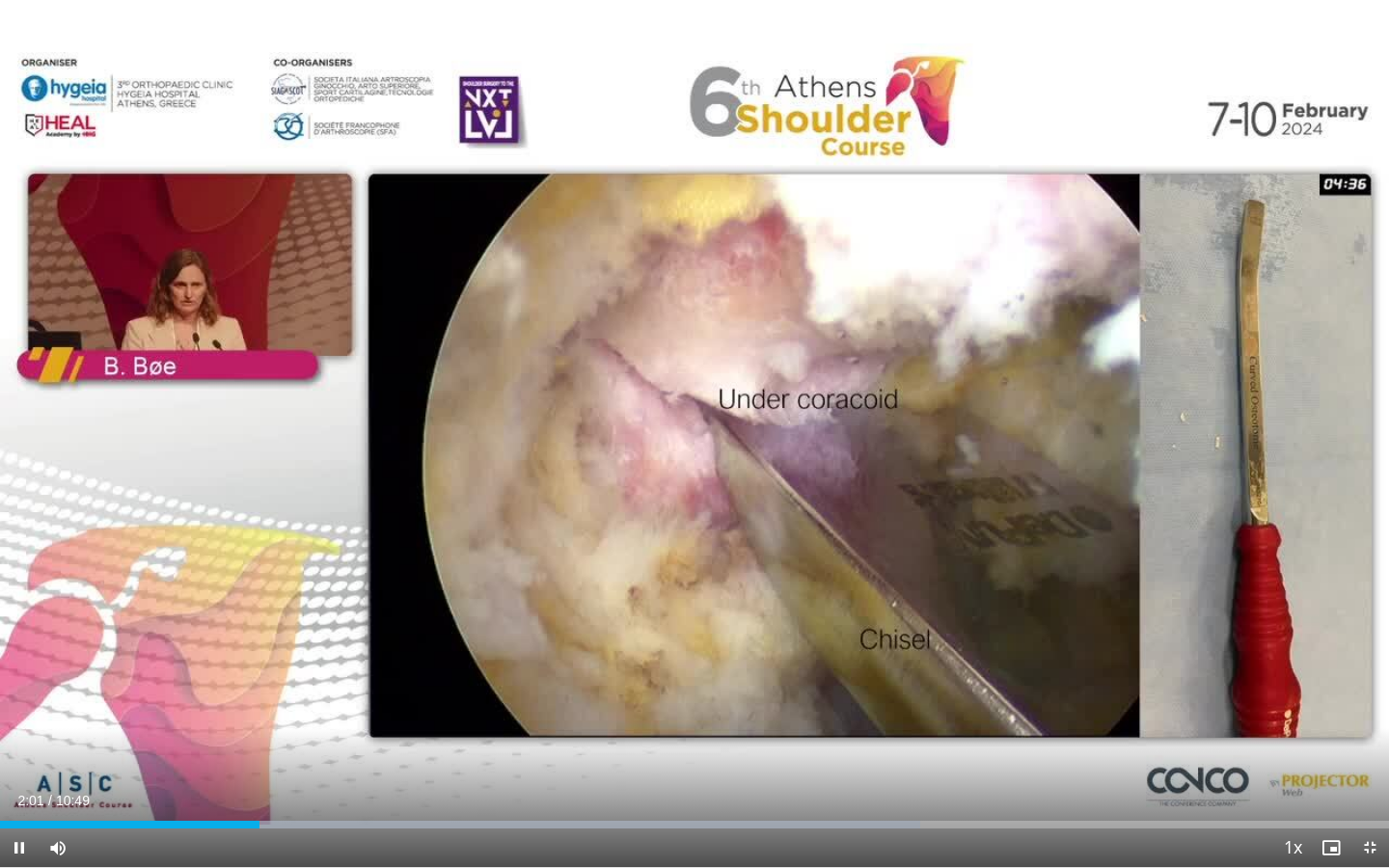 click at bounding box center (19, 848) 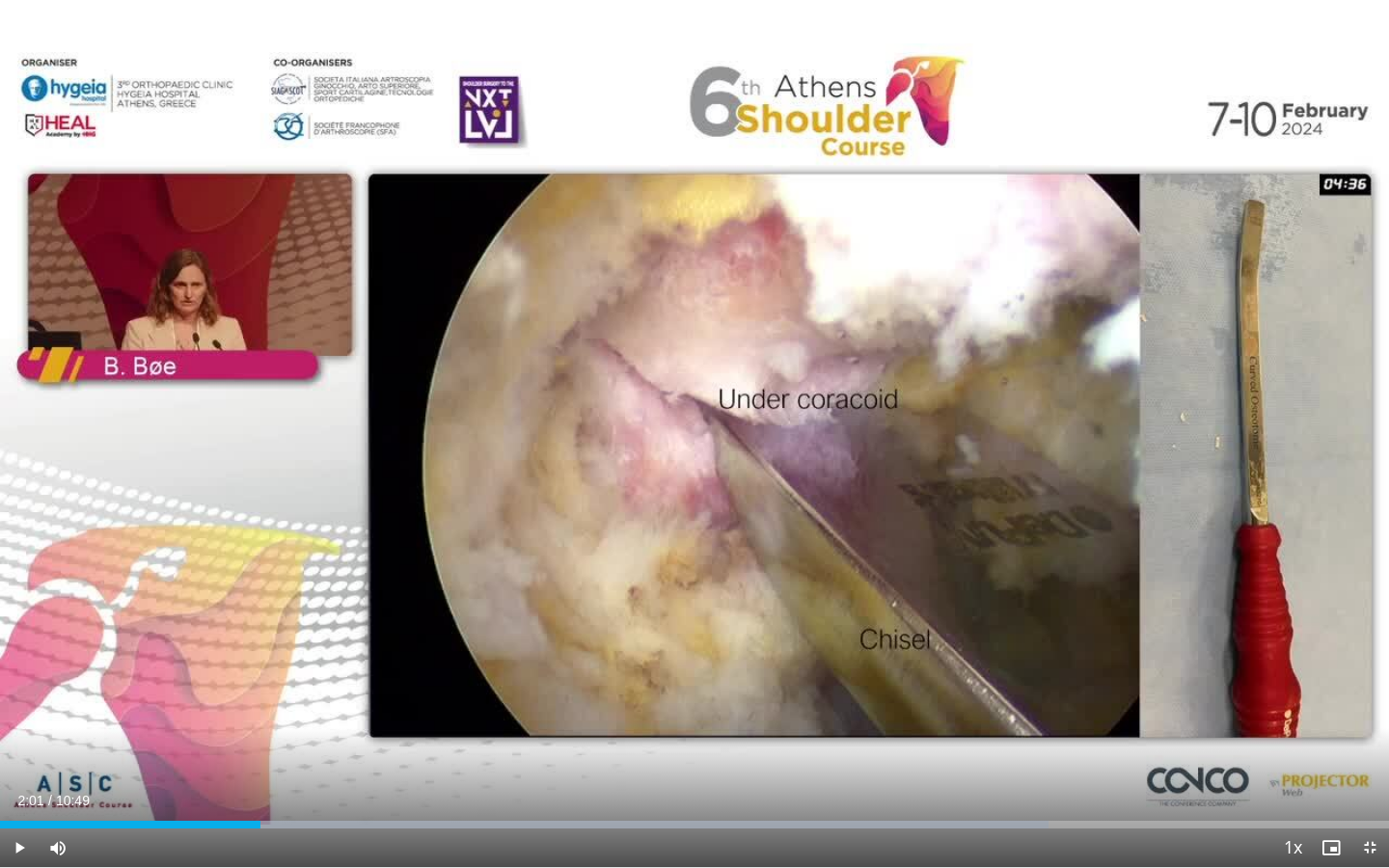 click at bounding box center [19, 848] 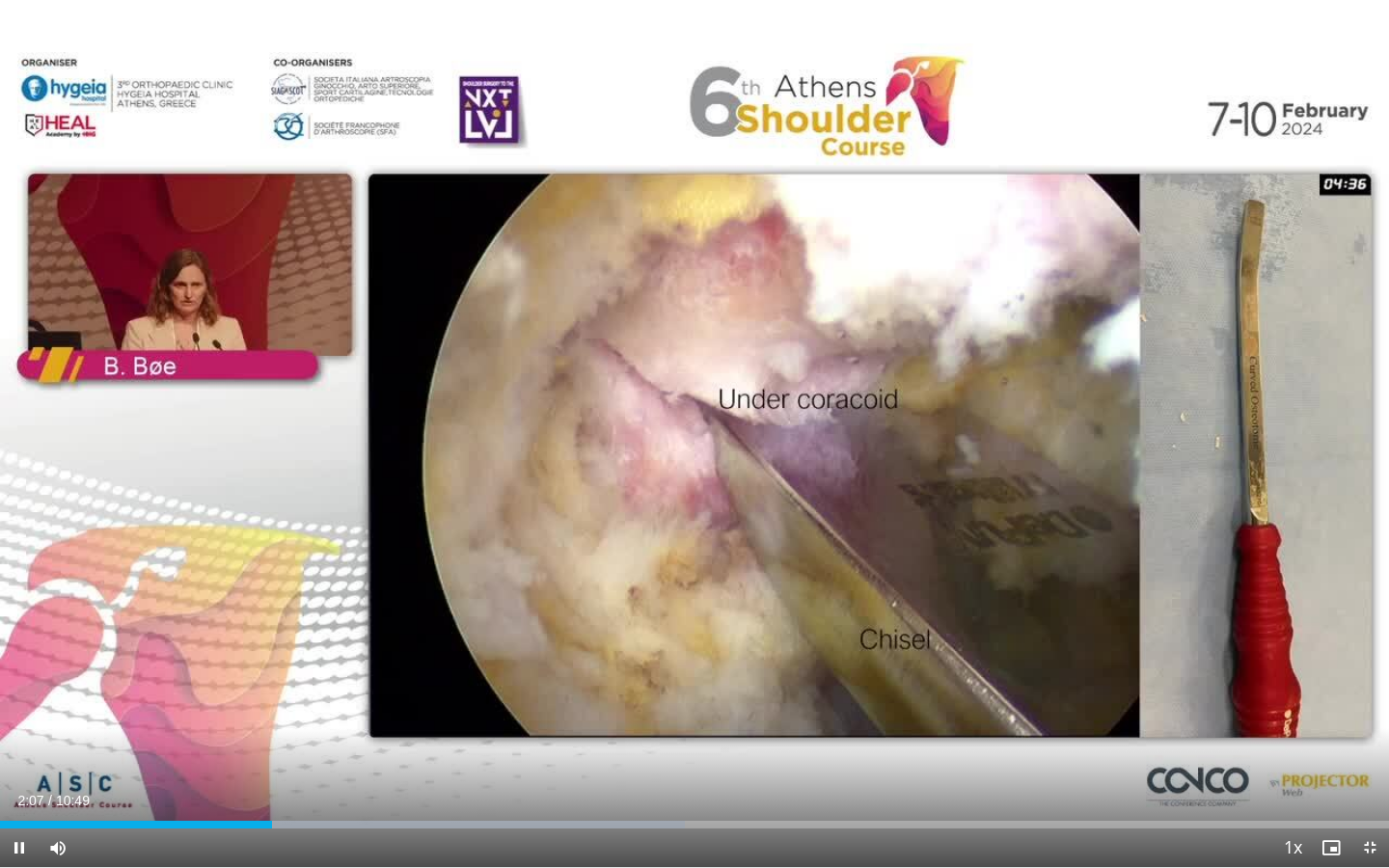 click at bounding box center [19, 848] 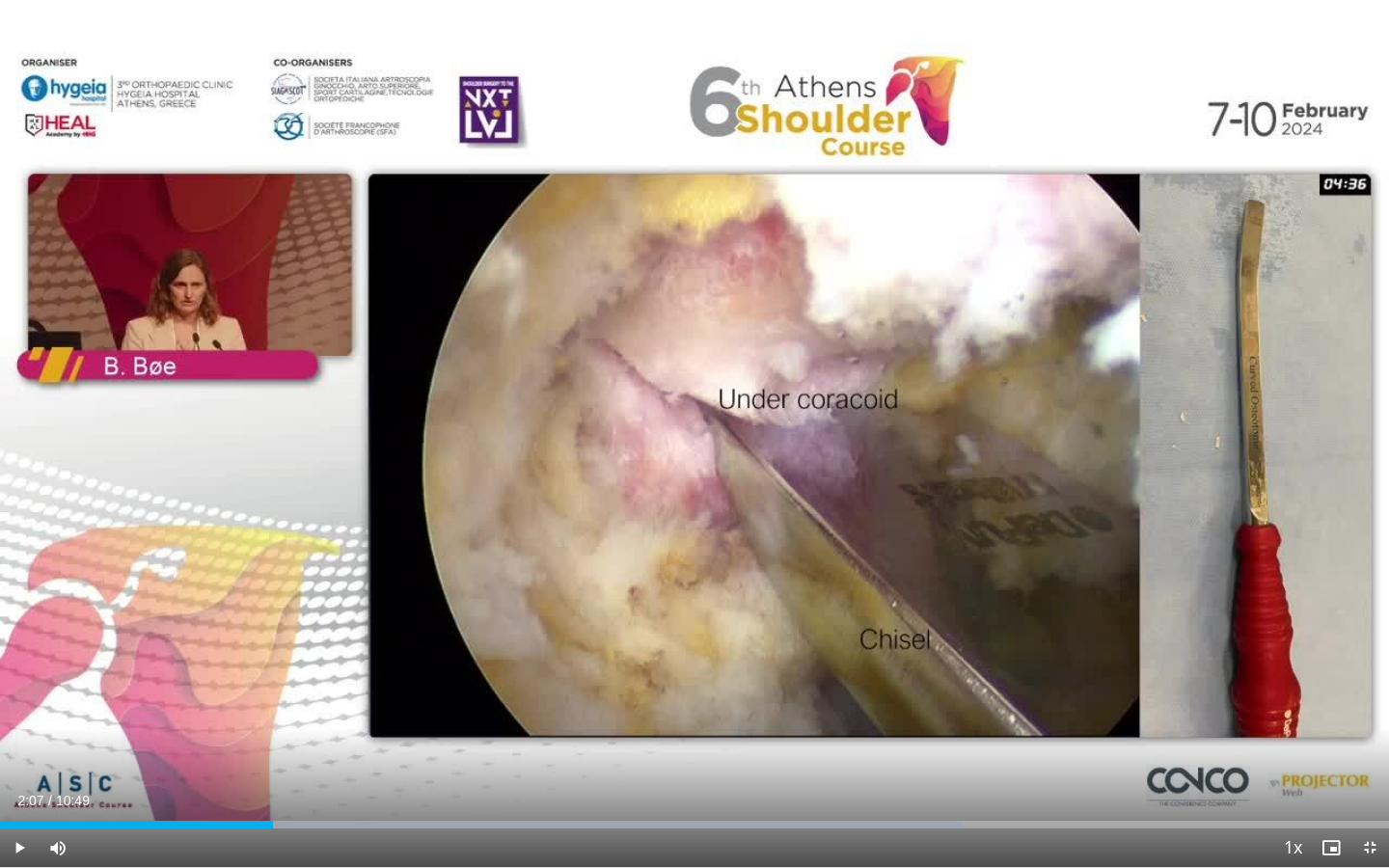 click at bounding box center [19, 848] 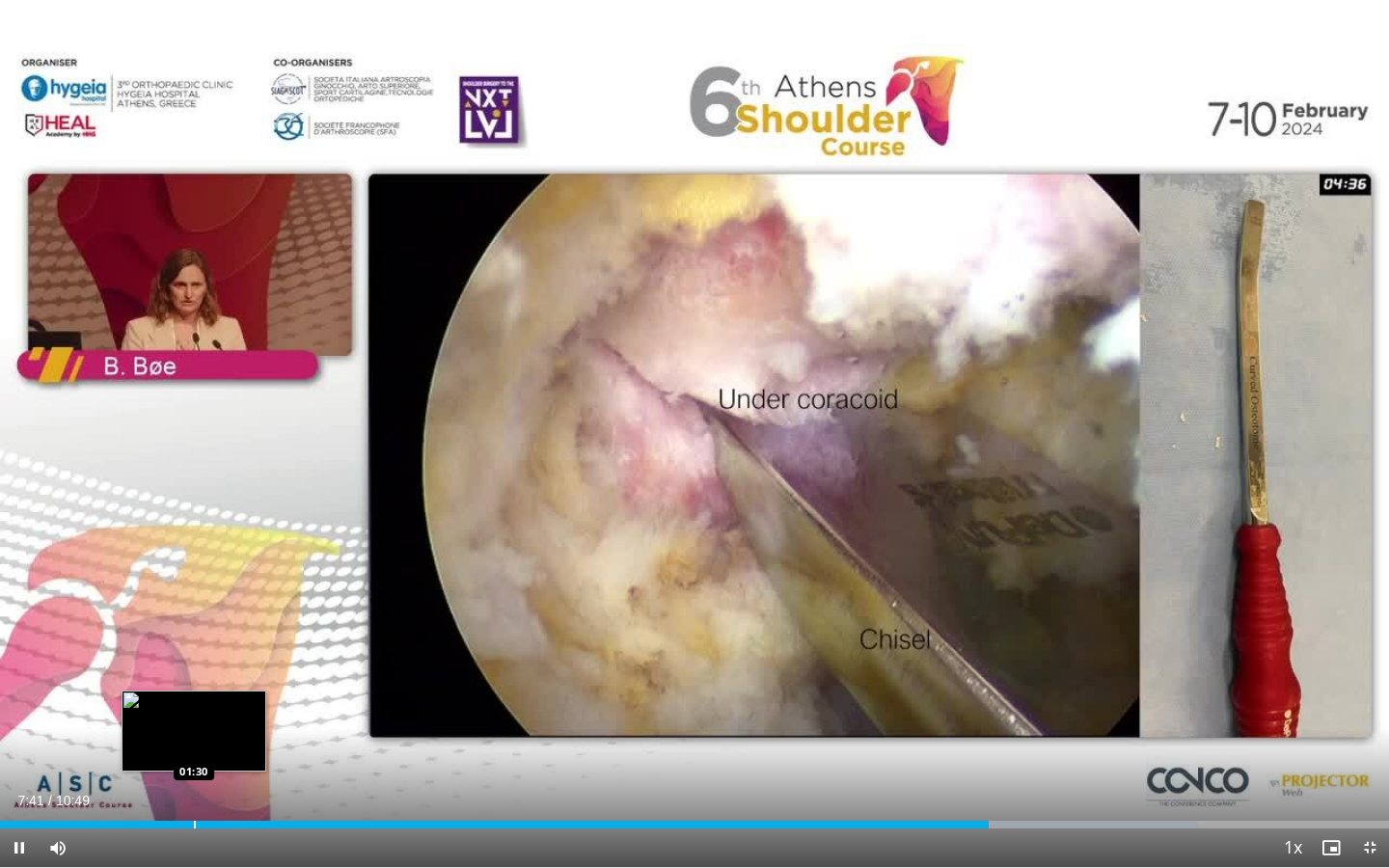 click on "Loaded :  86.25% 07:41 01:30" at bounding box center (694, 819) 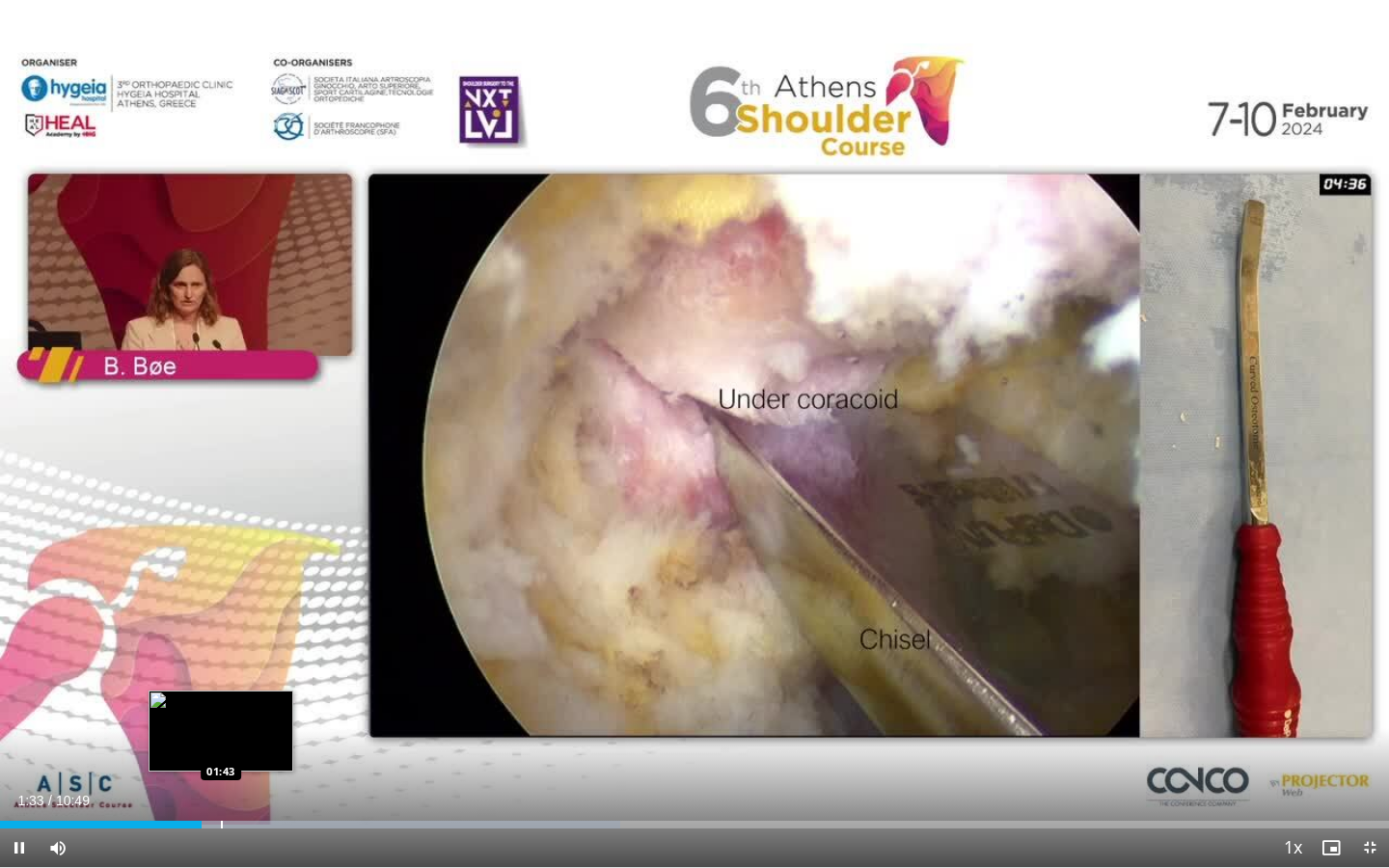 click at bounding box center (395, 825) 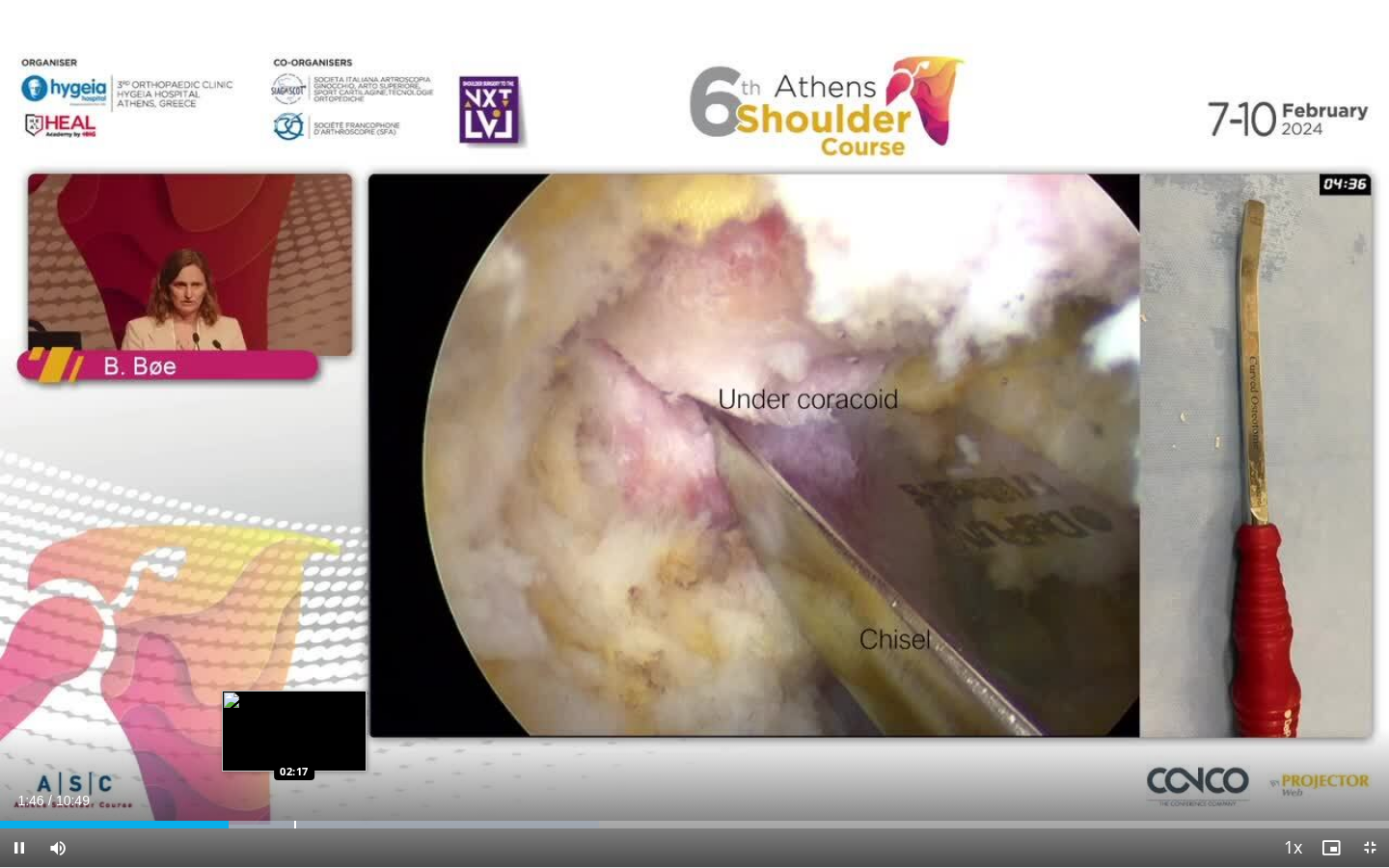 click at bounding box center (295, 825) 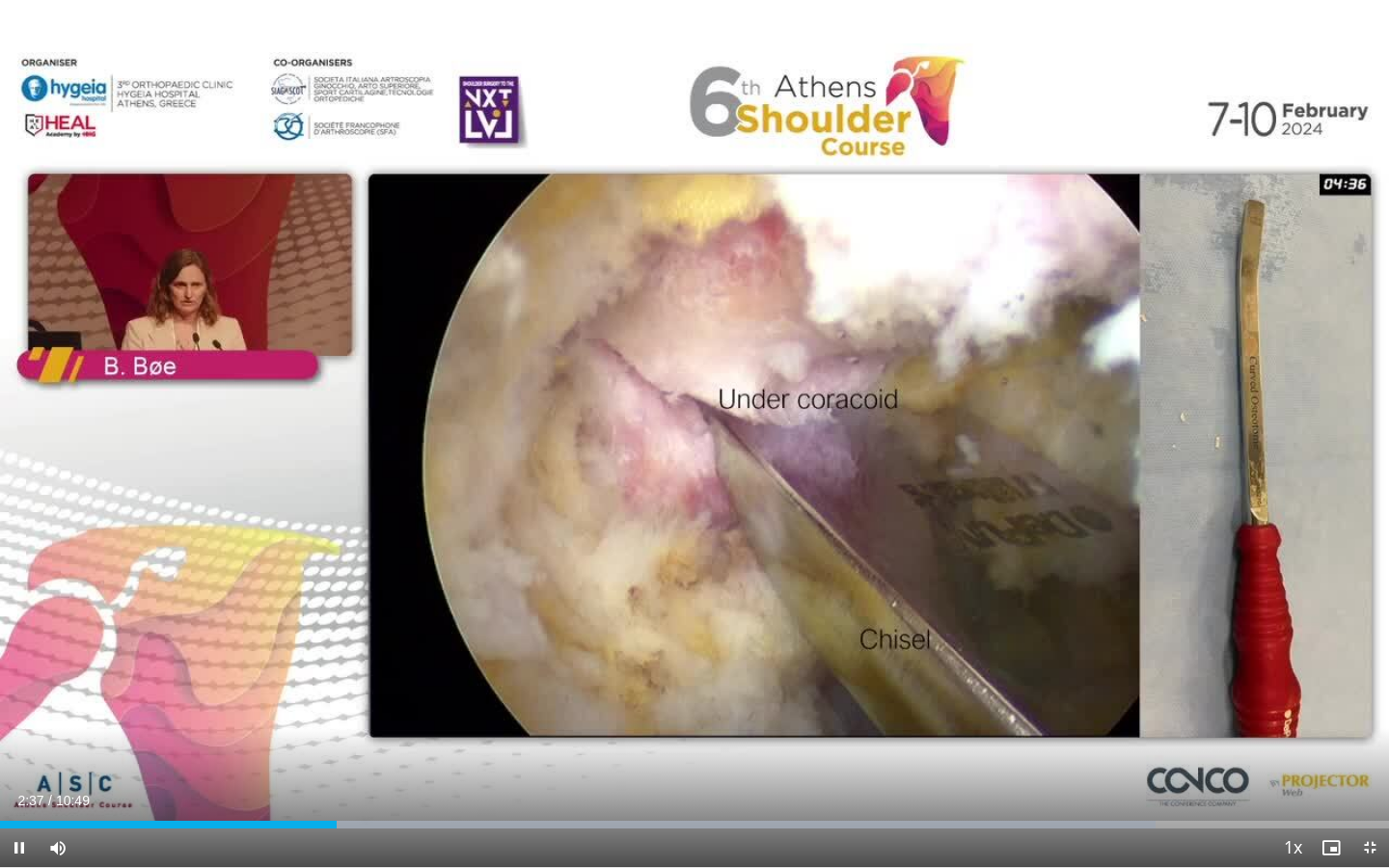 click at bounding box center [19, 848] 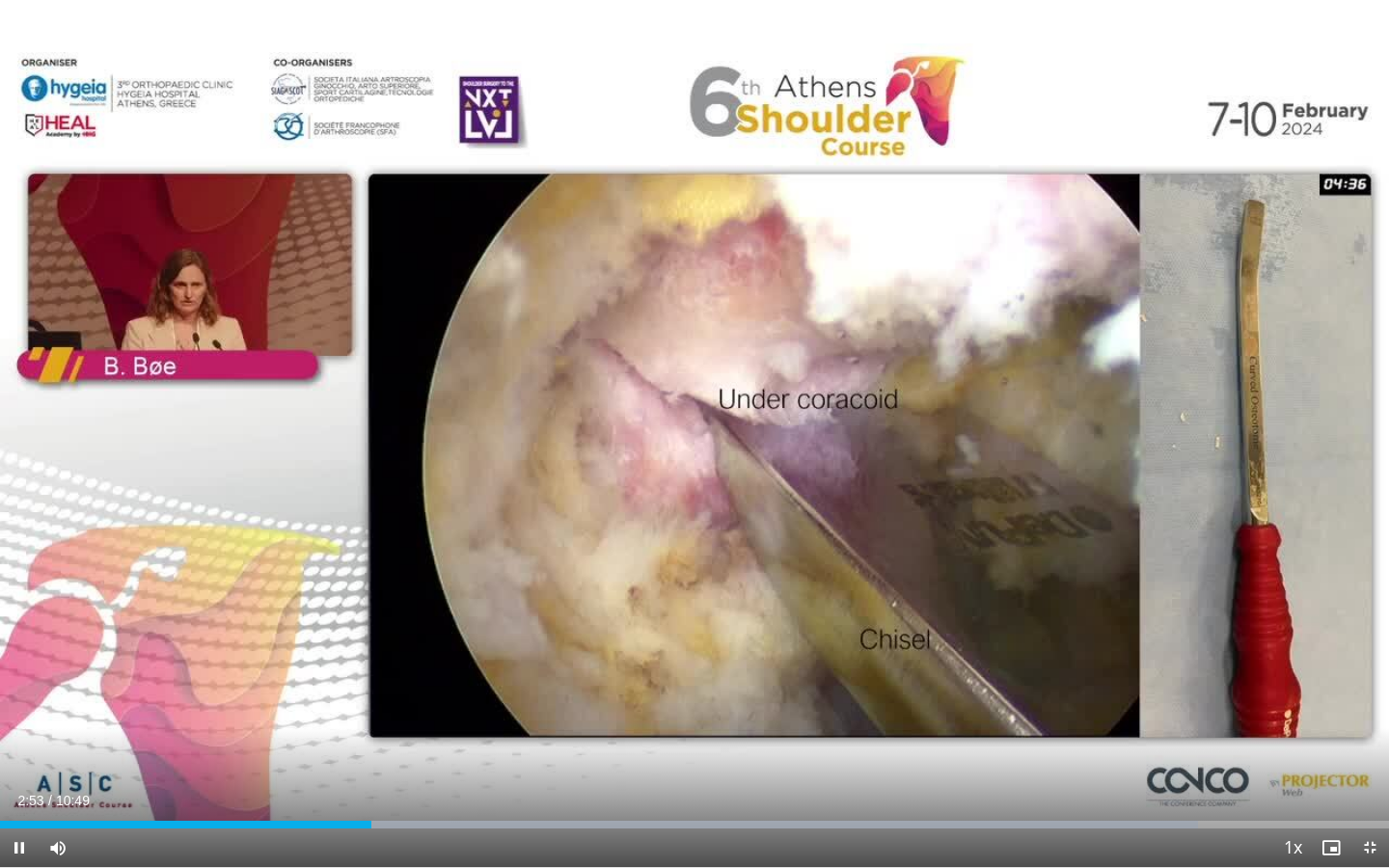 click at bounding box center [19, 848] 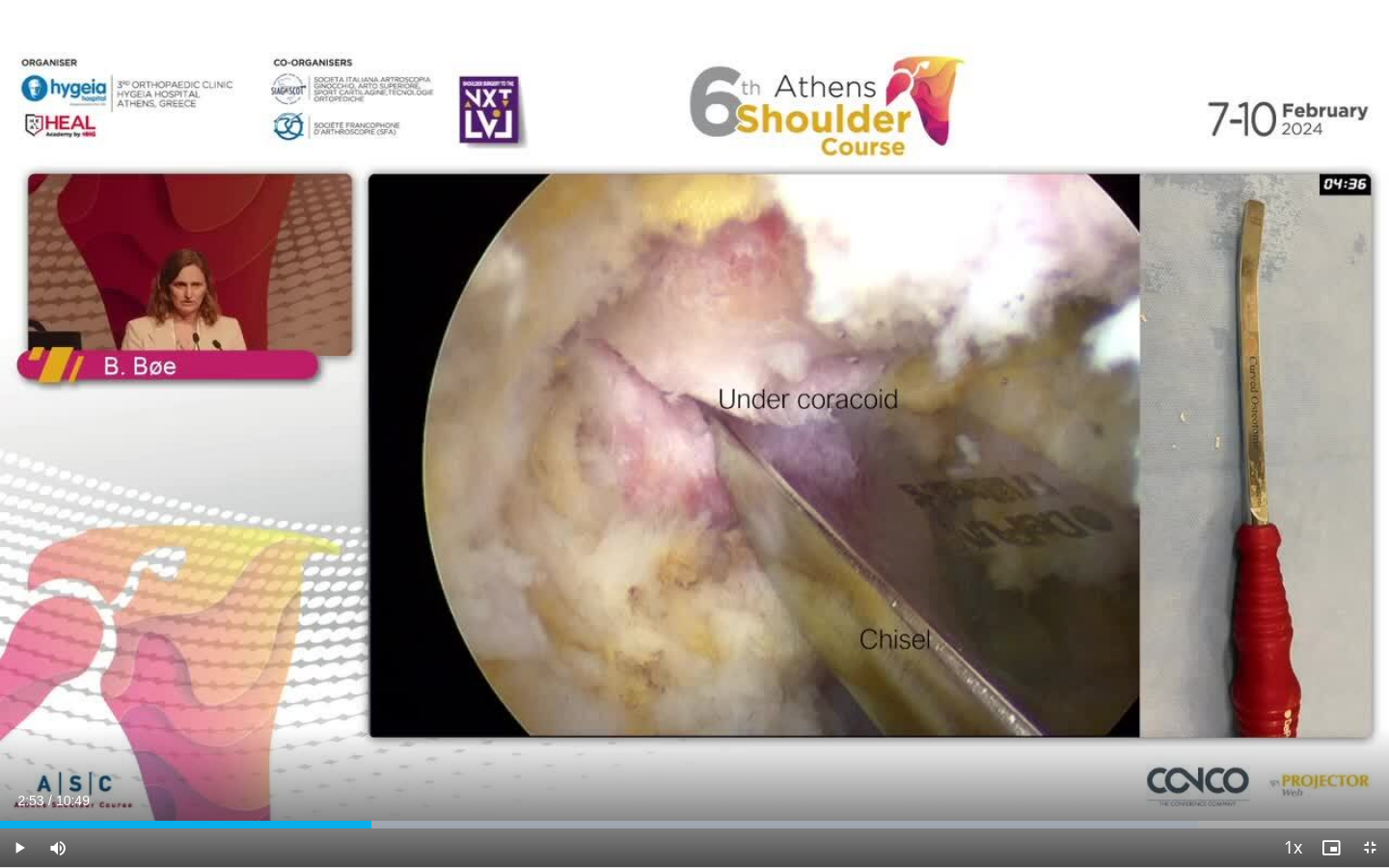 click at bounding box center (19, 848) 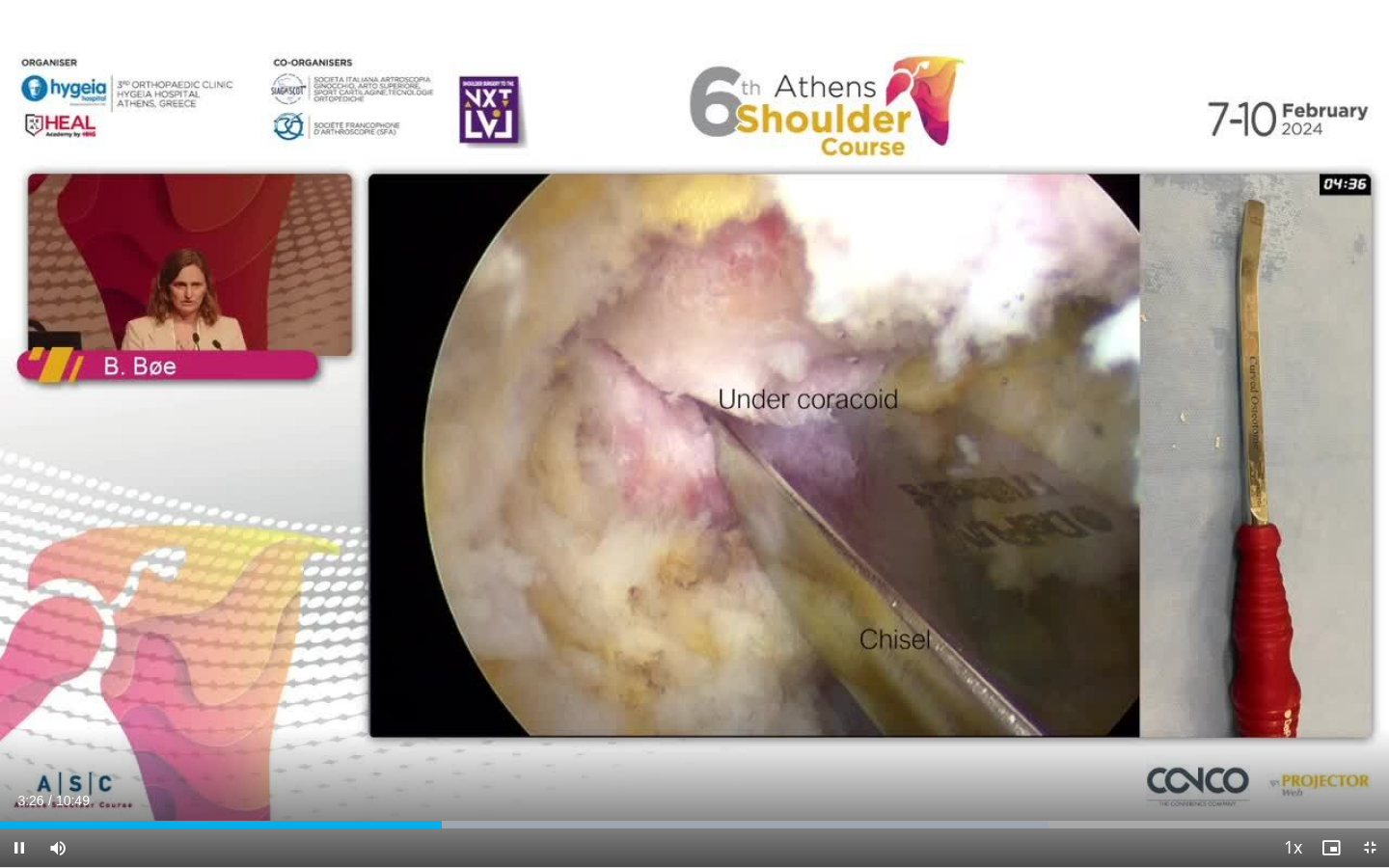 click at bounding box center [19, 848] 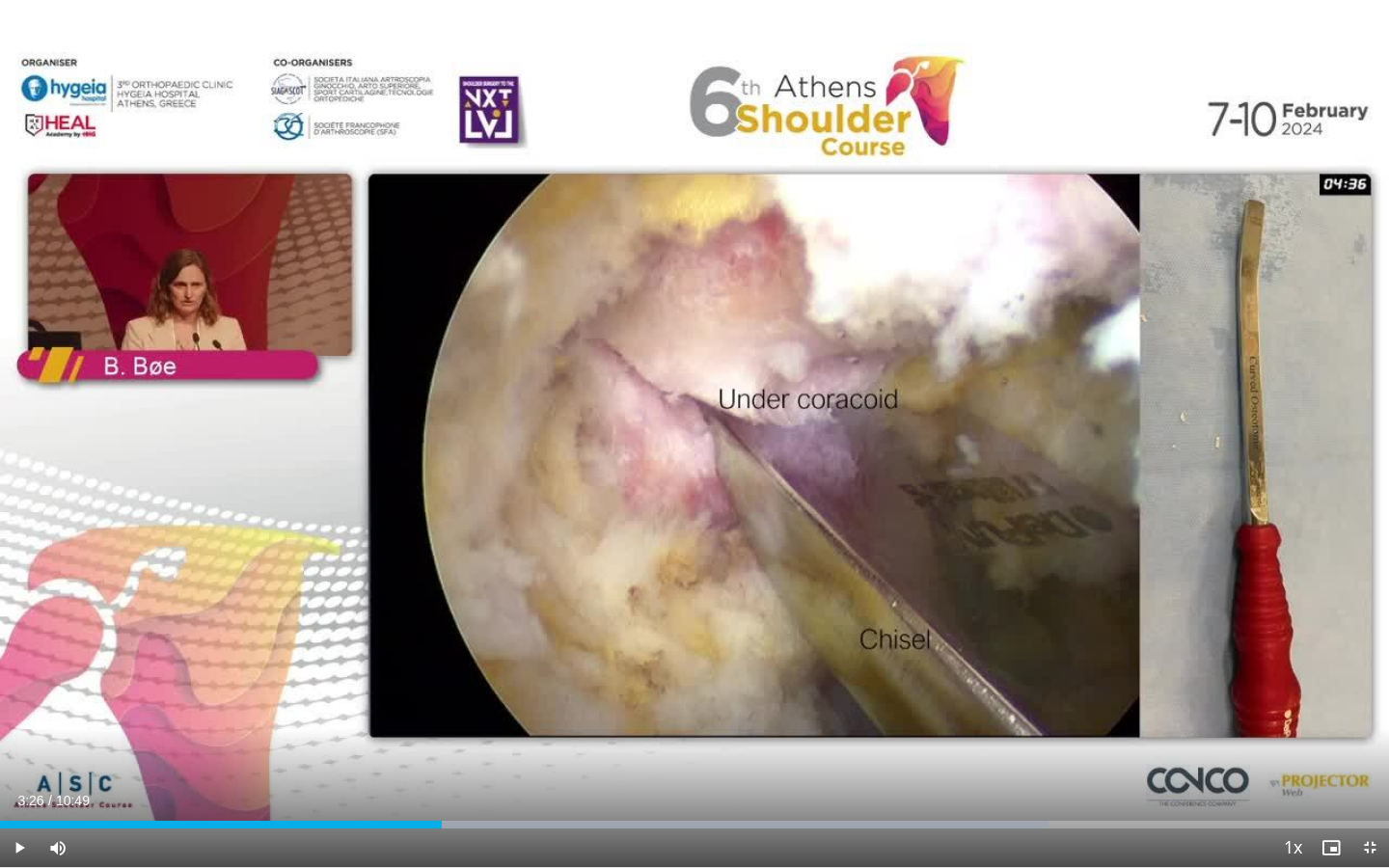 click at bounding box center (19, 848) 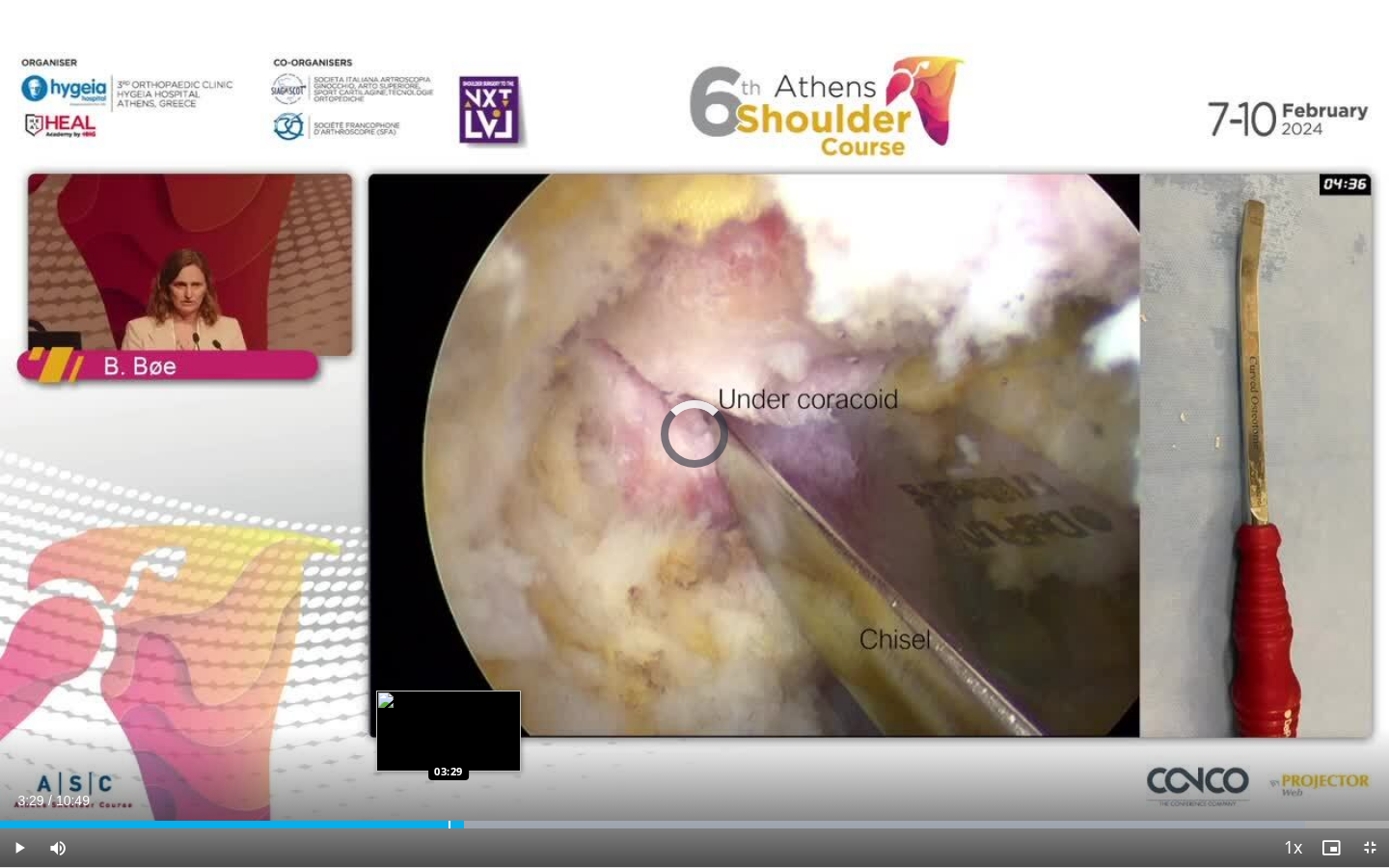 click on "Loaded :  93.96% 03:36 03:29" at bounding box center (694, 819) 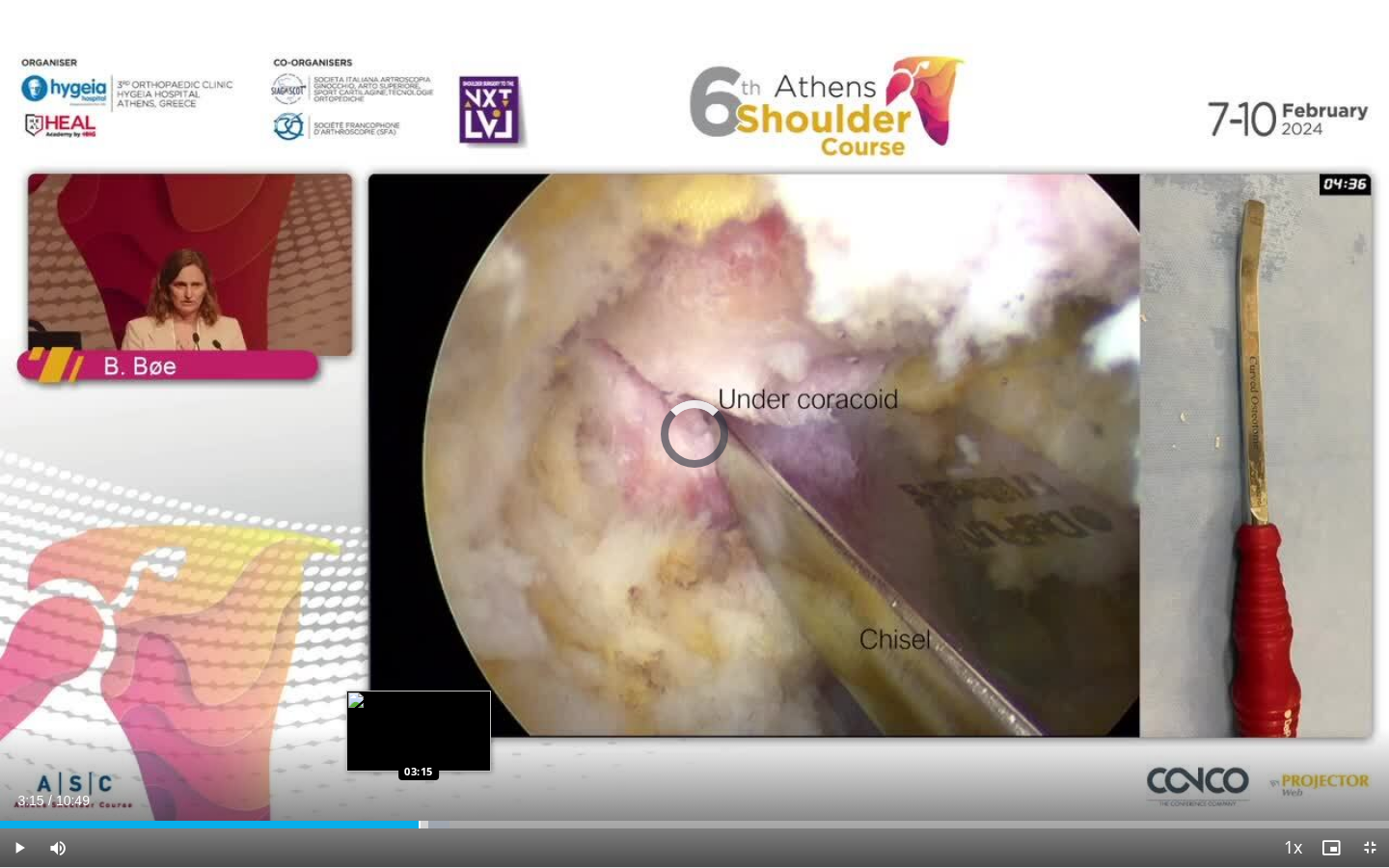 click on "Loaded :  32.34% 03:15 03:15" at bounding box center (694, 819) 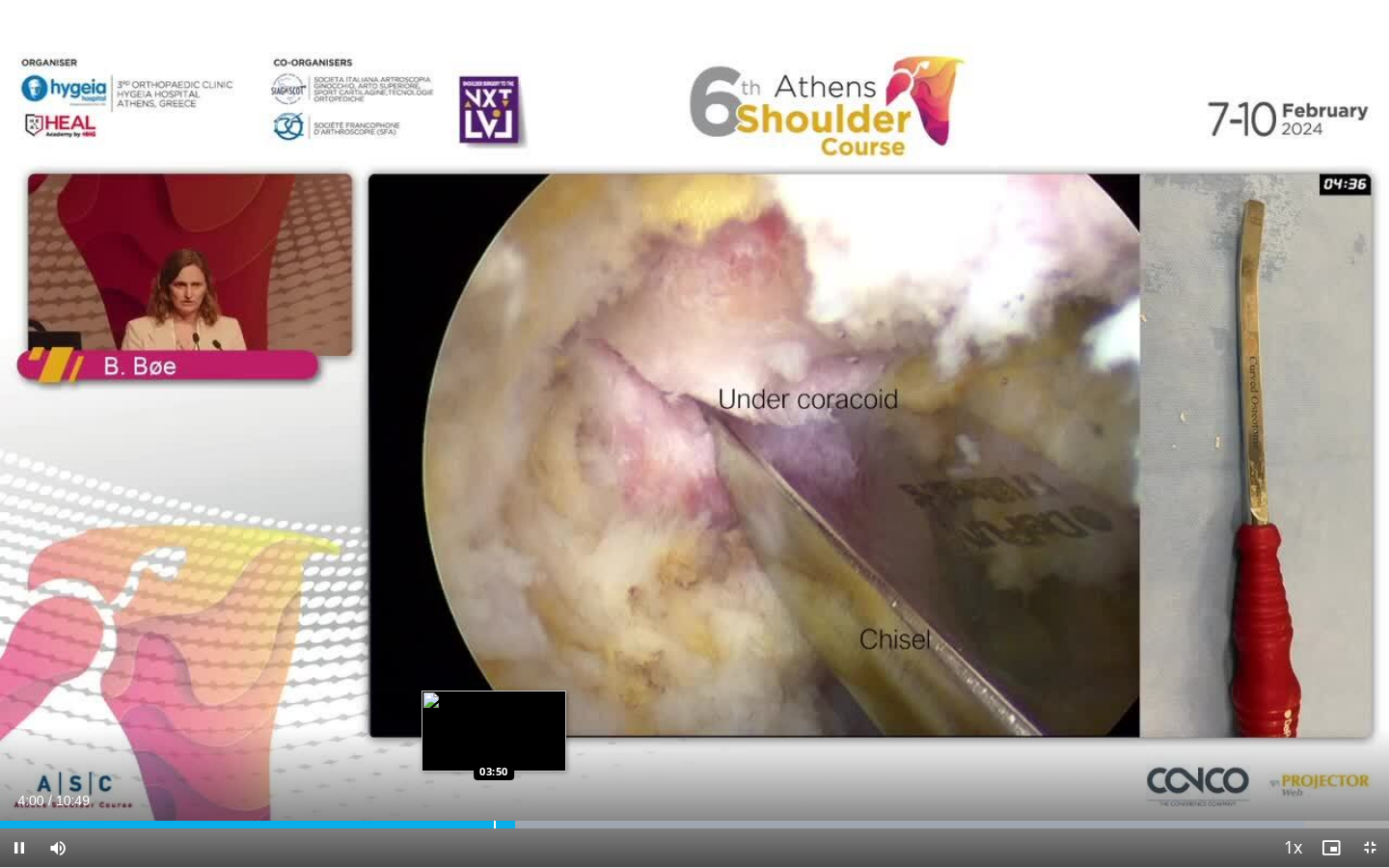 click at bounding box center (495, 825) 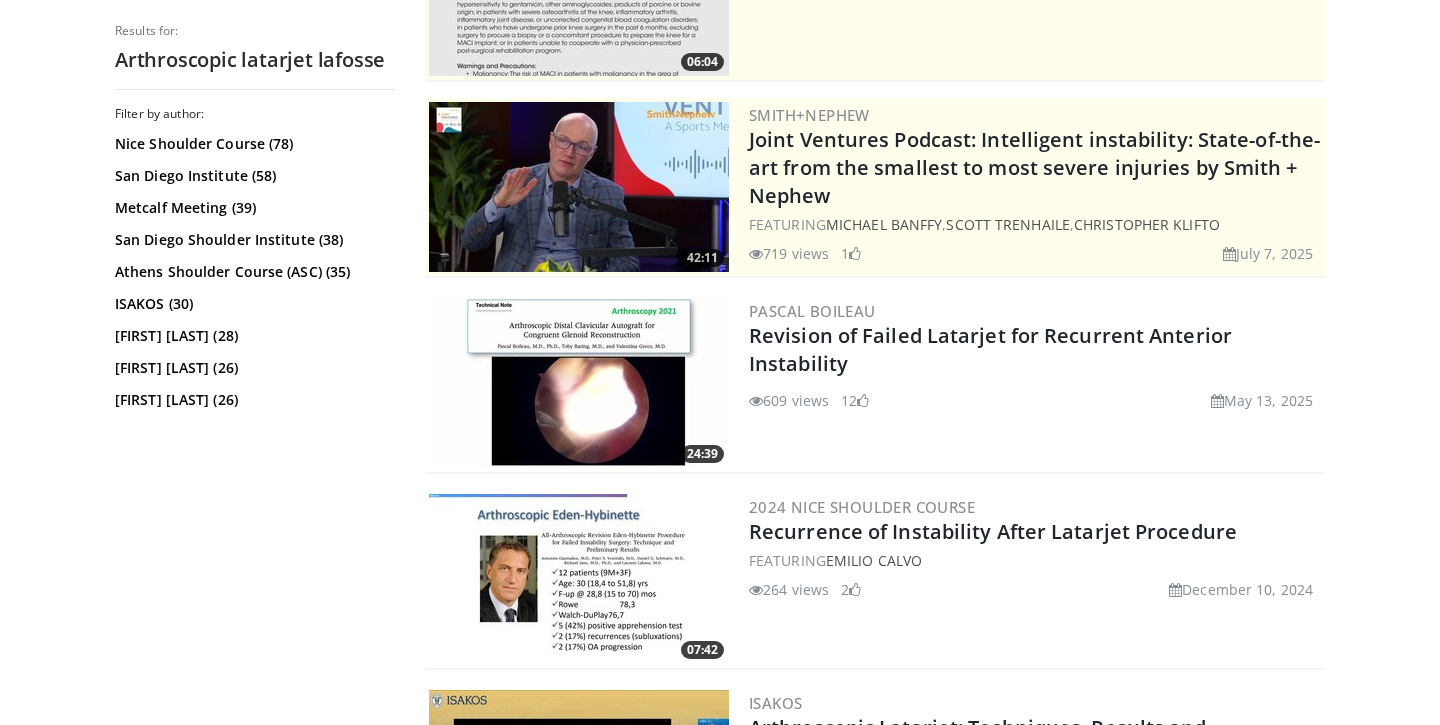 scroll, scrollTop: 271, scrollLeft: 0, axis: vertical 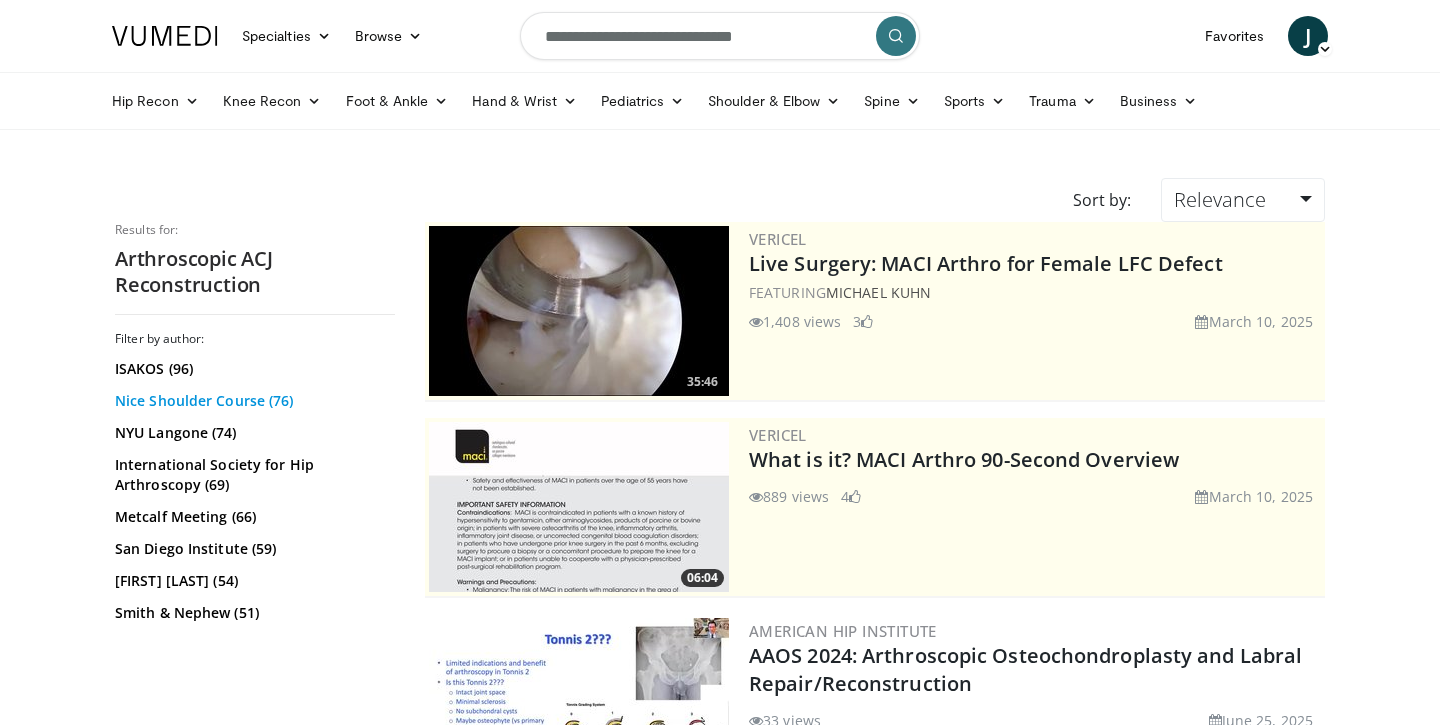 click on "Nice Shoulder Course (76)" at bounding box center (252, 401) 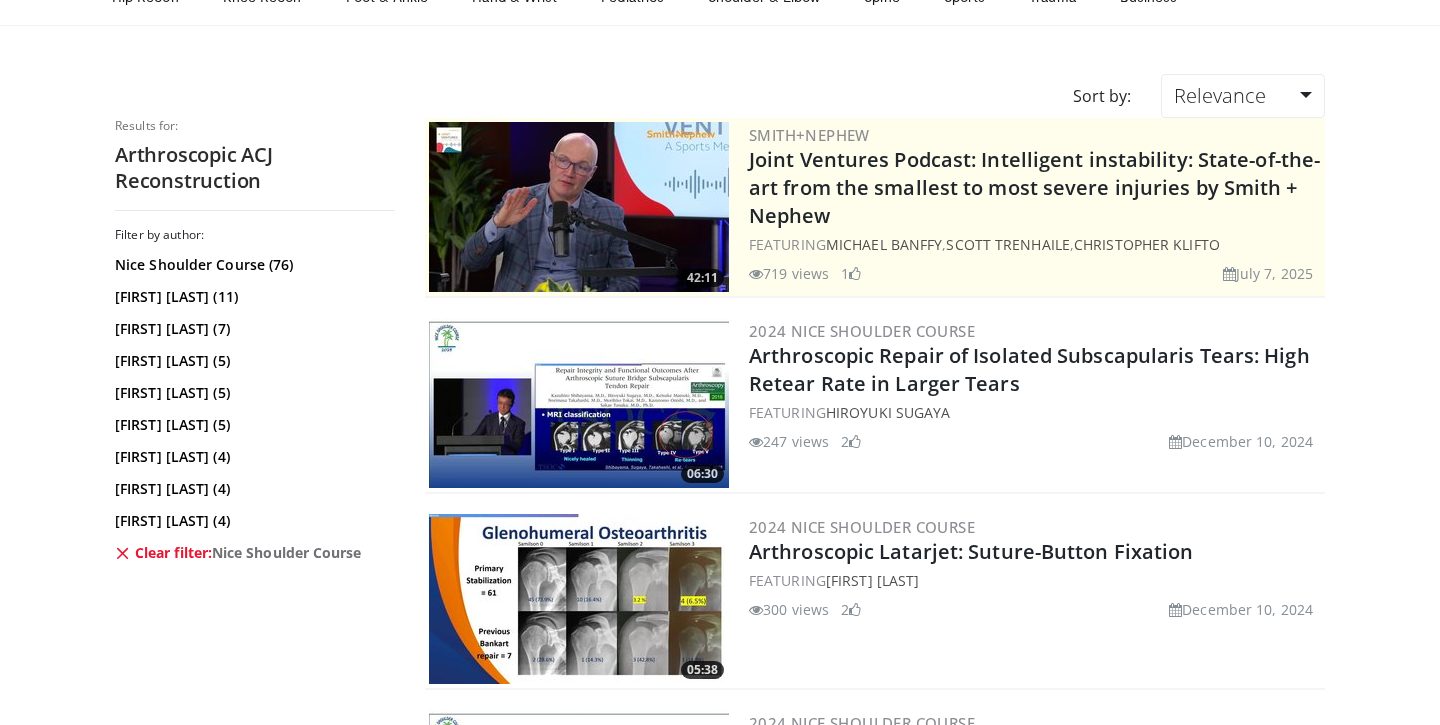 scroll, scrollTop: 95, scrollLeft: 0, axis: vertical 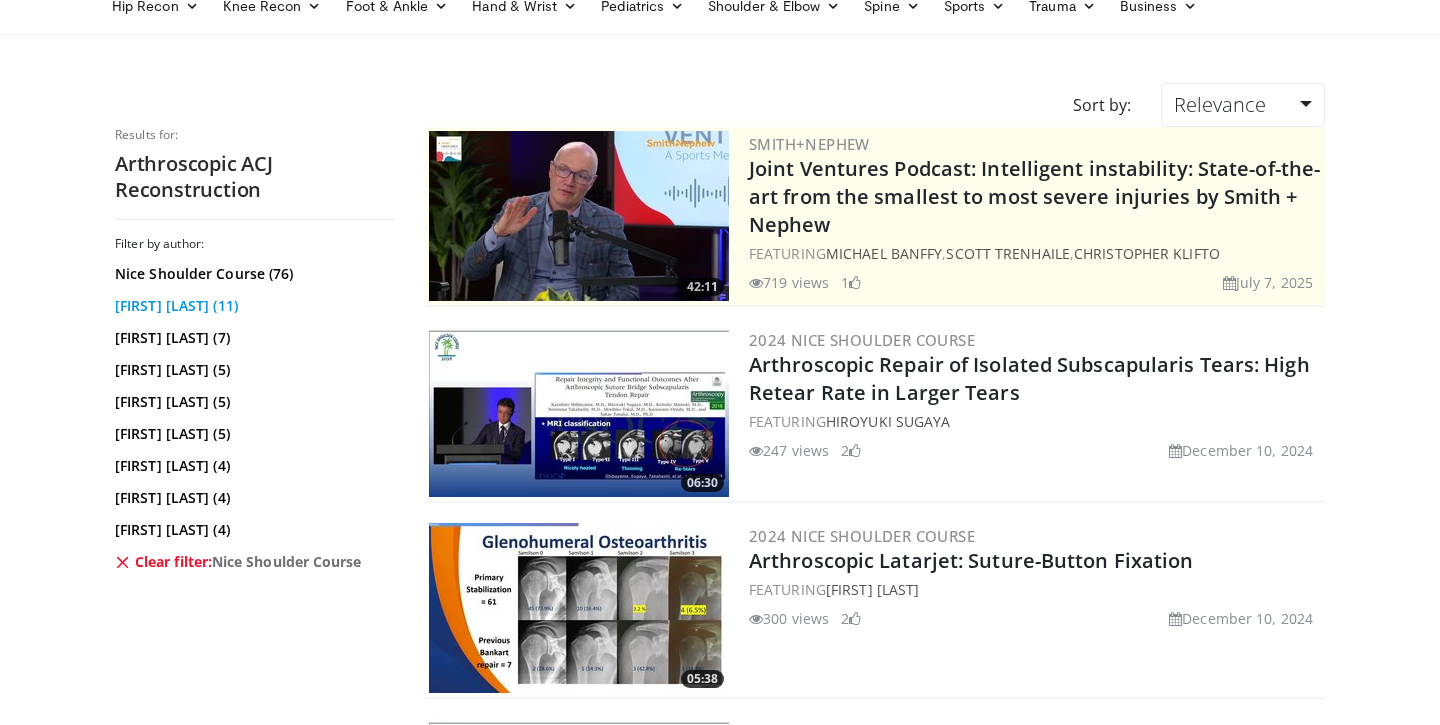 click on "[FIRST] [LAST] (11)" at bounding box center (252, 306) 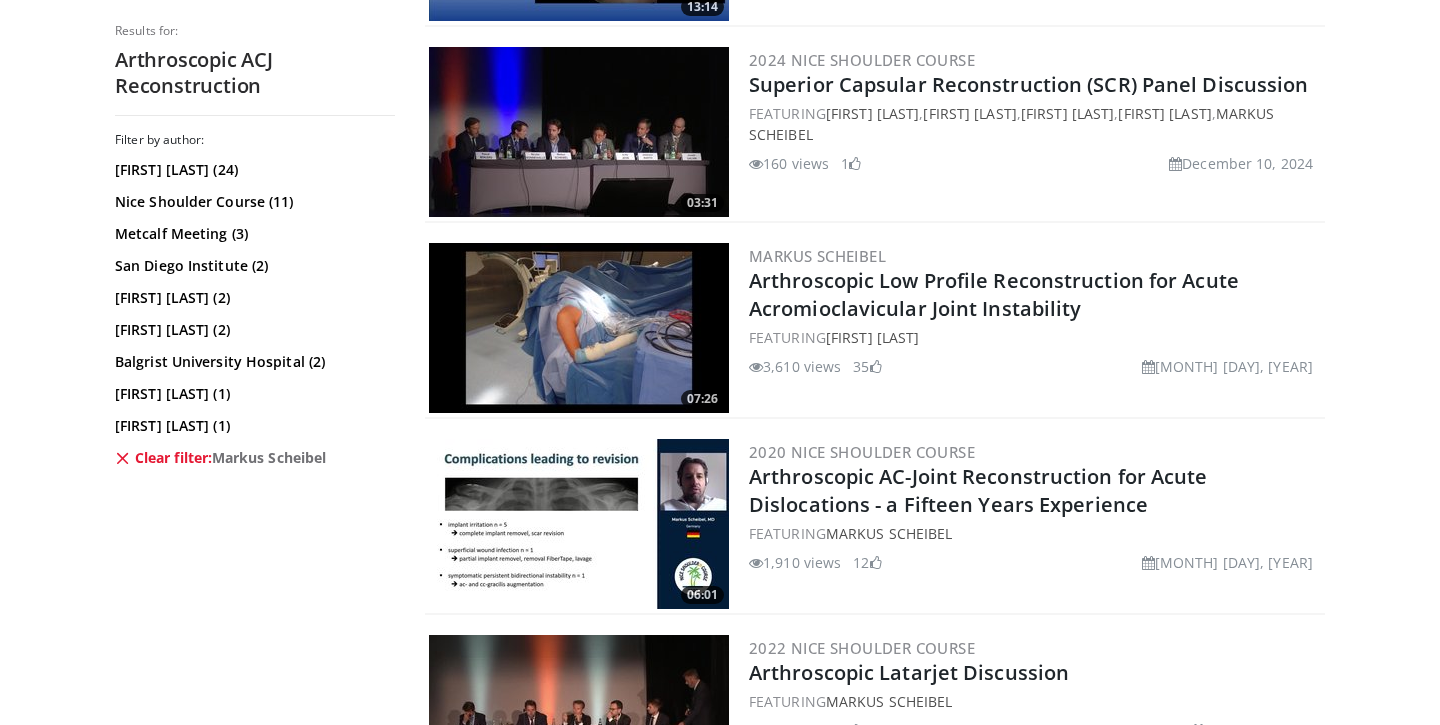 scroll, scrollTop: 568, scrollLeft: 0, axis: vertical 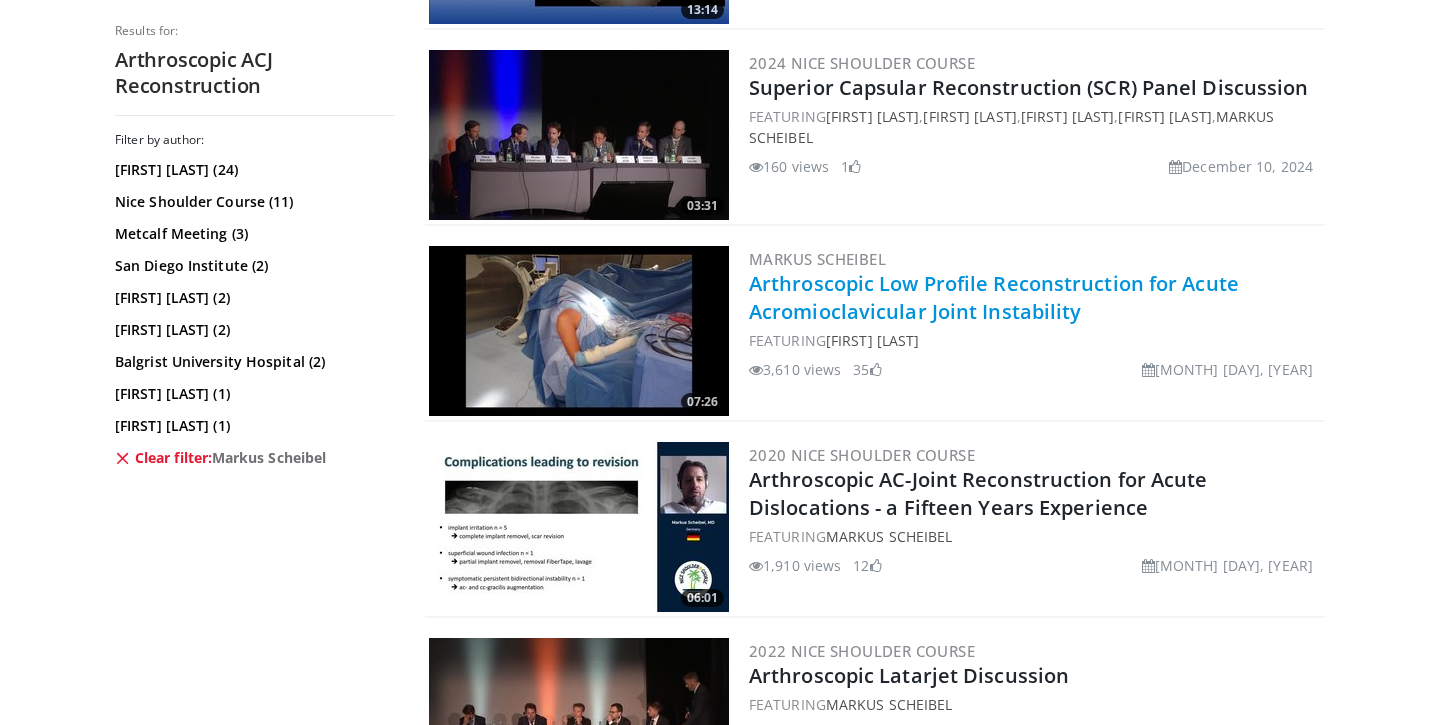 click on "Arthroscopic Low Profile Reconstruction for Acute Acromioclavicular Joint Instability" at bounding box center [994, 297] 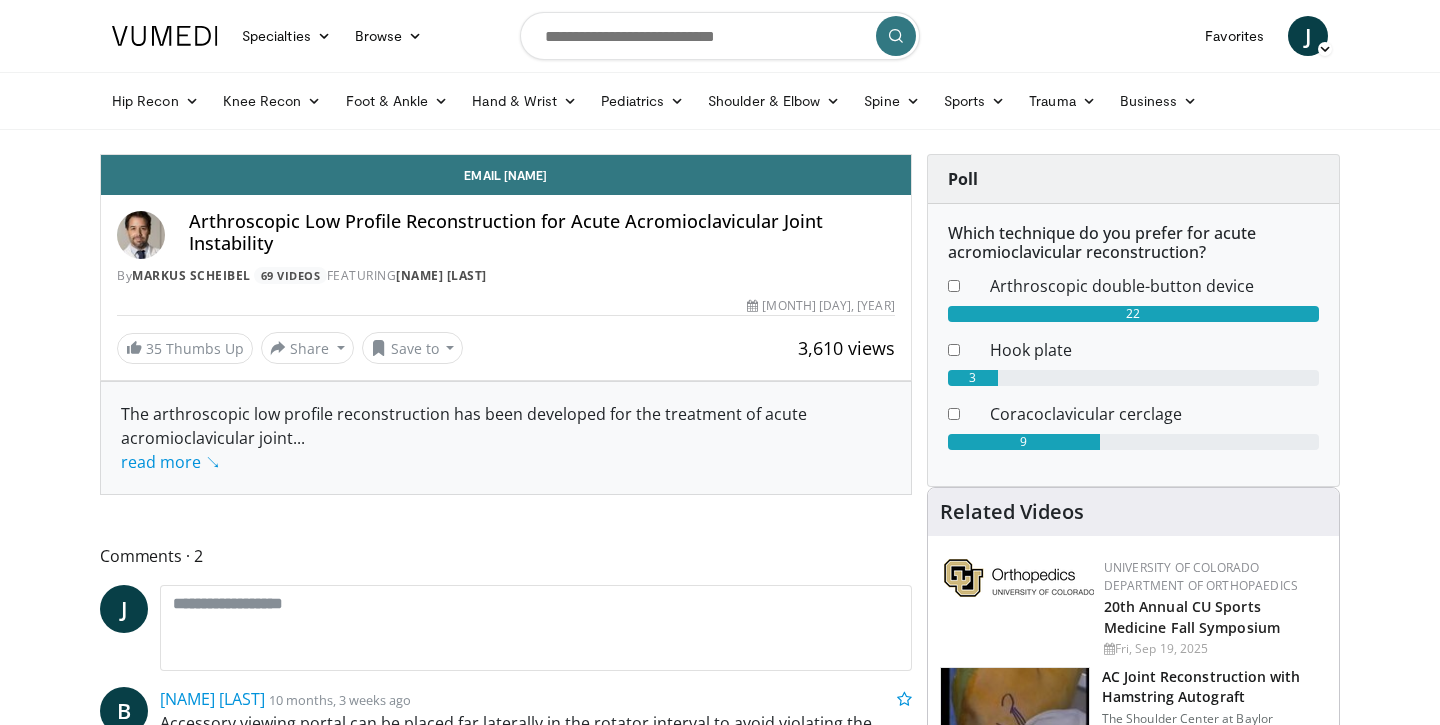 scroll, scrollTop: 0, scrollLeft: 0, axis: both 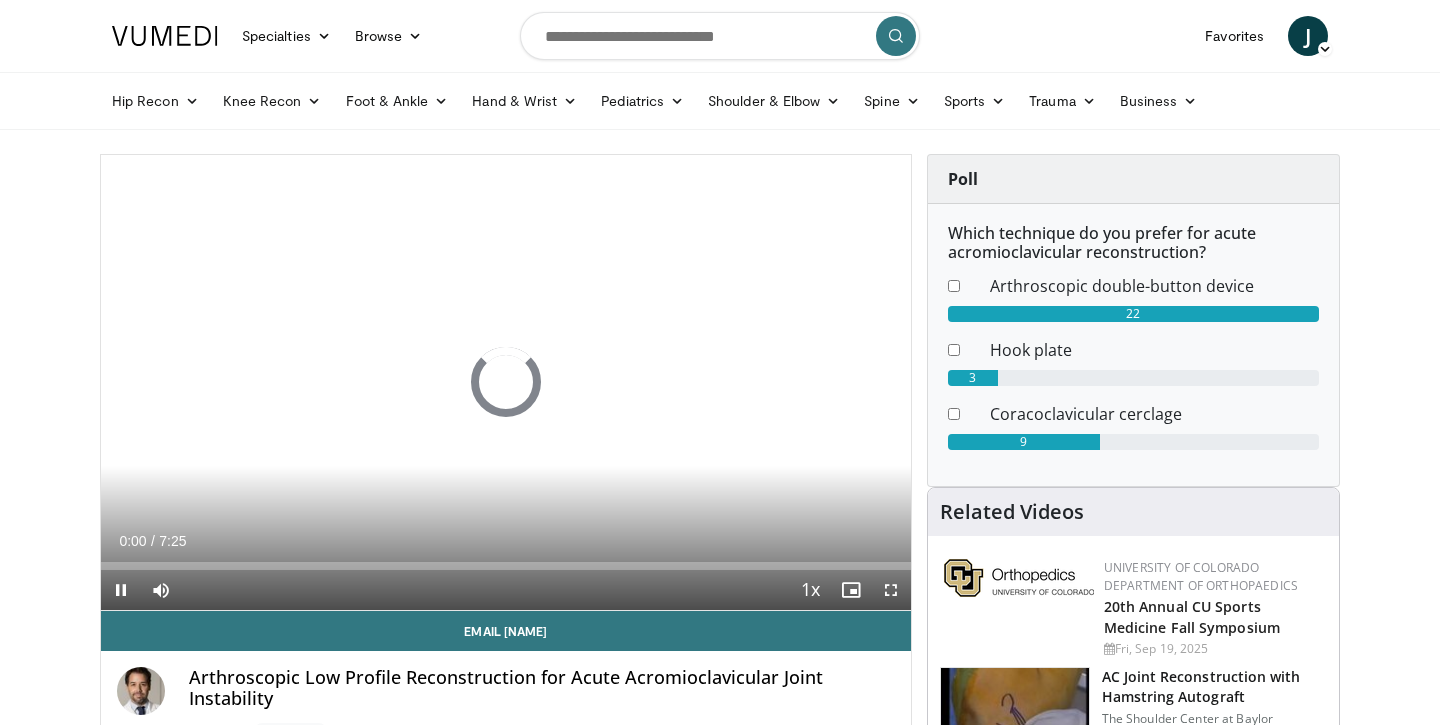 click at bounding box center (891, 590) 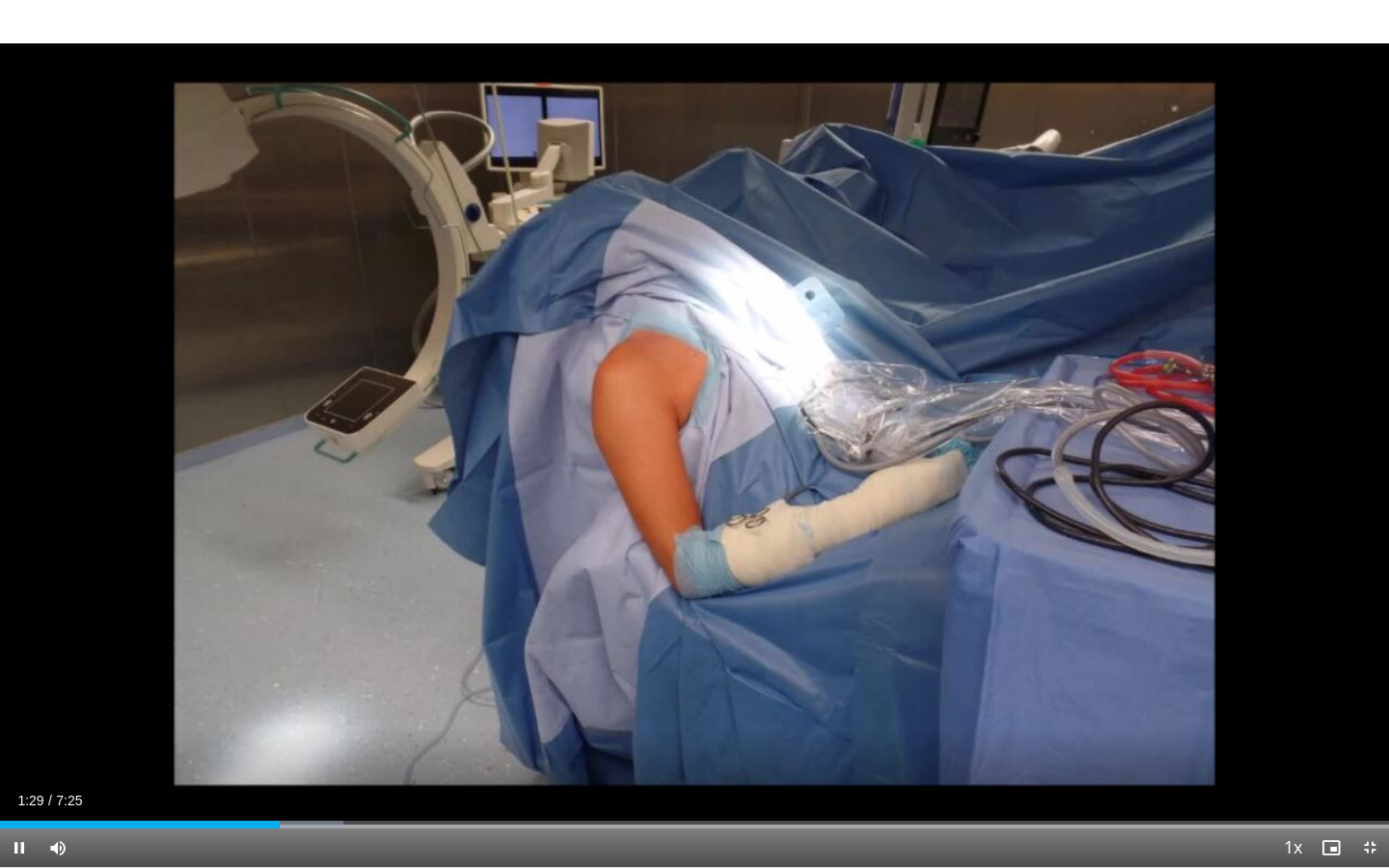 click at bounding box center [19, 848] 